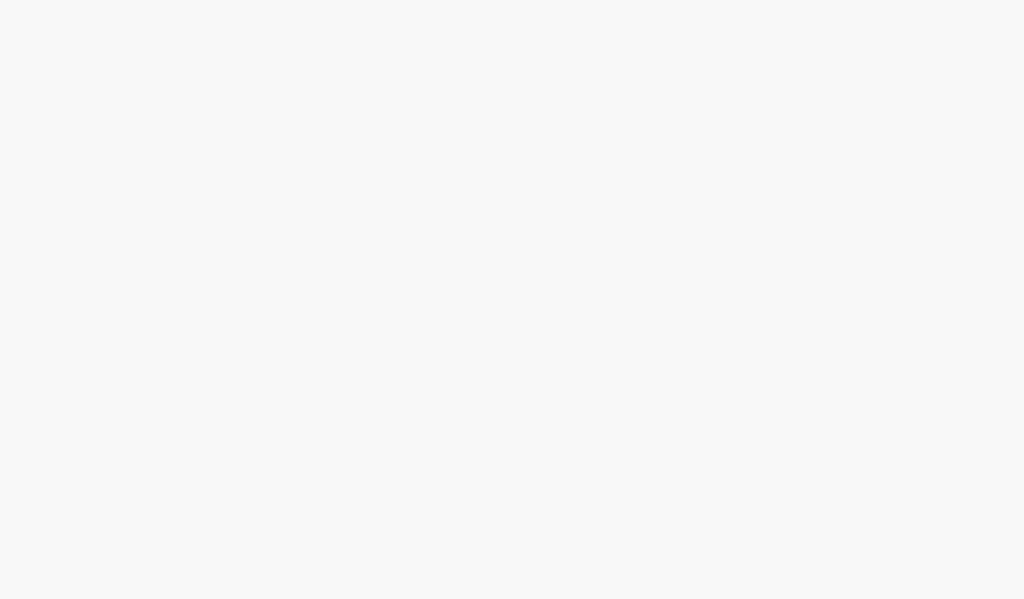 scroll, scrollTop: 0, scrollLeft: 0, axis: both 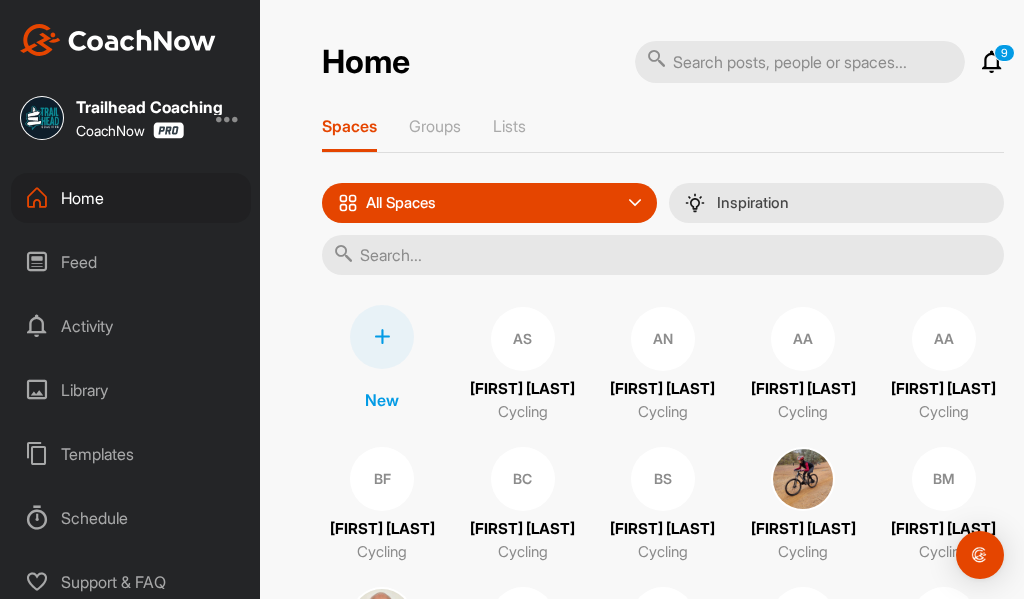 click at bounding box center (800, 62) 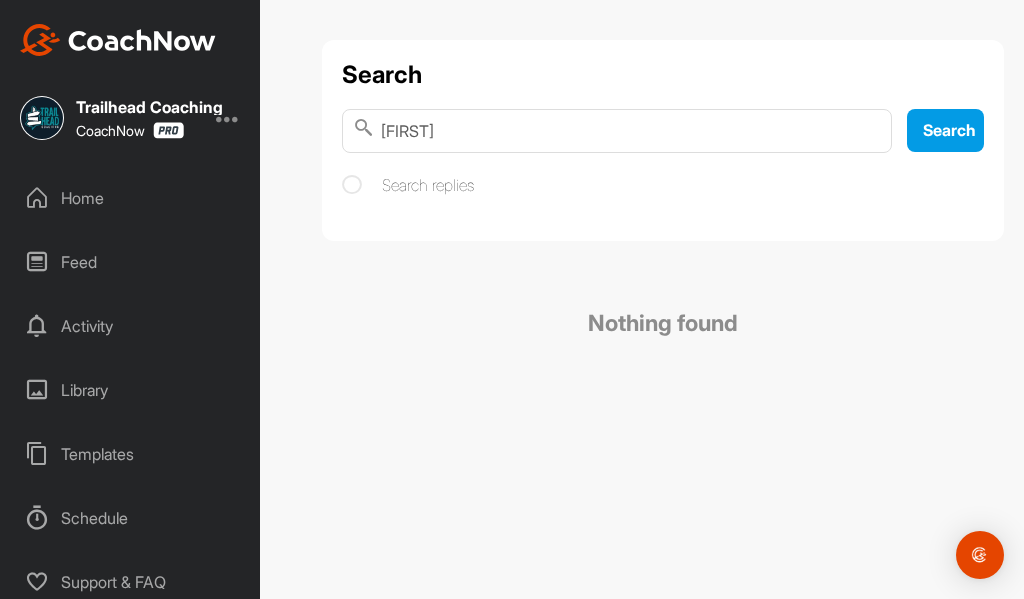 click on "[FIRST]" at bounding box center [617, 131] 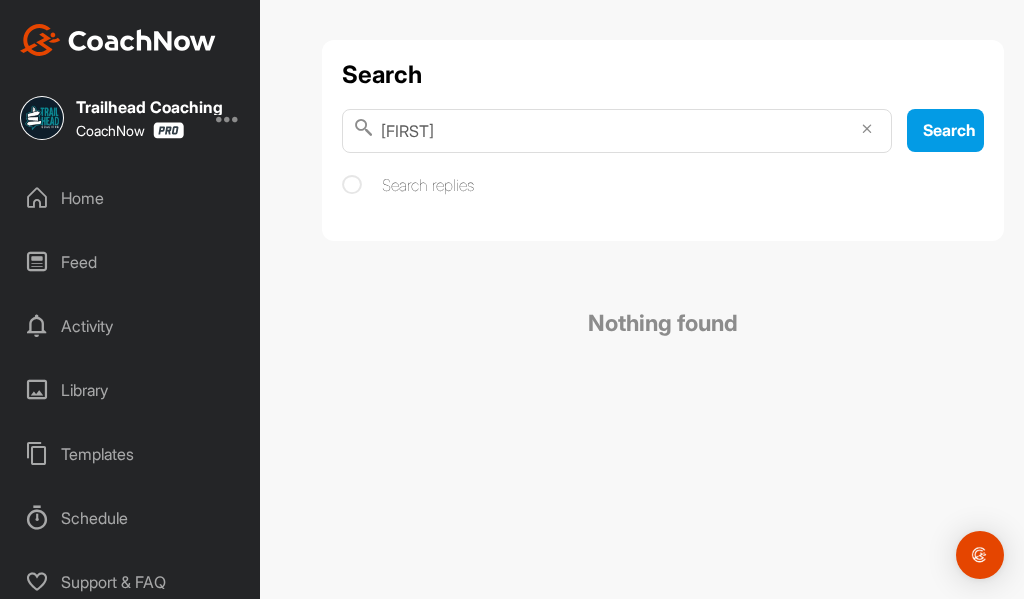 type on "[FIRST]" 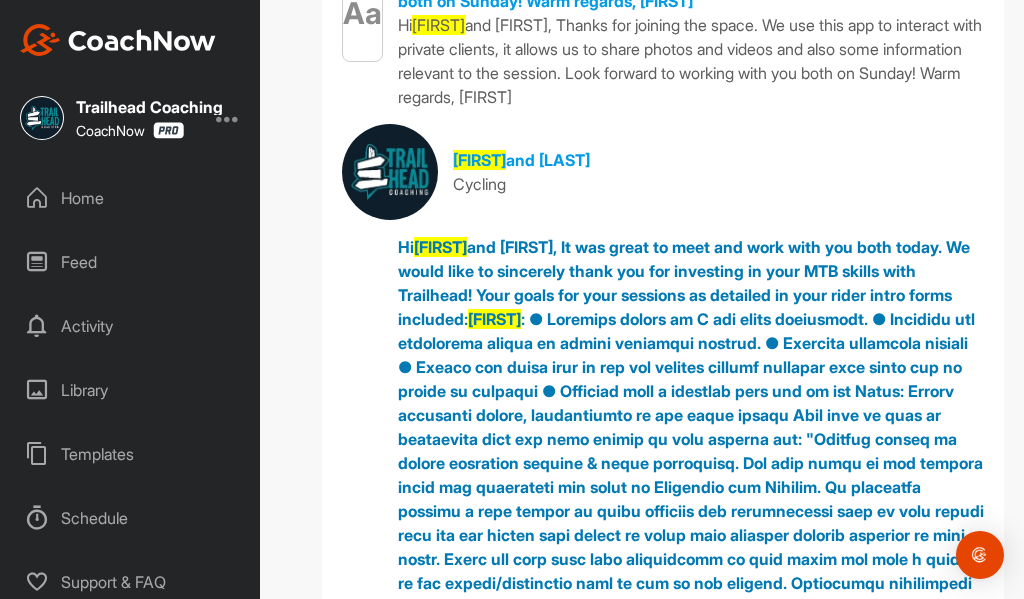 scroll, scrollTop: 900, scrollLeft: 0, axis: vertical 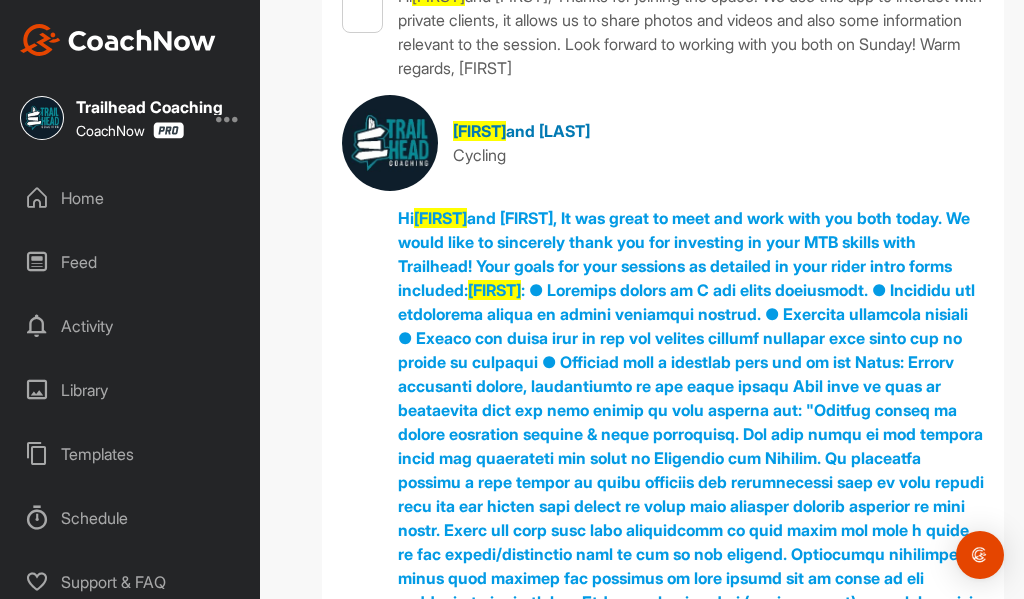 click on "and [LAST]" at bounding box center [548, 131] 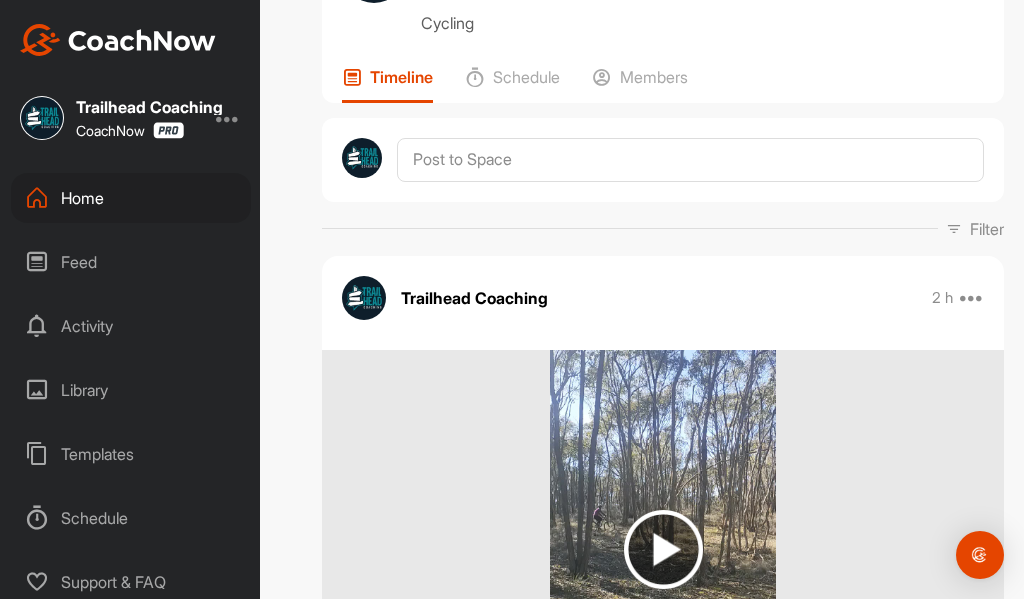 scroll, scrollTop: 0, scrollLeft: 0, axis: both 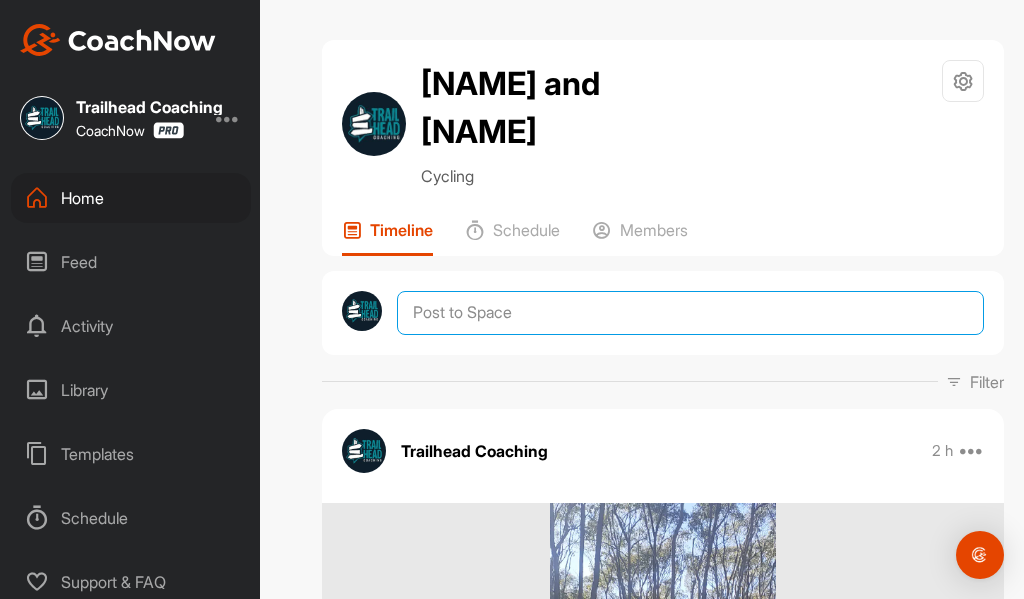 click at bounding box center [690, 313] 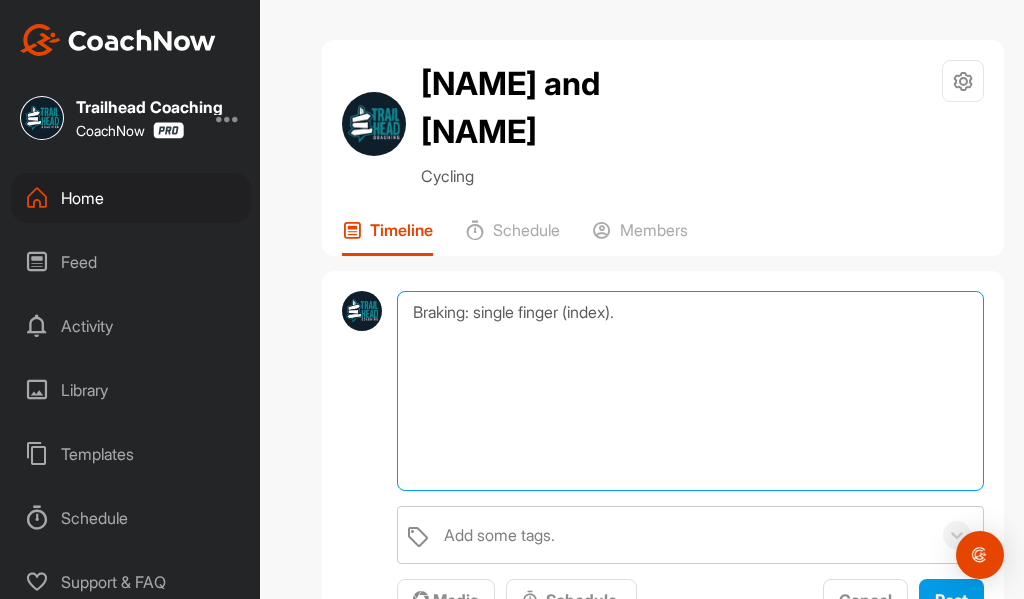 click on "Braking: single finger (index)." at bounding box center (690, 391) 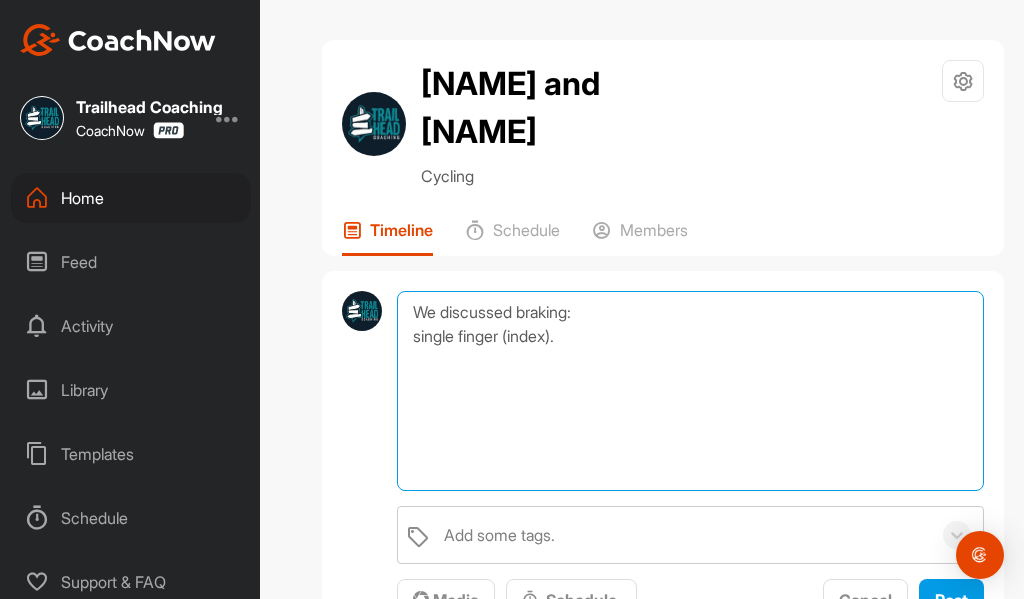 click on "We discussed braking:
single finger (index)." at bounding box center [690, 391] 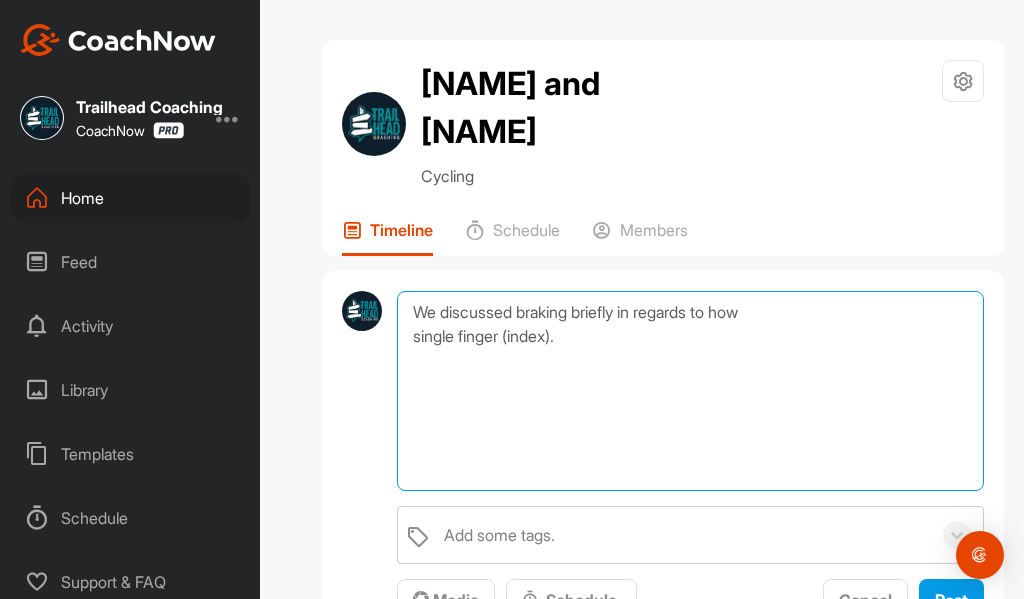 click on "We discussed braking briefly in regards to how
single finger (index)." at bounding box center (690, 391) 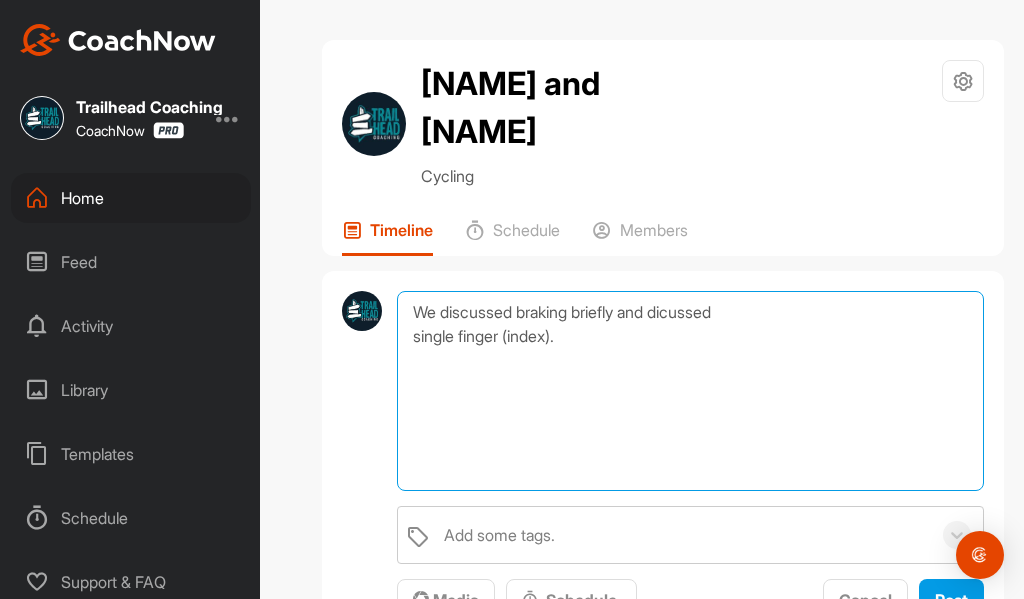 drag, startPoint x: 741, startPoint y: 265, endPoint x: 628, endPoint y: 269, distance: 113.07078 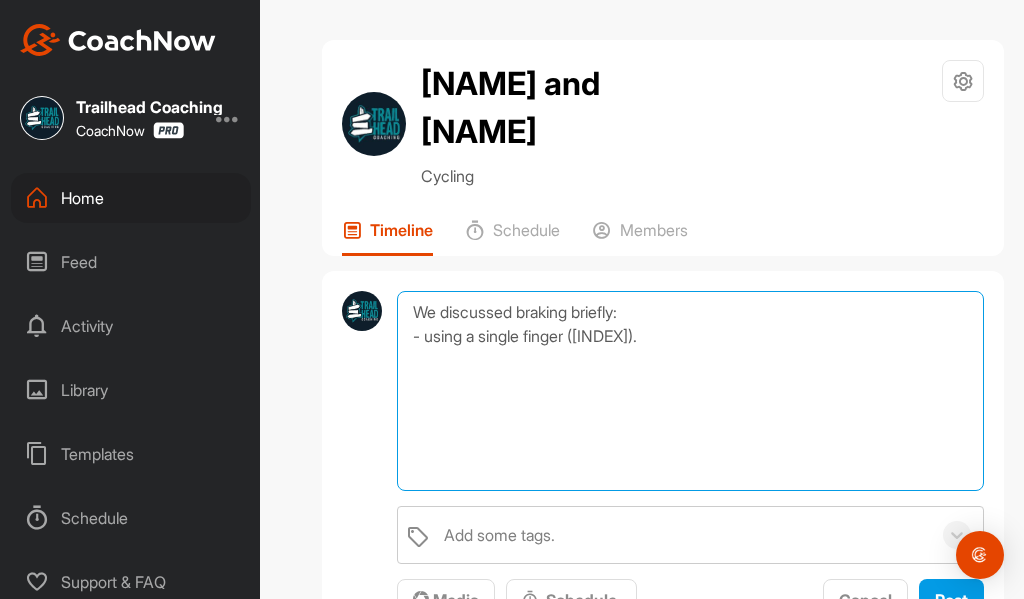 click on "We discussed braking briefly:
- using a single finger ([INDEX])." at bounding box center [690, 391] 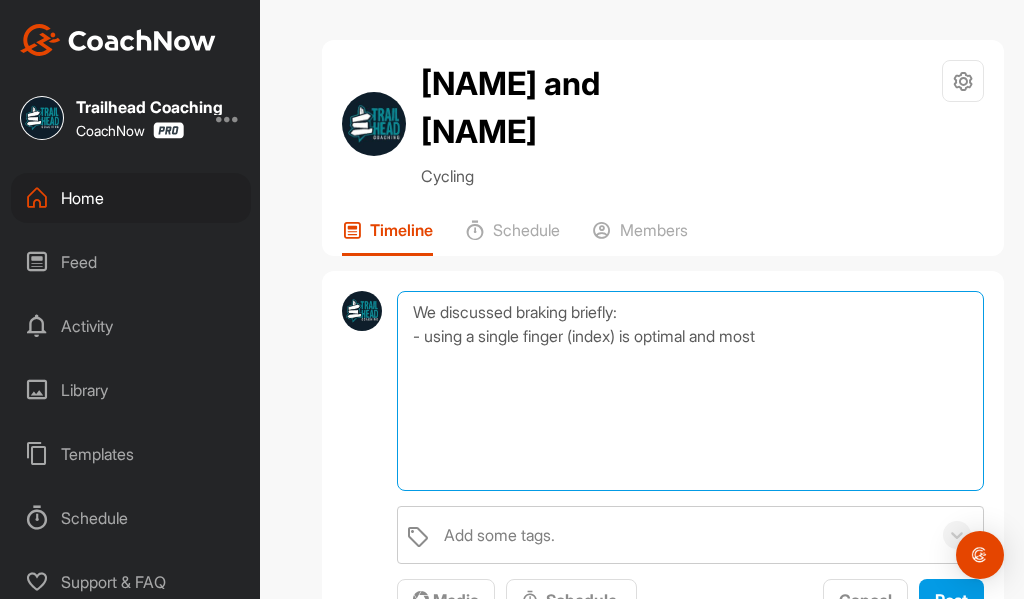 paste on "most bio-mechanically suitable" 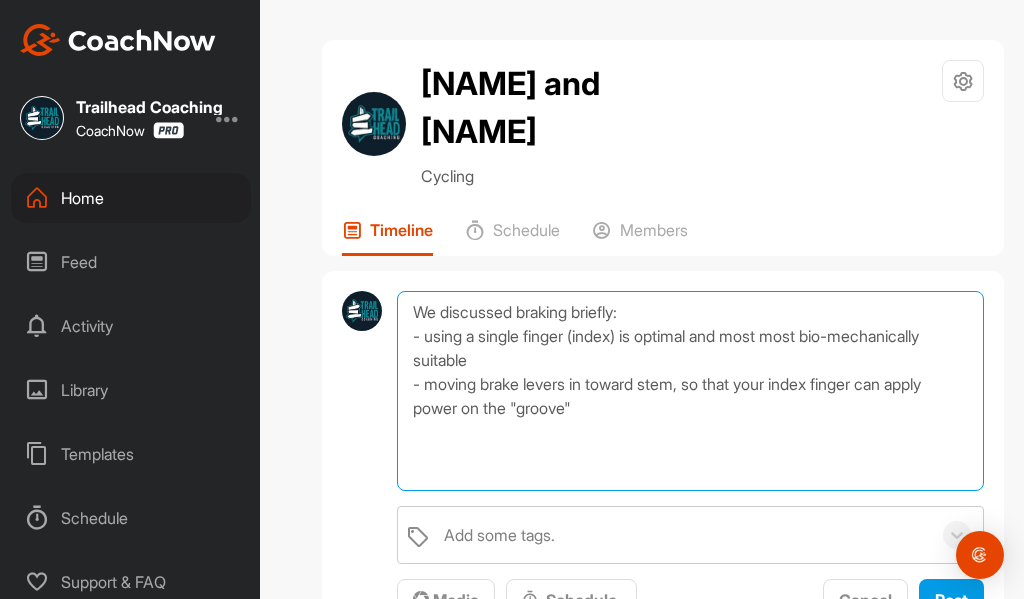drag, startPoint x: 636, startPoint y: 368, endPoint x: 406, endPoint y: 341, distance: 231.57936 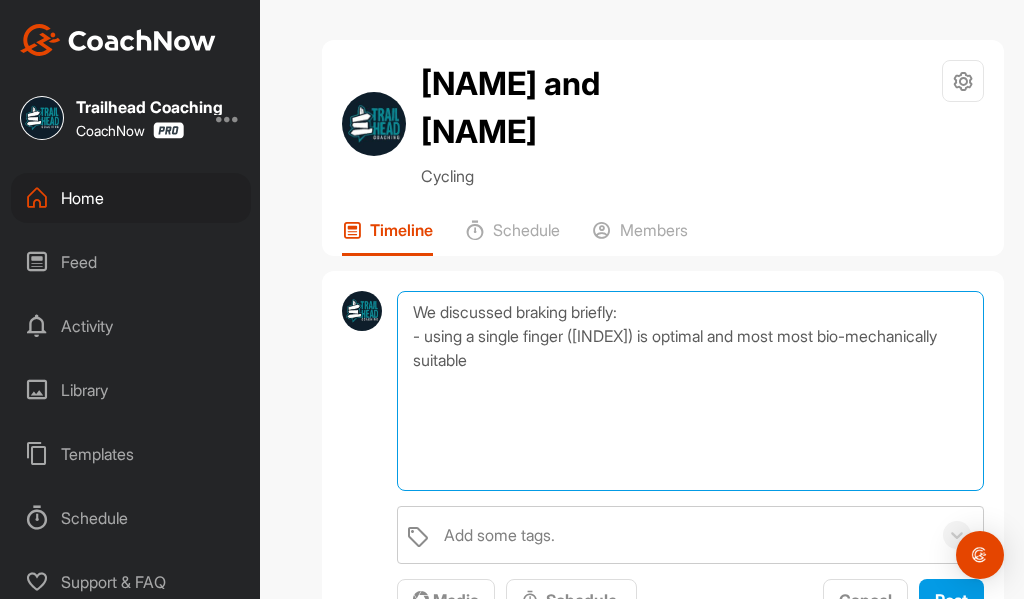 paste on "Lever spacing: Loosen lever bolt, move grip and slide until it is in the location where your pointer finger aligns with the outer part of lever. Tighten bolts
Lever angle: Loosen off lever bolt a little. Stand over bike and enact your braking position - aligning forearm with brake lever. Tighten bolt." 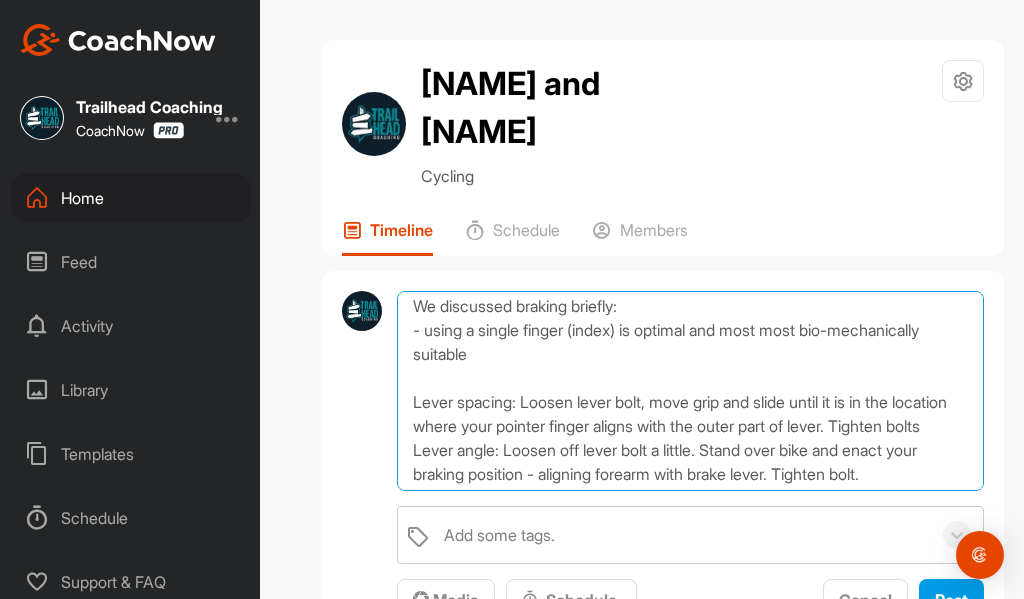 scroll, scrollTop: 0, scrollLeft: 0, axis: both 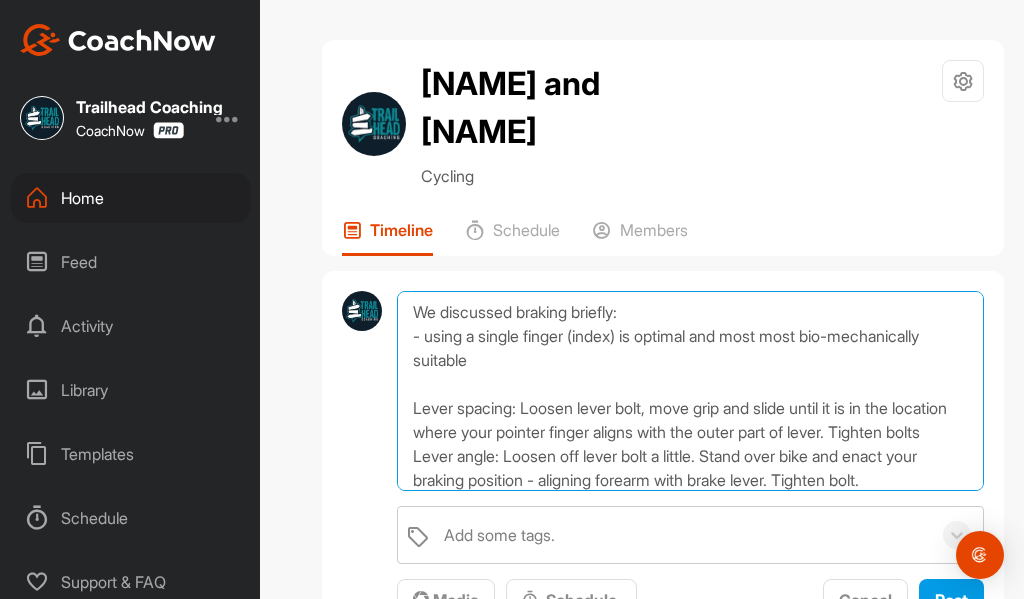 click on "We discussed braking briefly:
- using a single finger (index) is optimal and most most bio-mechanically suitable
Lever spacing: Loosen lever bolt, move grip and slide until it is in the location where your pointer finger aligns with the outer part of lever. Tighten bolts
Lever angle: Loosen off lever bolt a little. Stand over bike and enact your braking position - aligning forearm with brake lever. Tighten bolt." at bounding box center (690, 391) 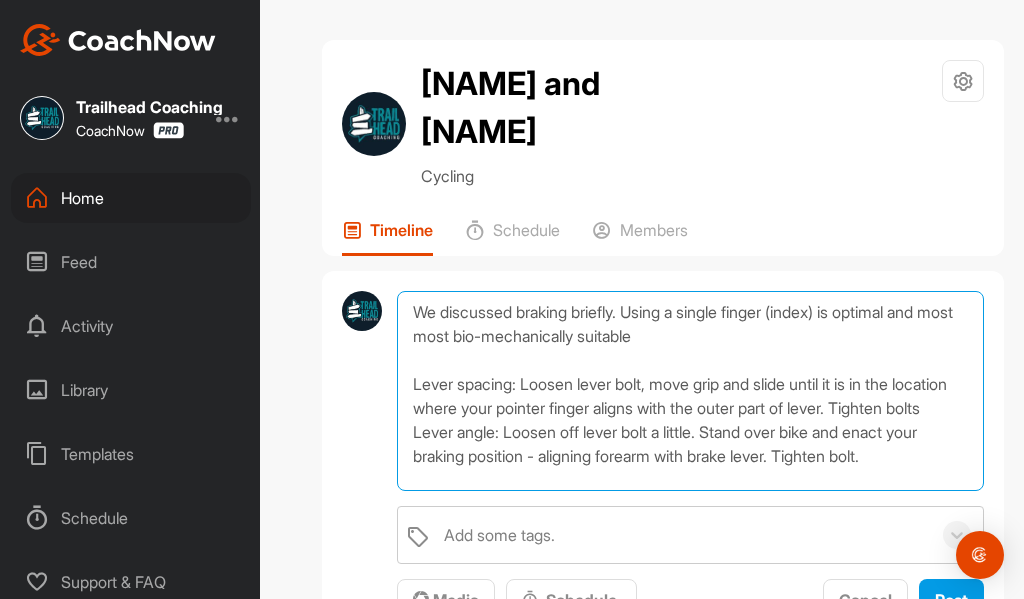 click on "We discussed braking briefly. Using a single finger (index) is optimal and most most bio-mechanically suitable
Lever spacing: Loosen lever bolt, move grip and slide until it is in the location where your pointer finger aligns with the outer part of lever. Tighten bolts
Lever angle: Loosen off lever bolt a little. Stand over bike and enact your braking position - aligning forearm with brake lever. Tighten bolt." at bounding box center (690, 391) 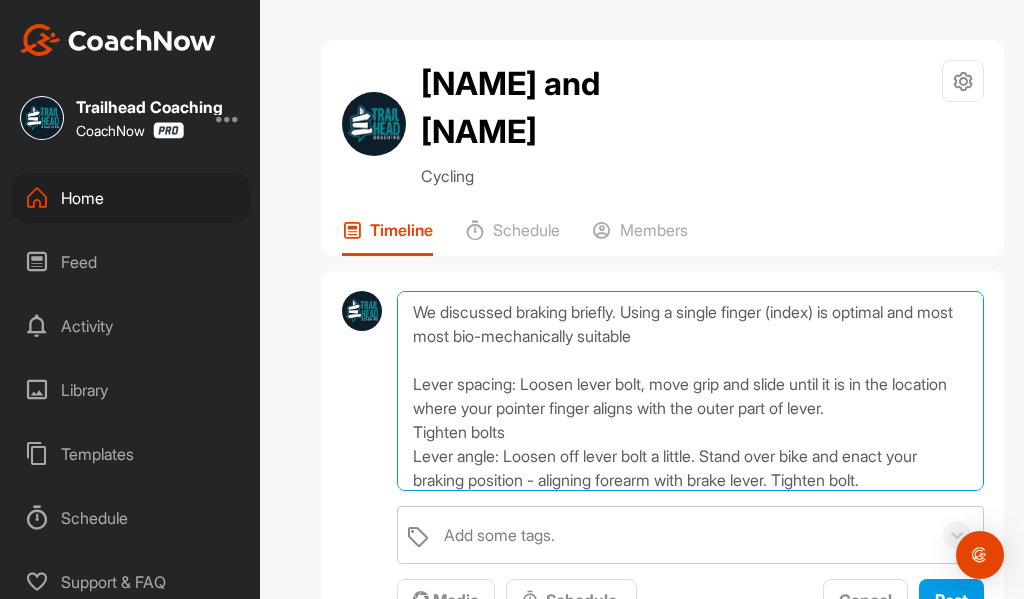 click on "We discussed braking briefly. Using a single finger (index) is optimal and most most bio-mechanically suitable
Lever spacing: Loosen lever bolt, move grip and slide until it is in the location where your pointer finger aligns with the outer part of lever.
Tighten bolts
Lever angle: Loosen off lever bolt a little. Stand over bike and enact your braking position - aligning forearm with brake lever. Tighten bolt." at bounding box center (690, 391) 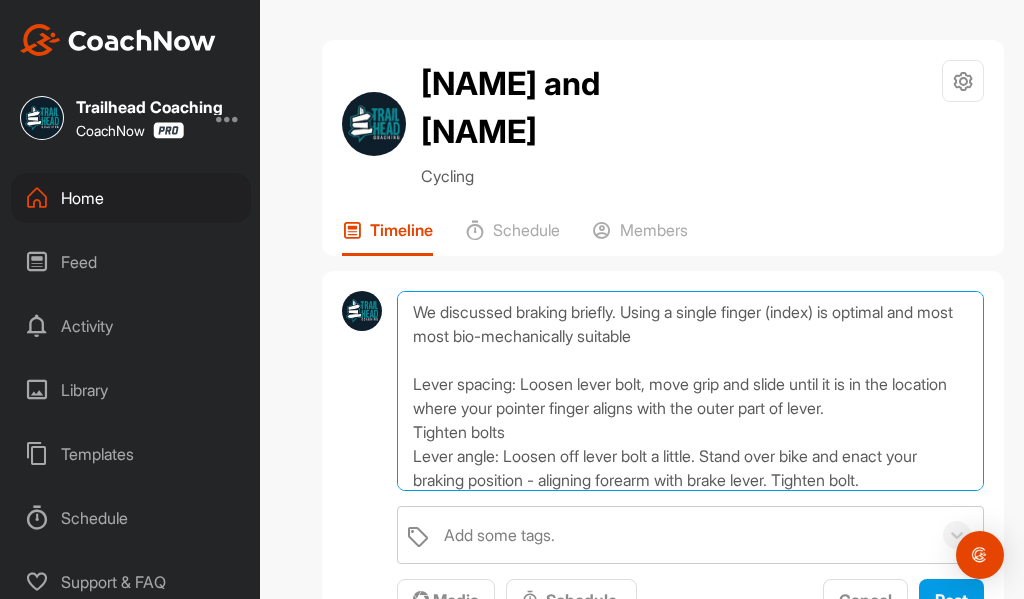 drag, startPoint x: 526, startPoint y: 335, endPoint x: 773, endPoint y: 337, distance: 247.0081 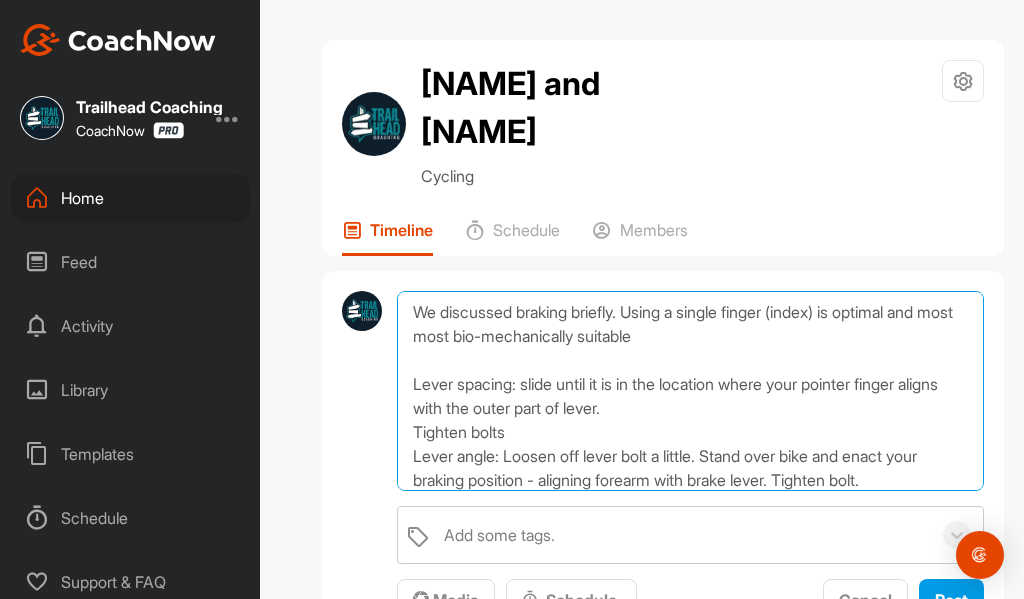 click on "We discussed braking briefly. Using a single finger (index) is optimal and most most bio-mechanically suitable
Lever spacing: slide until it is in the location where your pointer finger aligns with the outer part of lever.
Tighten bolts
Lever angle: Loosen off lever bolt a little. Stand over bike and enact your braking position - aligning forearm with brake lever. Tighten bolt." at bounding box center (690, 391) 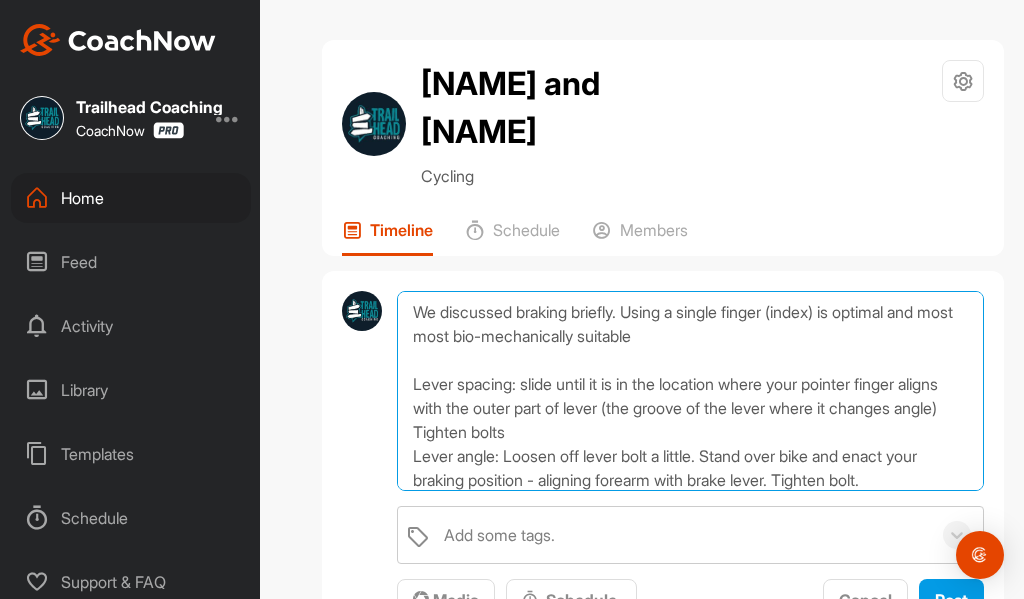 click on "We discussed braking briefly. Using a single finger (index) is optimal and most most bio-mechanically suitable
Lever spacing: slide until it is in the location where your pointer finger aligns with the outer part of lever (the groove of the lever where it changes angle)
Tighten bolts
Lever angle: Loosen off lever bolt a little. Stand over bike and enact your braking position - aligning forearm with brake lever. Tighten bolt." at bounding box center (690, 391) 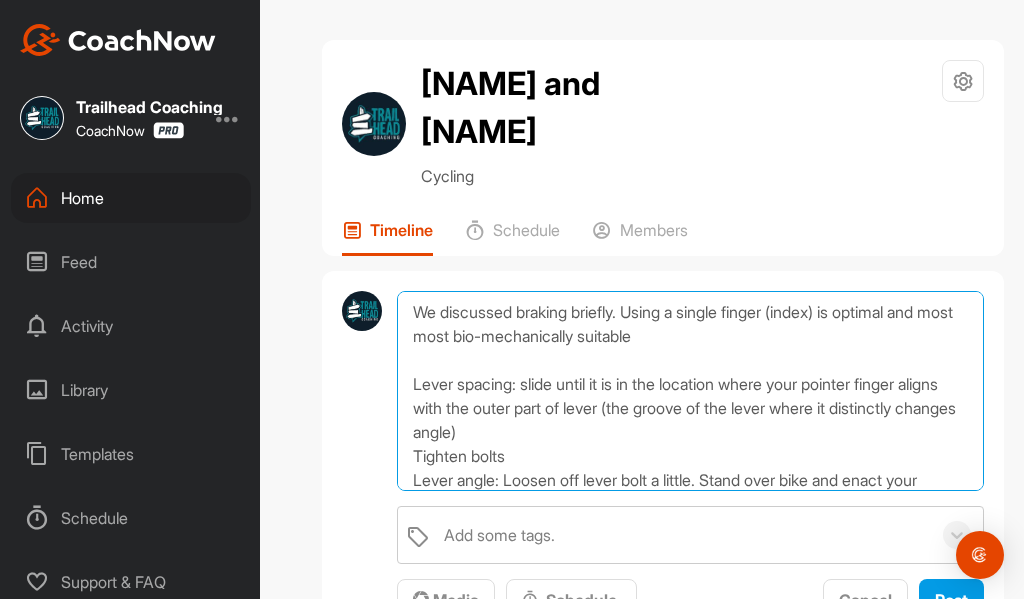 drag, startPoint x: 511, startPoint y: 413, endPoint x: 410, endPoint y: 417, distance: 101.07918 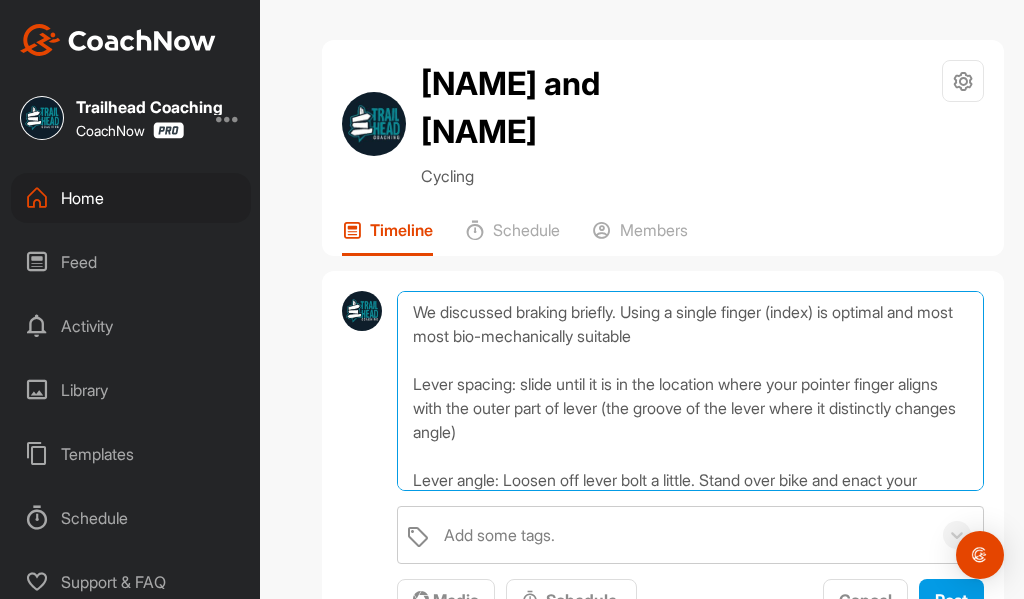 drag, startPoint x: 527, startPoint y: 337, endPoint x: 598, endPoint y: 336, distance: 71.00704 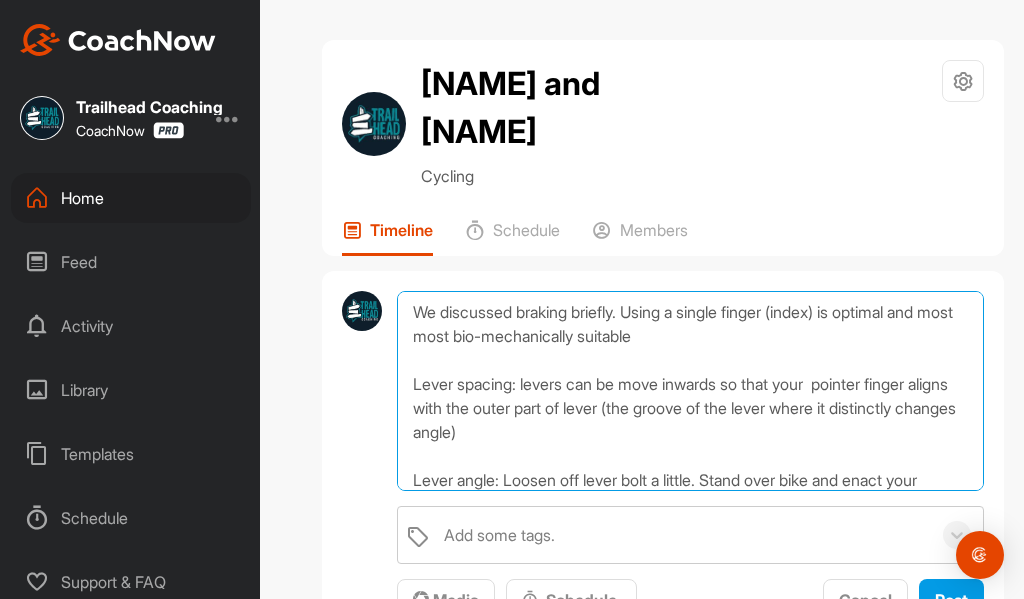 drag, startPoint x: 842, startPoint y: 266, endPoint x: 803, endPoint y: 269, distance: 39.115215 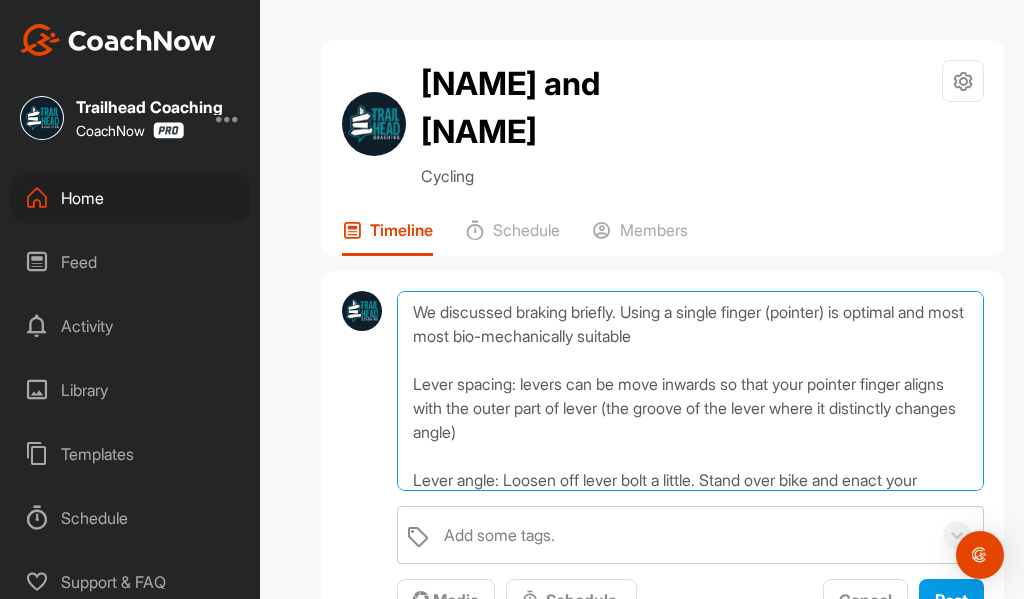 click on "We discussed braking briefly. Using a single finger (pointer) is optimal and most most bio-mechanically suitable
Lever spacing: levers can be move inwards so that your pointer finger aligns with the outer part of lever (the groove of the lever where it distinctly changes angle)
Lever angle: Loosen off lever bolt a little. Stand over bike and enact your braking position - aligning forearm with brake lever. Tighten bolt." at bounding box center [690, 391] 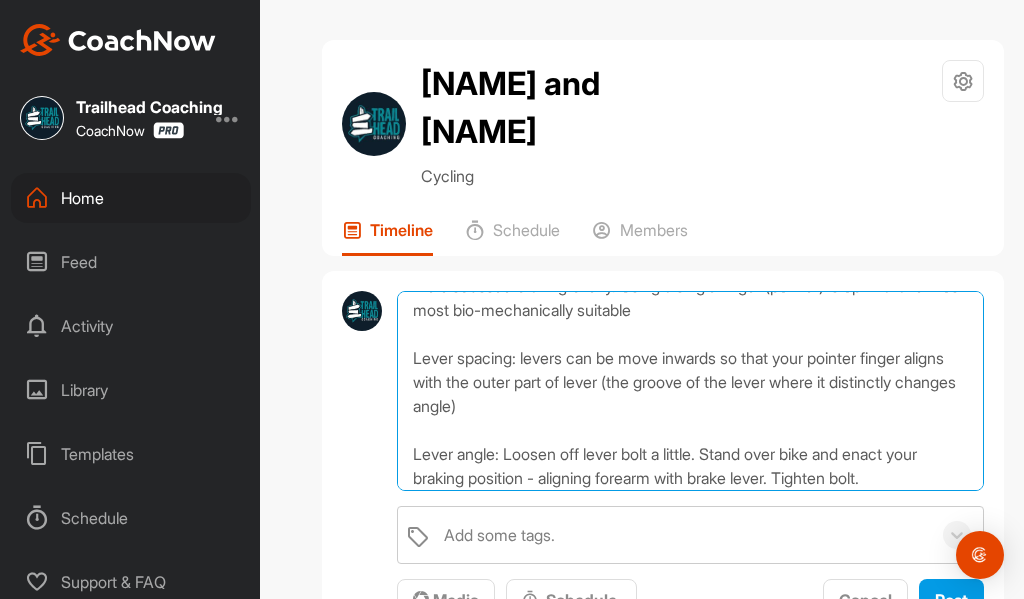 scroll, scrollTop: 34, scrollLeft: 0, axis: vertical 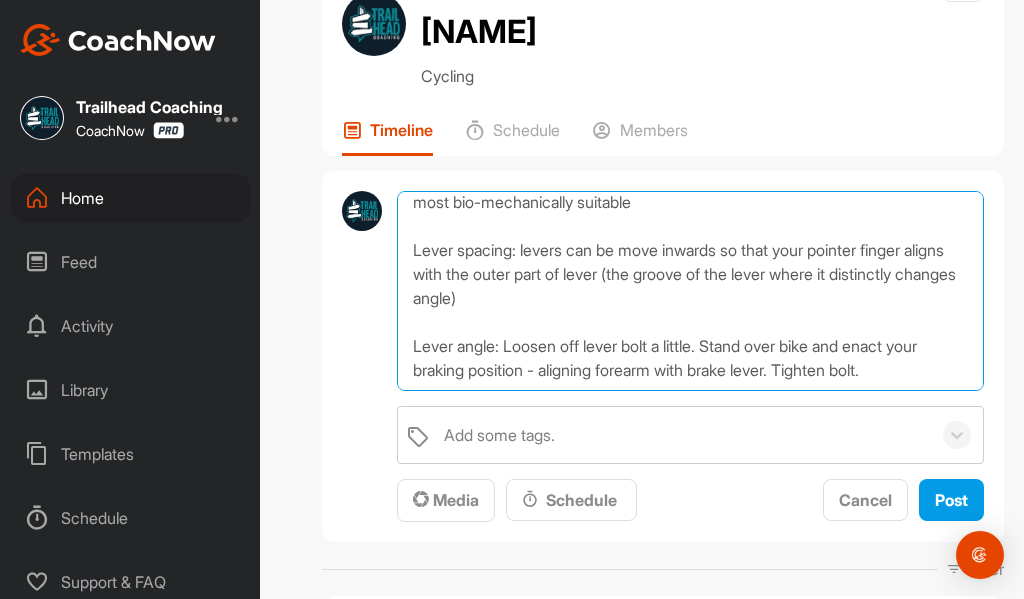 drag, startPoint x: 939, startPoint y: 323, endPoint x: 508, endPoint y: 304, distance: 431.41858 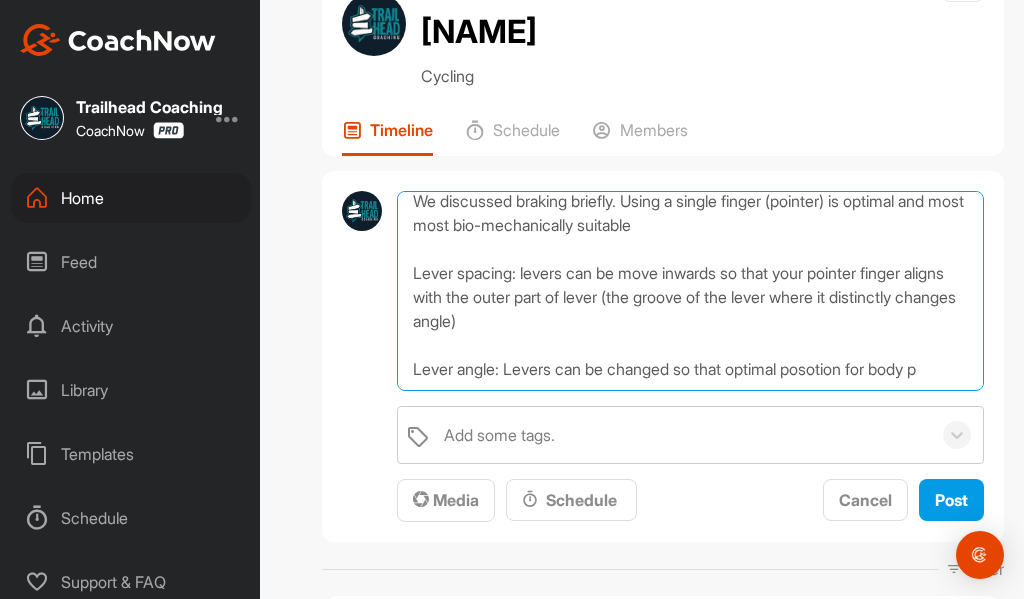 scroll, scrollTop: 34, scrollLeft: 0, axis: vertical 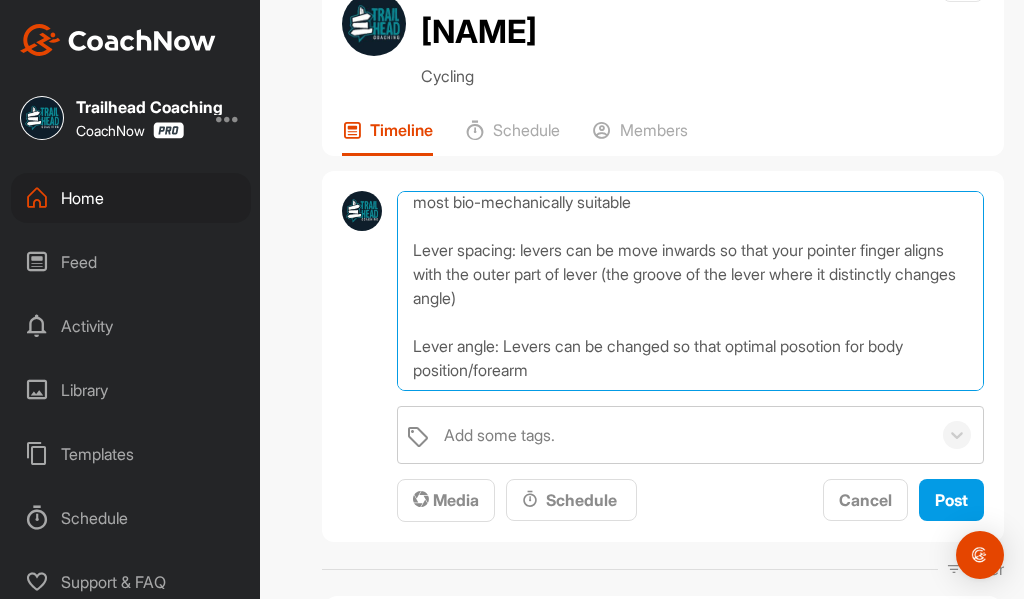 click on "We discussed braking briefly. Using a single finger (pointer) is optimal and most most bio-mechanically suitable
Lever spacing: levers can be move inwards so that your pointer finger aligns with the outer part of lever (the groove of the lever where it distinctly changes angle)
Lever angle: Levers can be changed so that optimal posotion for body position/forearm" at bounding box center [690, 291] 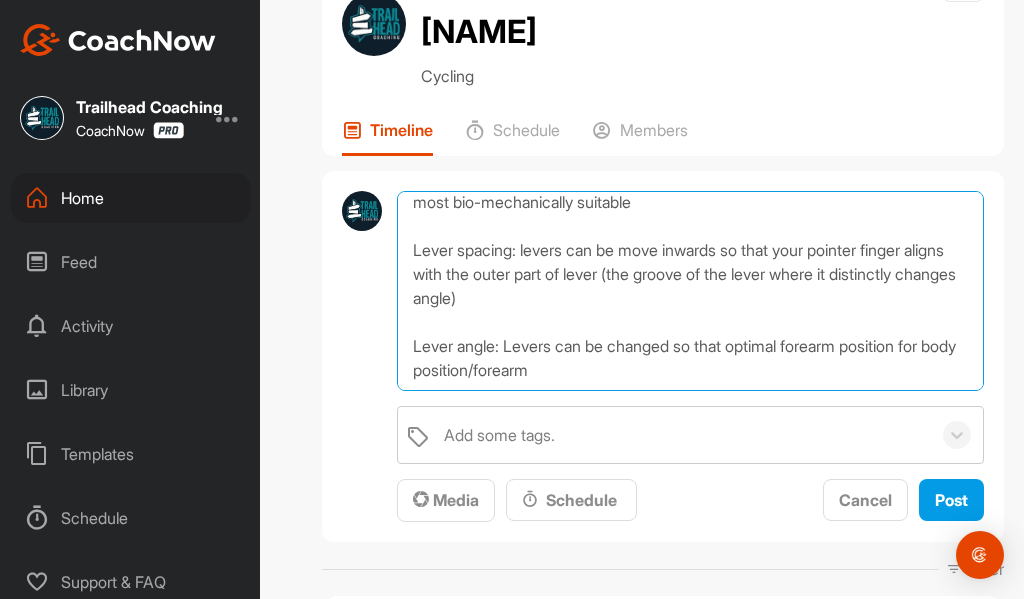 scroll, scrollTop: 35, scrollLeft: 0, axis: vertical 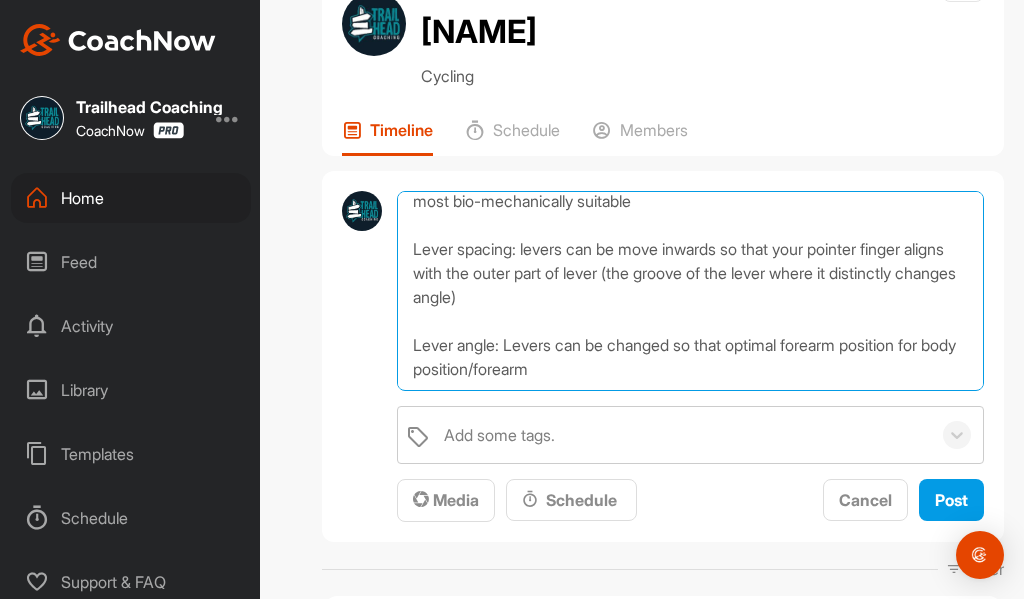 drag, startPoint x: 617, startPoint y: 324, endPoint x: 412, endPoint y: 329, distance: 205.06097 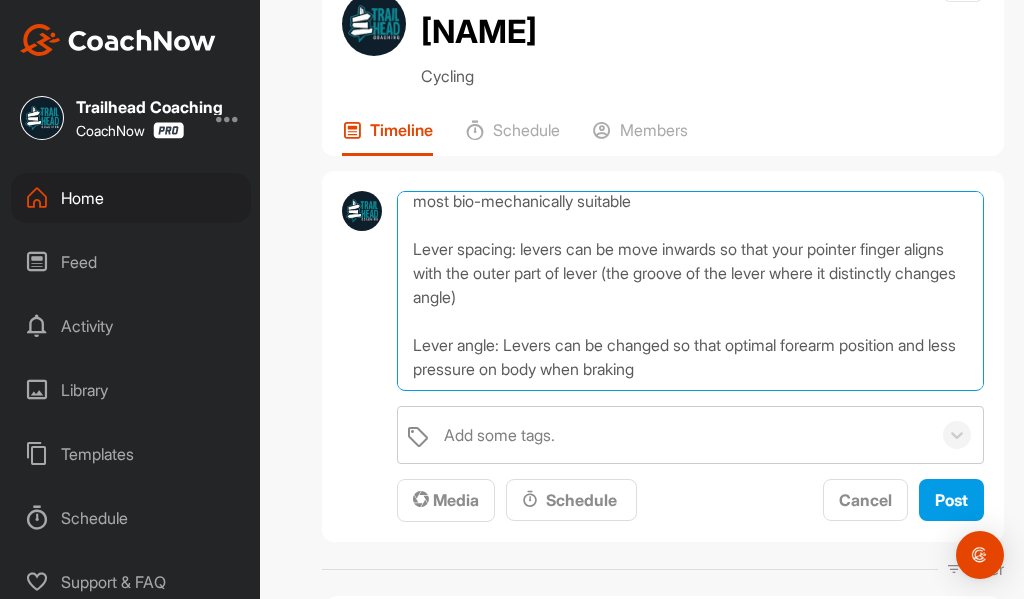 scroll, scrollTop: 73, scrollLeft: 0, axis: vertical 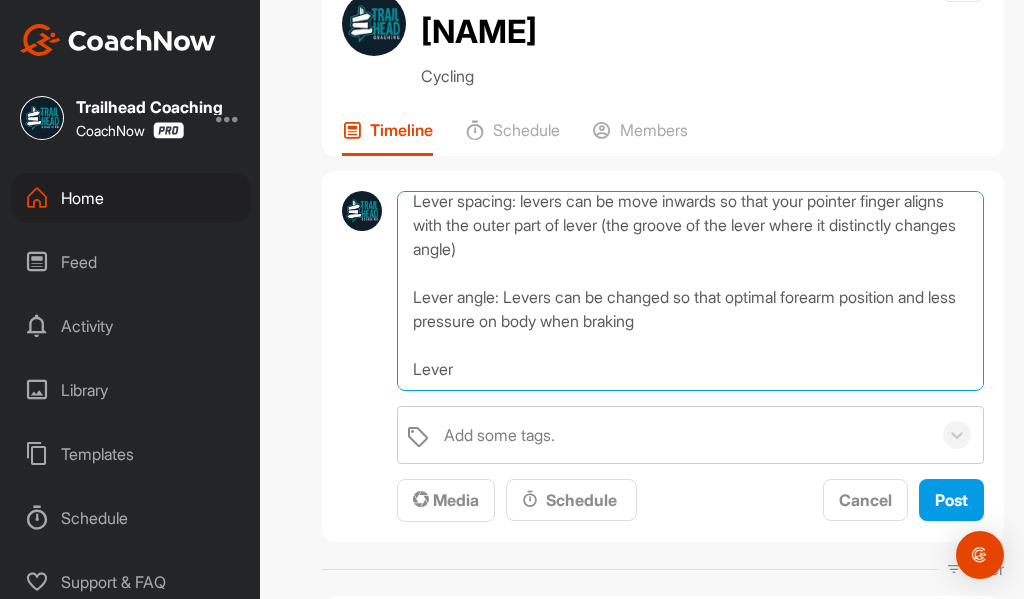 drag, startPoint x: 457, startPoint y: 329, endPoint x: 415, endPoint y: 328, distance: 42.0119 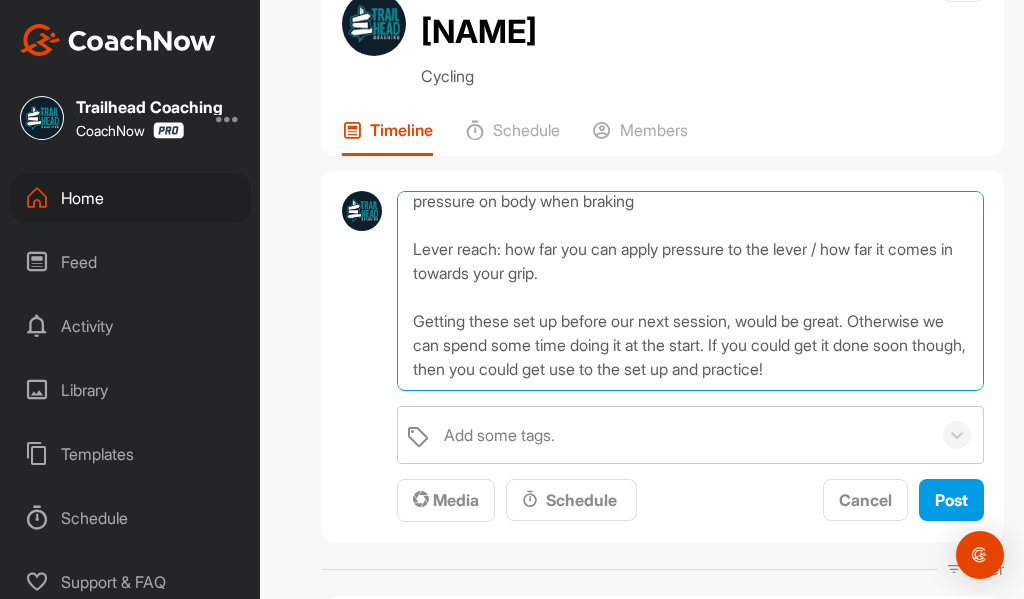 scroll, scrollTop: 274, scrollLeft: 0, axis: vertical 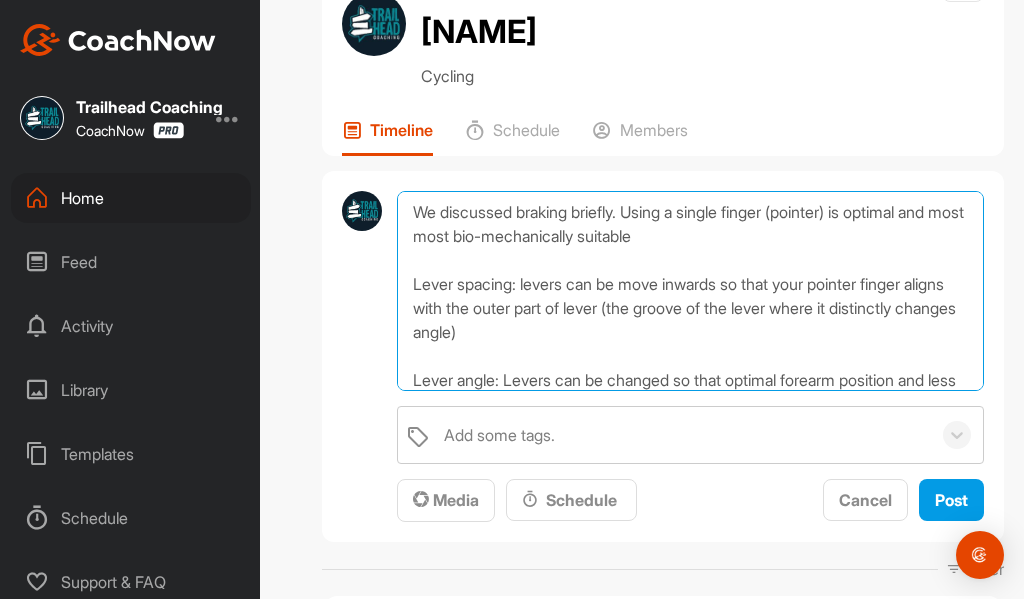 drag, startPoint x: 513, startPoint y: 282, endPoint x: 410, endPoint y: 167, distance: 154.38264 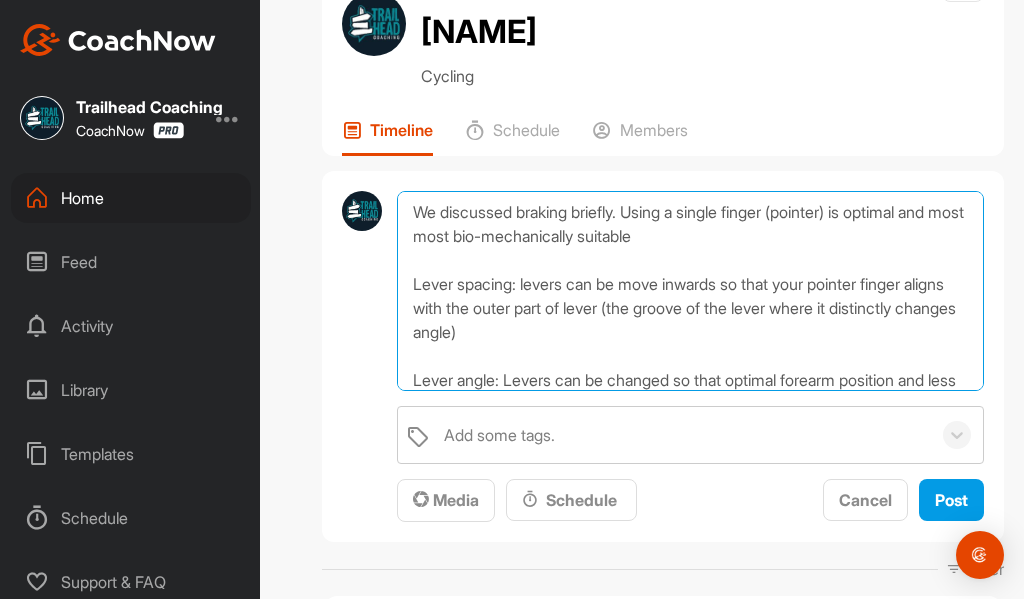 type on "We discussed braking briefly. Using a single finger (pointer) is optimal and most most bio-mechanically suitable
Lever spacing: levers can be move inwards so that your pointer finger aligns with the outer part of lever (the groove of the lever where it distinctly changes angle)
Lever angle: Levers can be changed so that optimal forearm position and less pressure on body when braking
Lever reach: how far you can apply pressure to the lever / how far it comes in towards your grip.
Getting these set up before our next session, would be great. Otherwise we can spend some time doing it at the start. If you could get it done soon though, then you could get use to the set up and practice!" 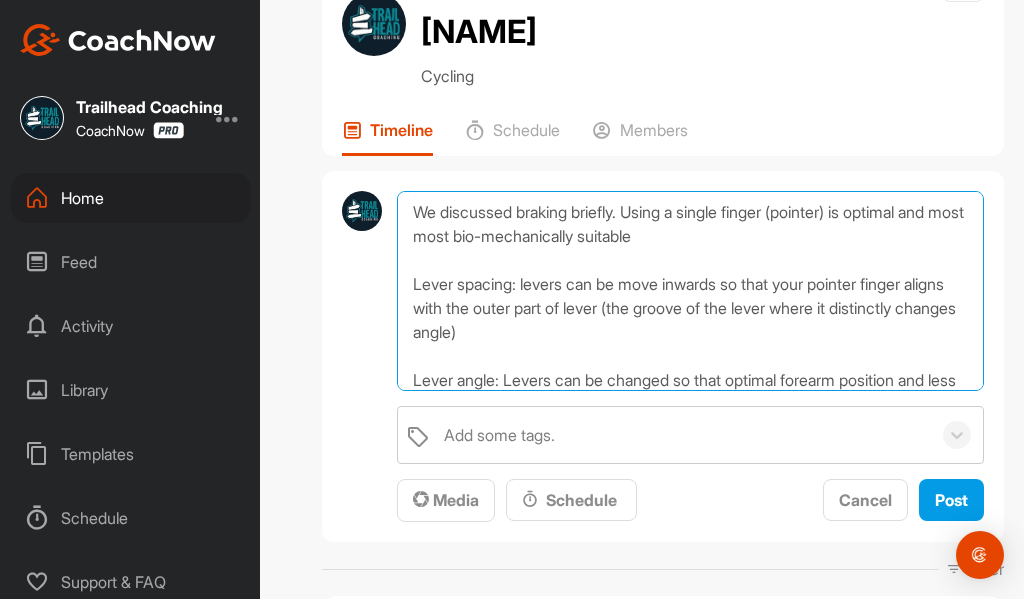 drag, startPoint x: 592, startPoint y: 310, endPoint x: 603, endPoint y: 305, distance: 12.083046 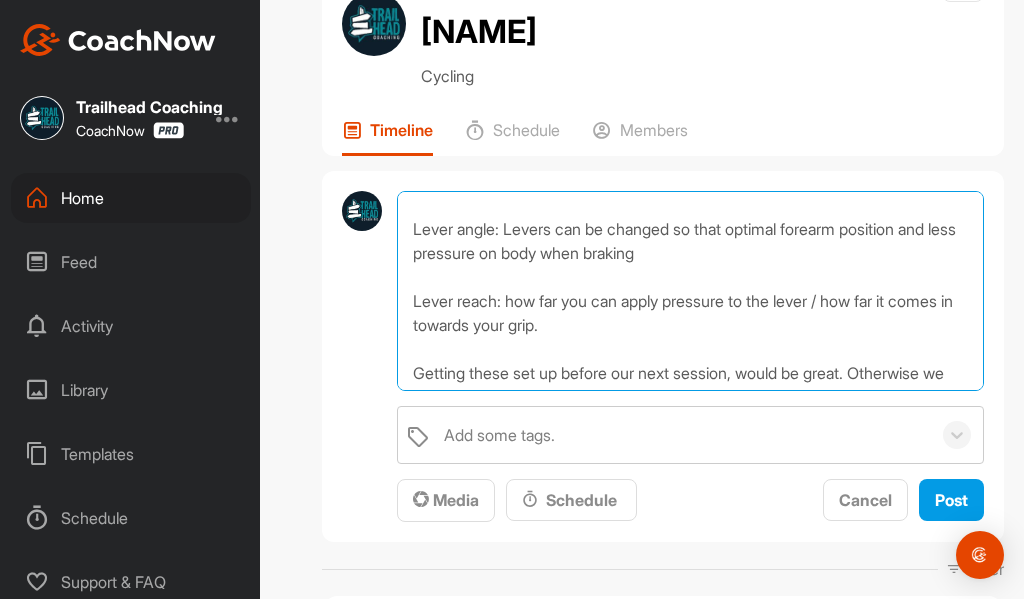 scroll, scrollTop: 274, scrollLeft: 0, axis: vertical 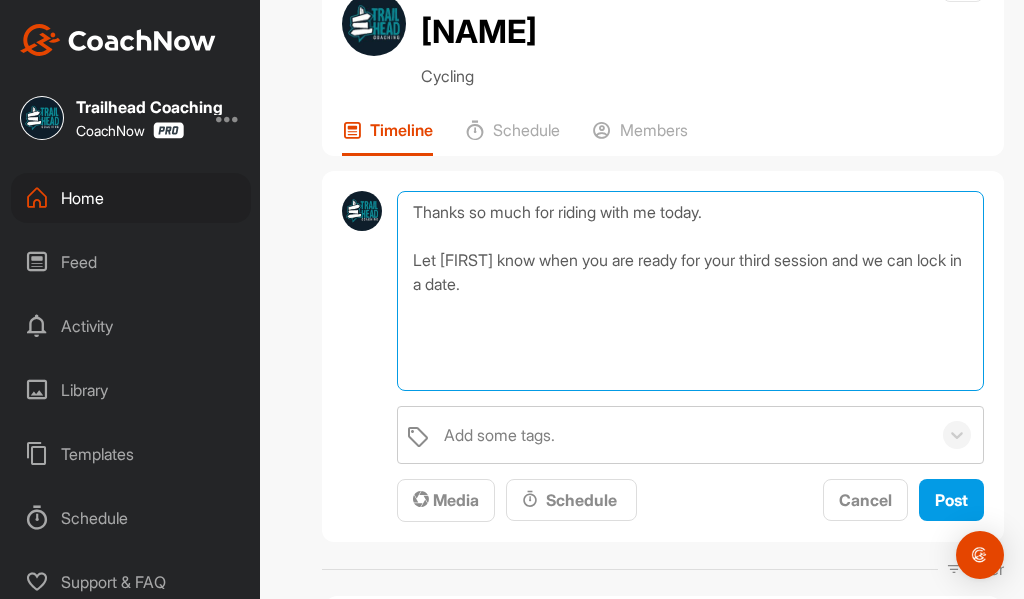 click on "Thanks so much for riding with me today.
Let [FIRST] know when you are ready for your third session and we can lock in a date." at bounding box center [690, 291] 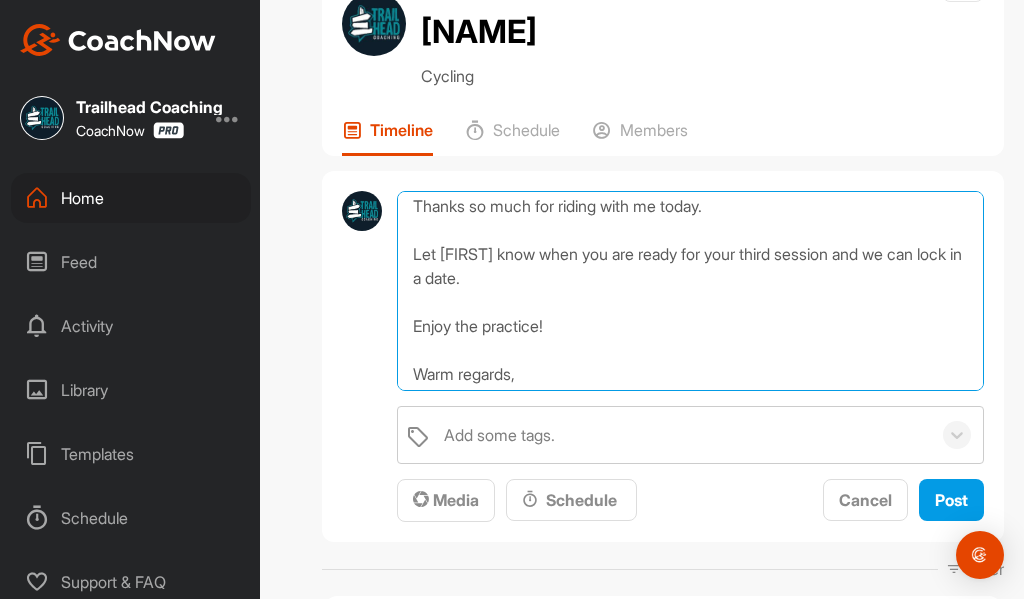 scroll, scrollTop: 0, scrollLeft: 0, axis: both 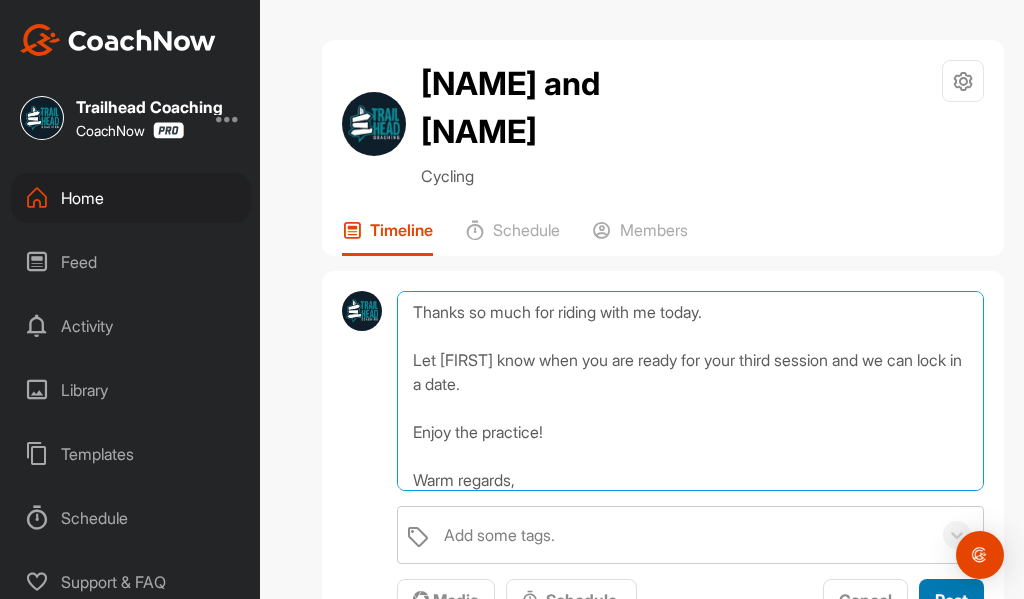 type on "Thanks so much for riding with me today.
Let [FIRST] know when you are ready for your third session and we can lock in a date.
Enjoy the practice!
Warm regards,
[FIRST]" 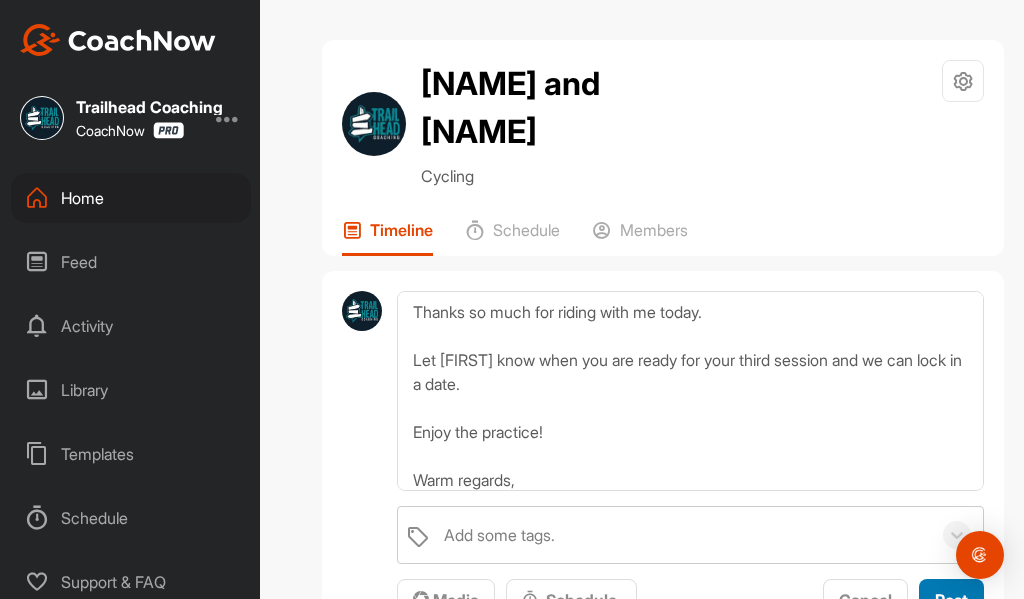 click on "Post" at bounding box center [951, 600] 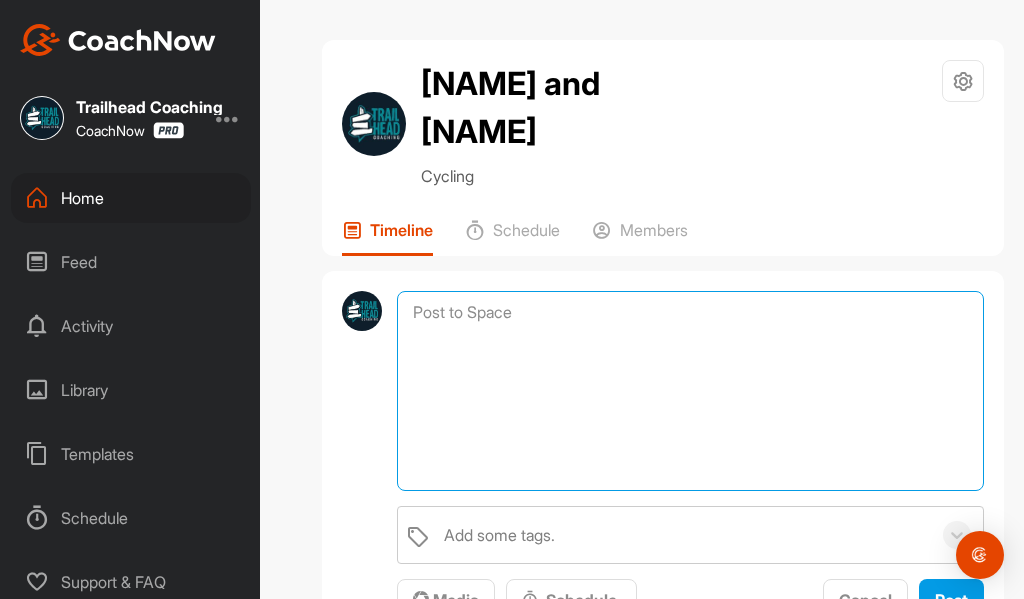 click at bounding box center (690, 391) 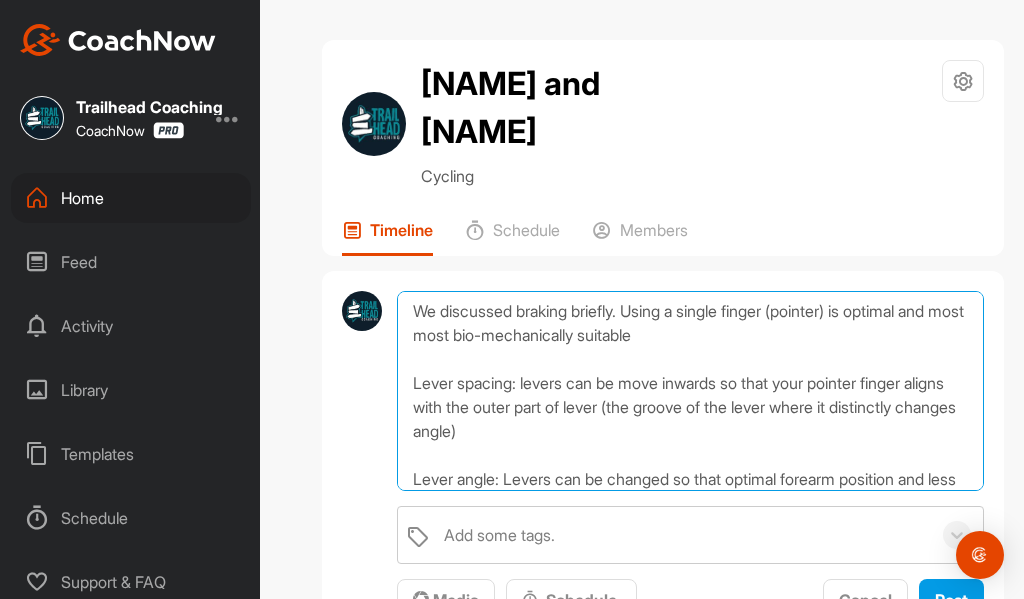 scroll, scrollTop: 0, scrollLeft: 0, axis: both 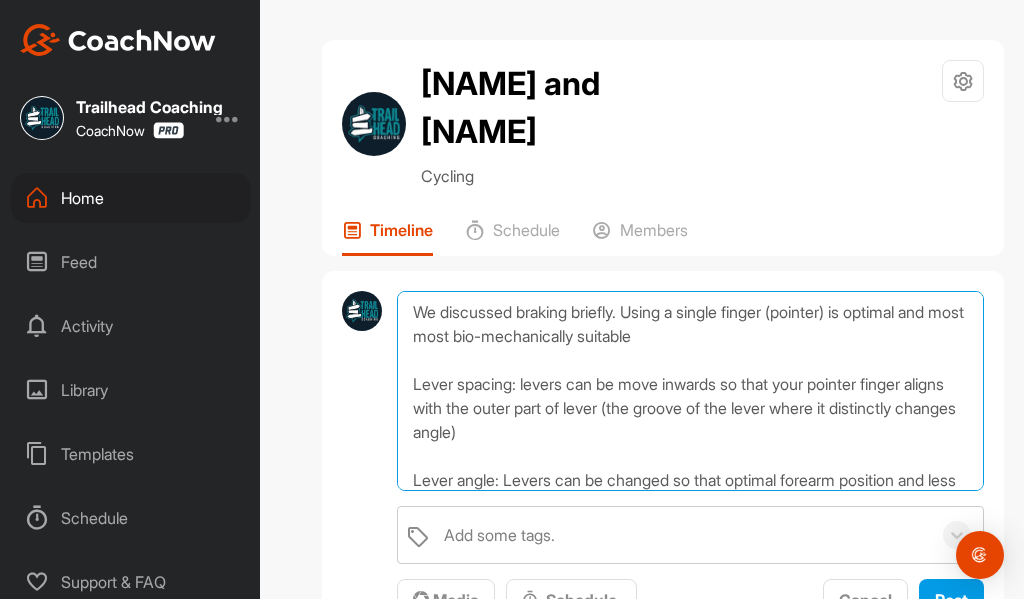 click on "We discussed braking briefly. Using a single finger (pointer) is optimal and most most bio-mechanically suitable
Lever spacing: levers can be move inwards so that your pointer finger aligns with the outer part of lever (the groove of the lever where it distinctly changes angle)
Lever angle: Levers can be changed so that optimal forearm position and less pressure on body when braking
Lever reach: how far you can apply pressure to the lever / how far it comes in towards your grip.
Getting these set up before our next session, would be great. Otherwise we can spend some time doing it at the start. If you could get it done soon though, then you could get use to the set up and practice!" at bounding box center (690, 391) 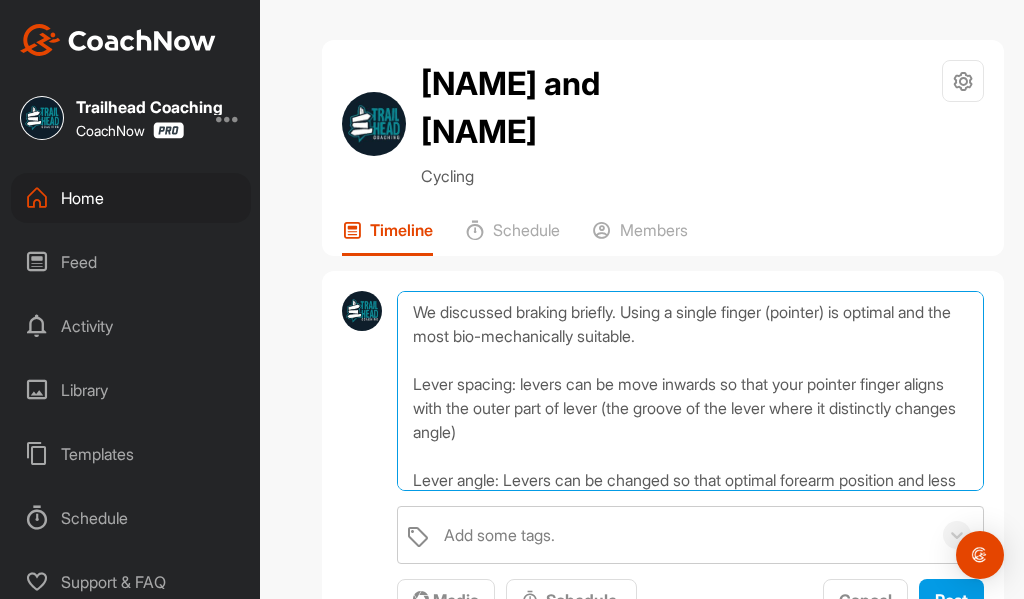 click on "We discussed braking briefly. Using a single finger (pointer) is optimal and the most bio-mechanically suitable.
Lever spacing: levers can be move inwards so that your pointer finger aligns with the outer part of lever (the groove of the lever where it distinctly changes angle)
Lever angle: Levers can be changed so that optimal forearm position and less pressure on body when braking
Lever reach: how far you can apply pressure to the lever / how far it comes in towards your grip.
Getting these set up before our next session, would be great. Otherwise we can spend some time doing it at the start. If you could get it done soon though, then you could get use to the set up and practice!" at bounding box center (690, 391) 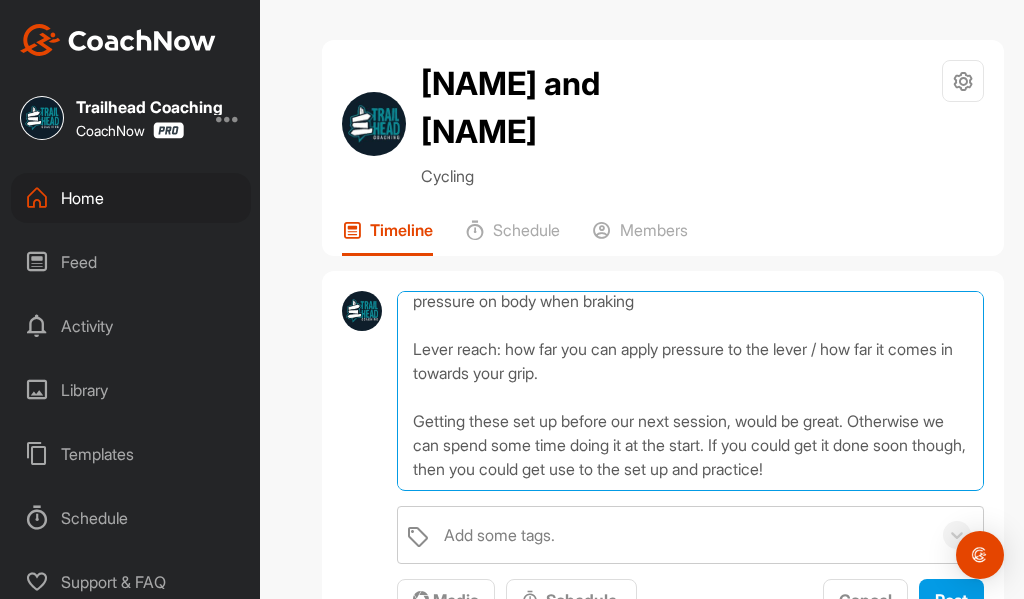 scroll, scrollTop: 250, scrollLeft: 0, axis: vertical 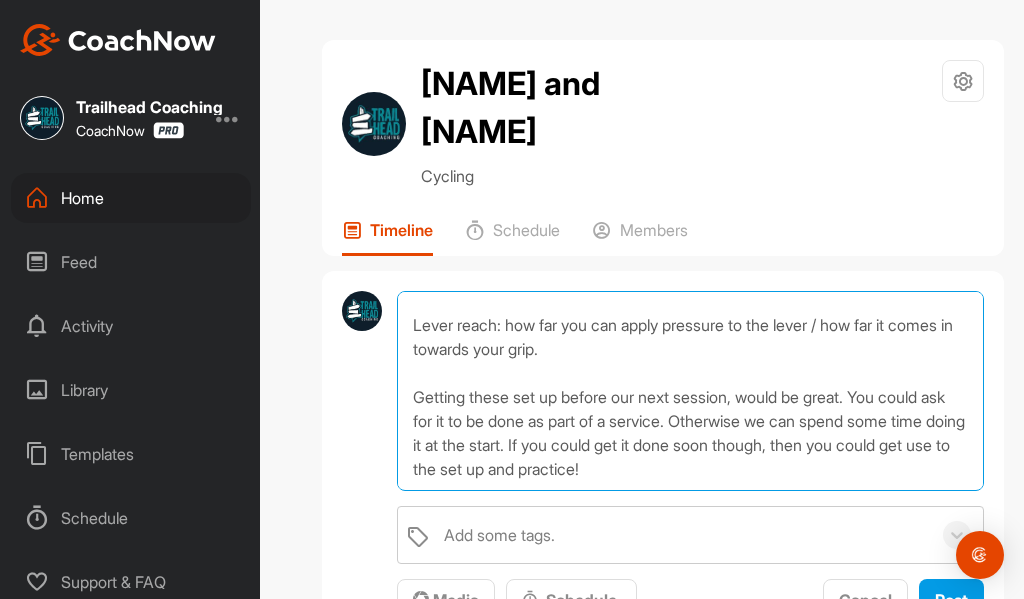 drag, startPoint x: 522, startPoint y: 350, endPoint x: 463, endPoint y: 356, distance: 59.3043 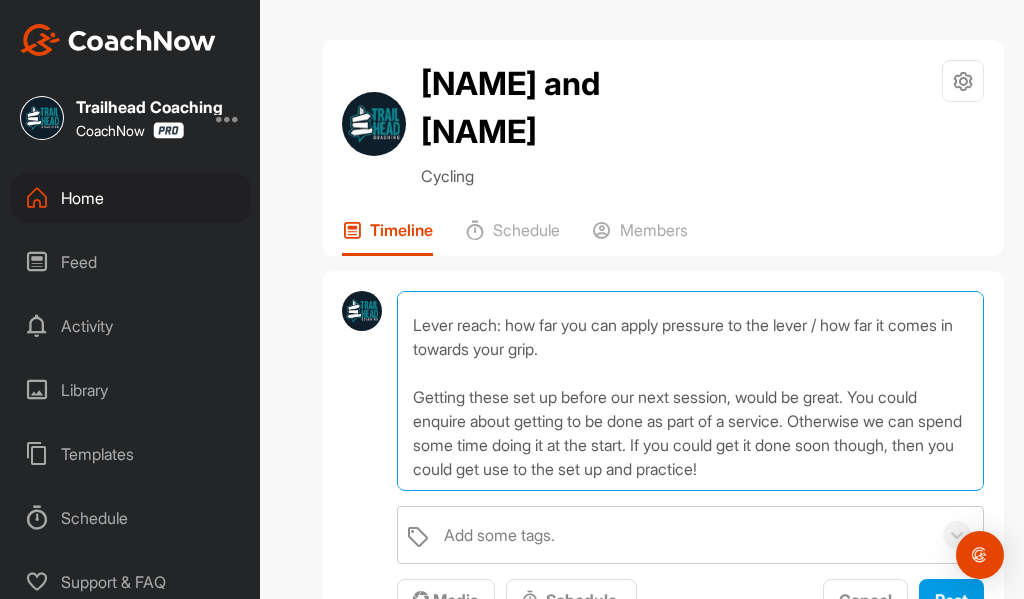 click on "We discussed braking briefly. Using a single finger (pointer) is optimal and the most bio-mechanically suitable.
Lever spacing: levers can be move inwards so that your pointer finger aligns with the outer part of lever (the groove of the lever where it distinctly changes angle)
Lever angle: Levers can be changed so that optimal forearm position and less pressure on body when braking
Lever reach: how far you can apply pressure to the lever / how far it comes in towards your grip.
Getting these set up before our next session, would be great. You could enquire about getting to be done as part of a service. Otherwise we can spend some time doing it at the start. If you could get it done soon though, then you could get use to the set up and practice!" at bounding box center (690, 391) 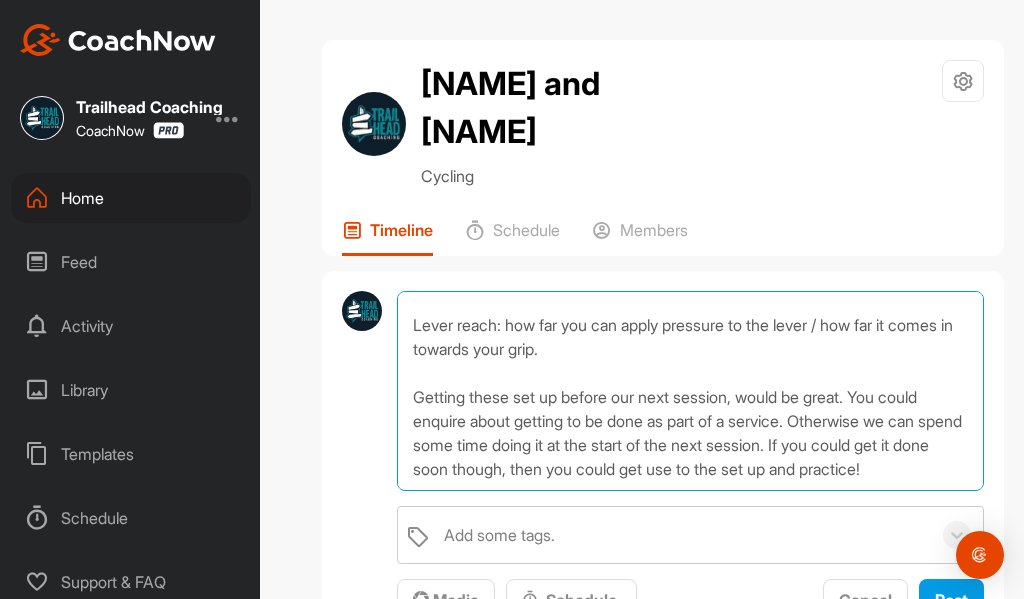 click on "We discussed braking briefly. Using a single finger (pointer) is optimal and the most bio-mechanically suitable.
Lever spacing: levers can be move inwards so that your pointer finger aligns with the outer part of lever (the groove of the lever where it distinctly changes angle)
Lever angle: Levers can be changed so that optimal forearm position and less pressure on body when braking
Lever reach: how far you can apply pressure to the lever / how far it comes in towards your grip.
Getting these set up before our next session, would be great. You could enquire about getting to be done as part of a service. Otherwise we can spend some time doing it at the start of the next session. If you could get it done soon though, then you could get use to the set up and practice!" at bounding box center (690, 391) 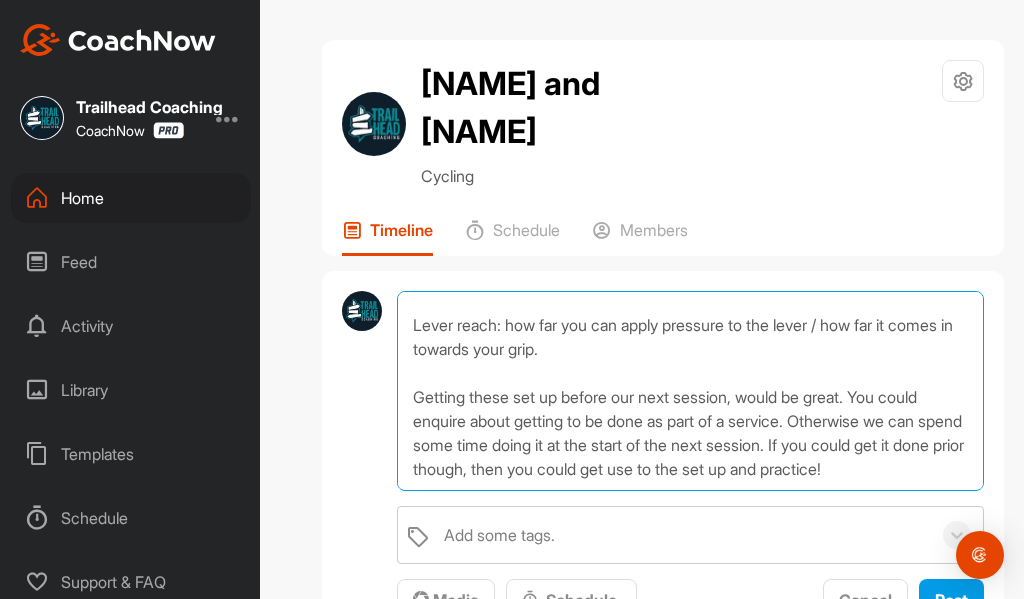 click on "We discussed braking briefly. Using a single finger (pointer) is optimal and the most bio-mechanically suitable.
Lever spacing: levers can be move inwards so that your pointer finger aligns with the outer part of lever (the groove of the lever where it distinctly changes angle)
Lever angle: Levers can be changed so that optimal forearm position and less pressure on body when braking
Lever reach: how far you can apply pressure to the lever / how far it comes in towards your grip.
Getting these set up before our next session, would be great. You could enquire about getting to be done as part of a service. Otherwise we can spend some time doing it at the start of the next session. If you could get it done prior though, then you could get use to the set up and practice!" at bounding box center (690, 391) 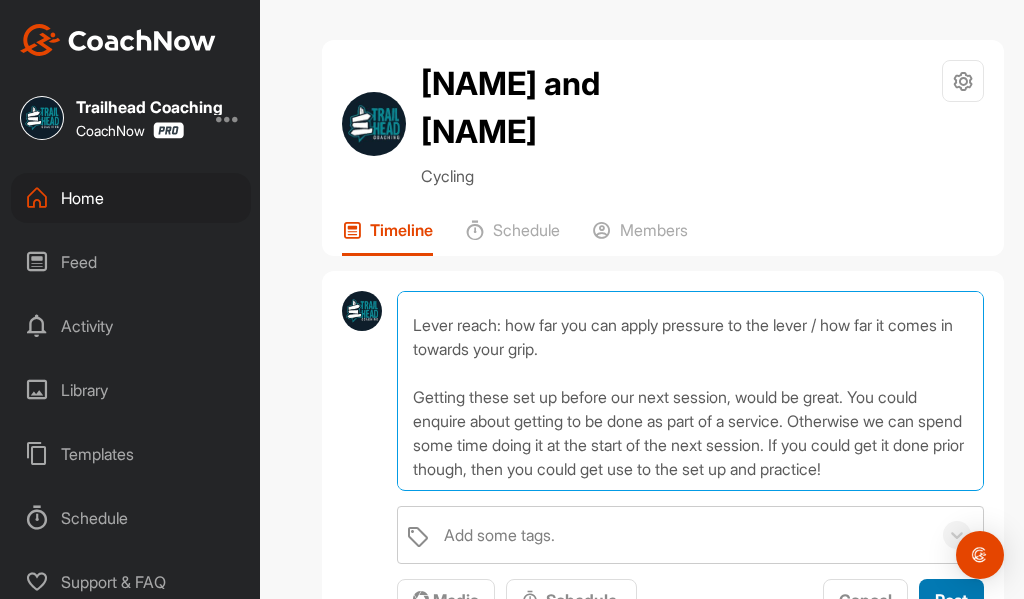 type on "We discussed braking briefly. Using a single finger (pointer) is optimal and the most bio-mechanically suitable.
Lever spacing: levers can be move inwards so that your pointer finger aligns with the outer part of lever (the groove of the lever where it distinctly changes angle)
Lever angle: Levers can be changed so that optimal forearm position and less pressure on body when braking
Lever reach: how far you can apply pressure to the lever / how far it comes in towards your grip.
Getting these set up before our next session, would be great. You could enquire about getting to be done as part of a service. Otherwise we can spend some time doing it at the start of the next session. If you could get it done prior though, then you could get use to the set up and practice!" 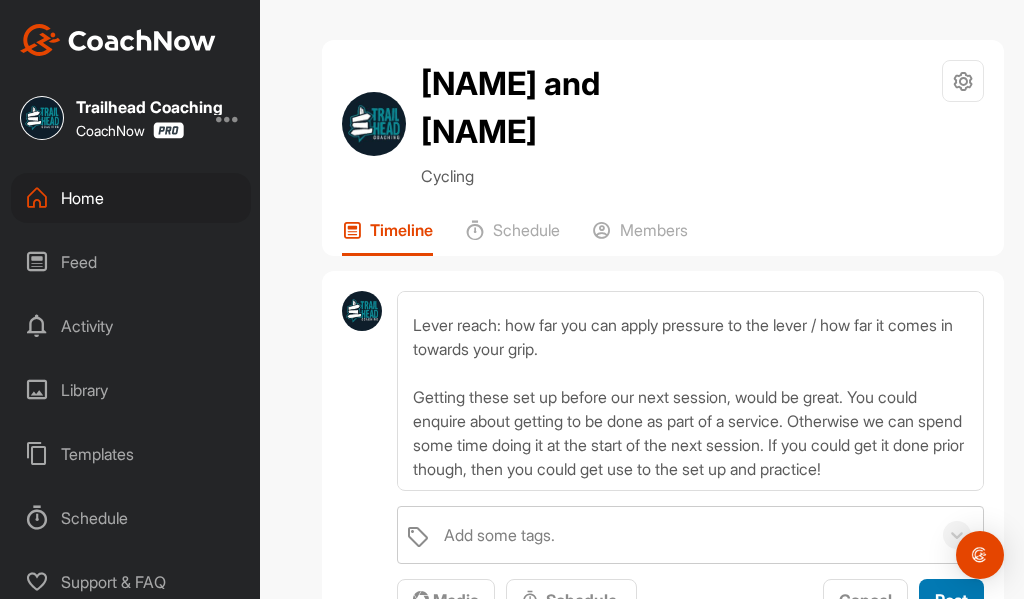 click on "Post" at bounding box center [951, 600] 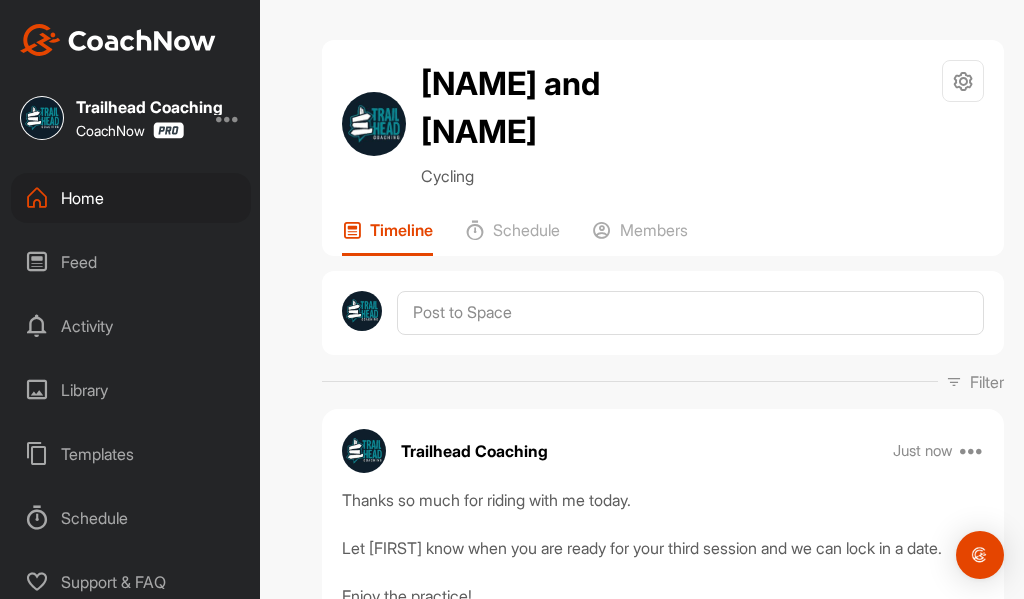 scroll, scrollTop: 0, scrollLeft: 0, axis: both 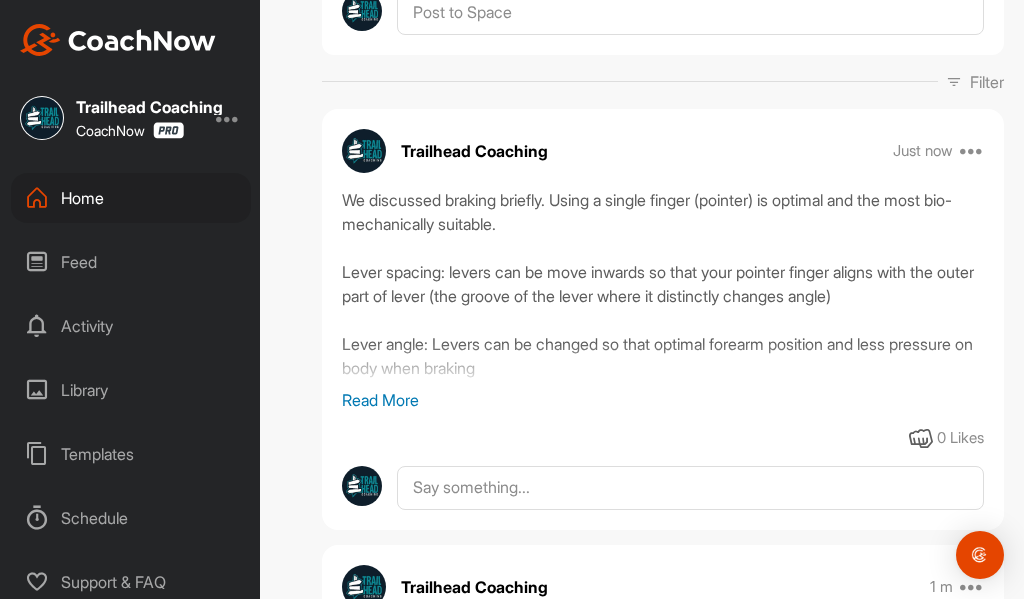 click on "Read More" at bounding box center (663, 400) 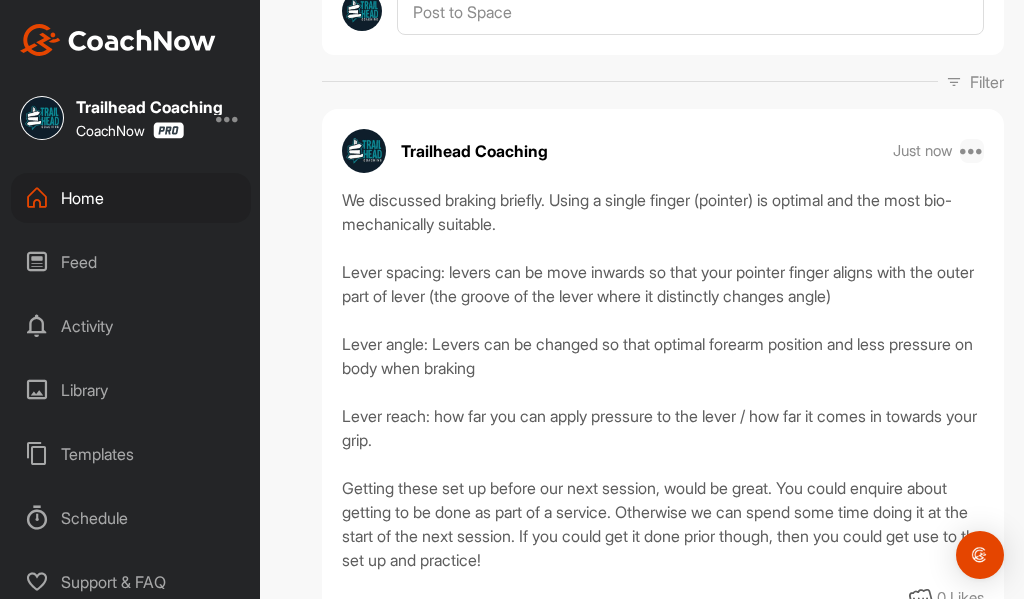 click at bounding box center [972, 151] 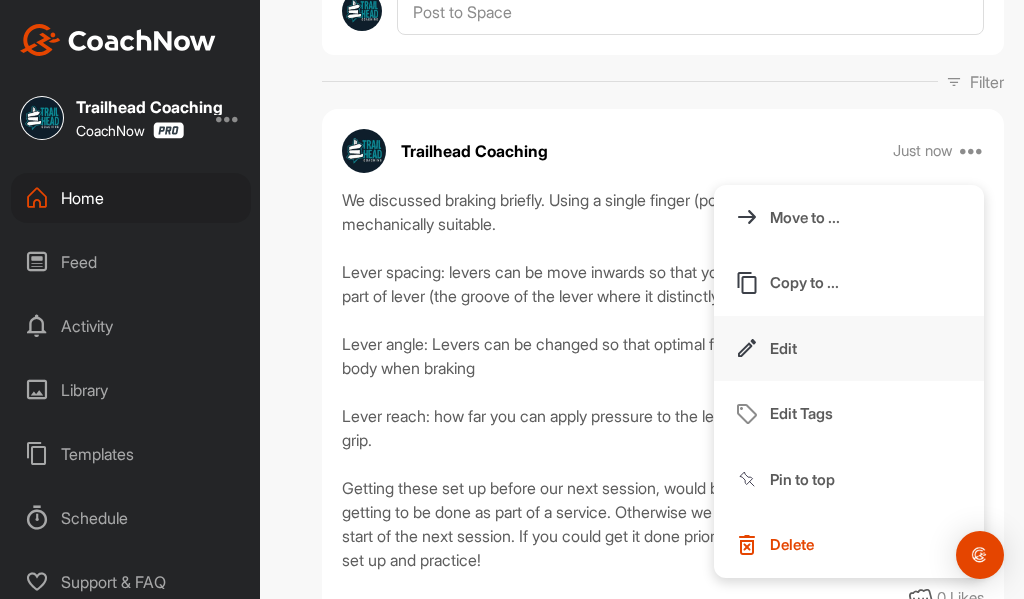 click on "Edit" at bounding box center [783, 348] 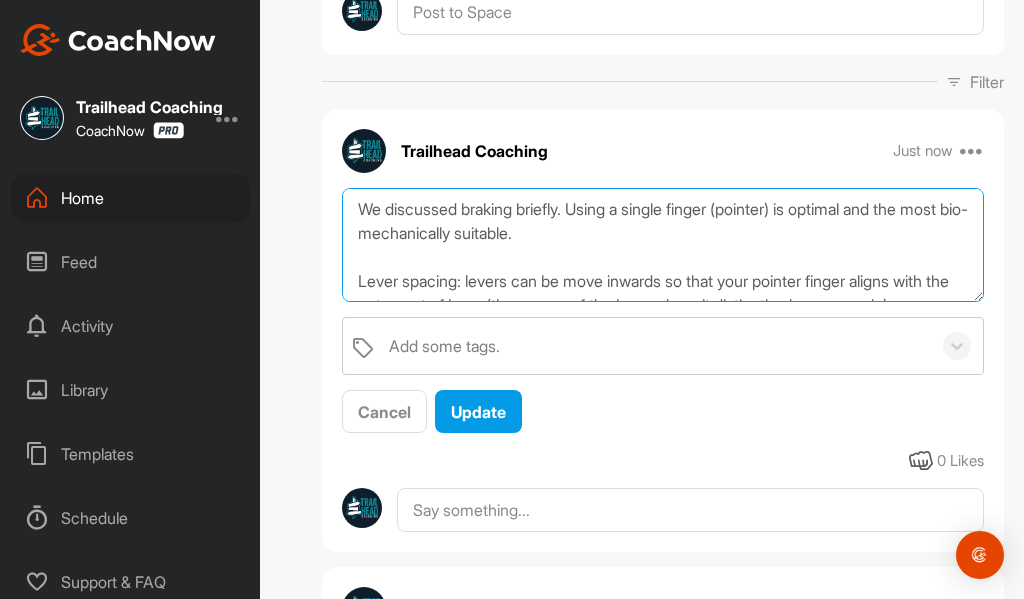 click on "We discussed braking briefly. Using a single finger (pointer) is optimal and the most bio-mechanically suitable.
Lever spacing: levers can be move inwards so that your pointer finger aligns with the outer part of lever (the groove of the lever where it distinctly changes angle)
Lever angle: Levers can be changed so that optimal forearm position and less pressure on body when braking
Lever reach: how far you can apply pressure to the lever / how far it comes in towards your grip.
Getting these set up before our next session, would be great. You could enquire about getting to be done as part of a service. Otherwise we can spend some time doing it at the start of the next session. If you could get it done prior though, then you could get use to the set up and practice!" at bounding box center (663, 245) 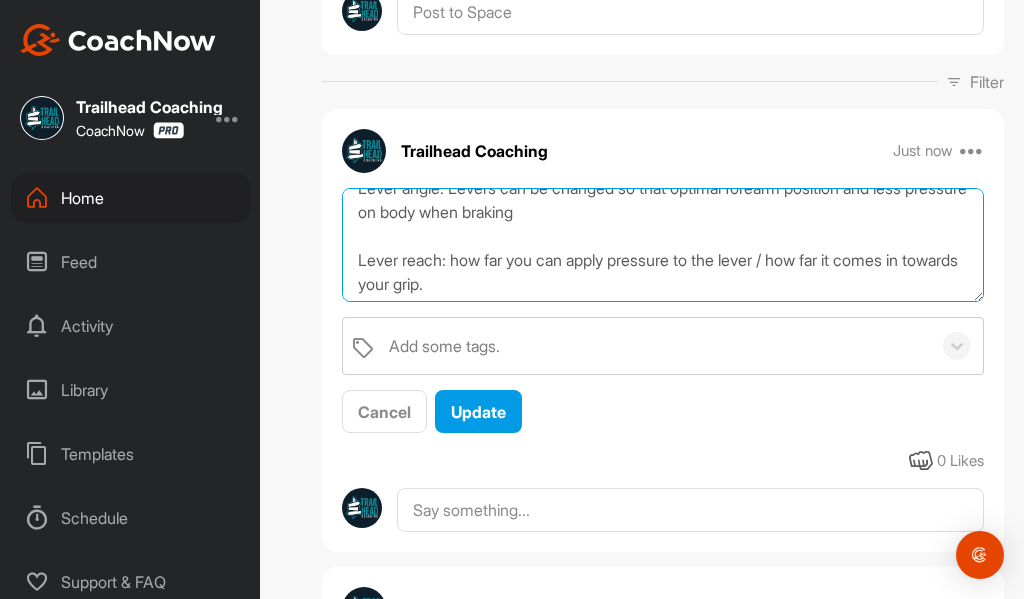 scroll, scrollTop: 200, scrollLeft: 0, axis: vertical 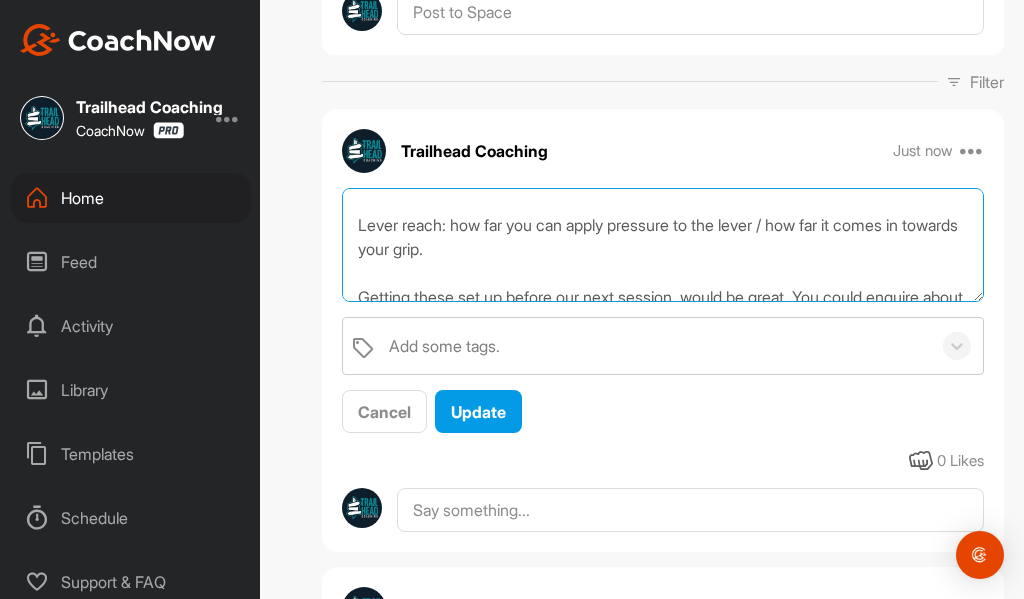 click on "We discussed braking briefly. Using a single finger (pointer) is optimal and the most bio-mechanically suitable.
Lever spacing: levers can be moved inwards so that your pointer finger aligns with the outer part of lever (the groove of the lever where it distinctly changes angle)
Lever angle: Levers can be changed so that optimal forearm position and less pressure on body when braking
Lever reach: how far you can apply pressure to the lever / how far it comes in towards your grip.
Getting these set up before our next session, would be great. You could enquire about getting to be done as part of a service. Otherwise we can spend some time doing it at the start of the next session. If you could get it done prior though, then you could get use to the set up and practice!" at bounding box center (663, 245) 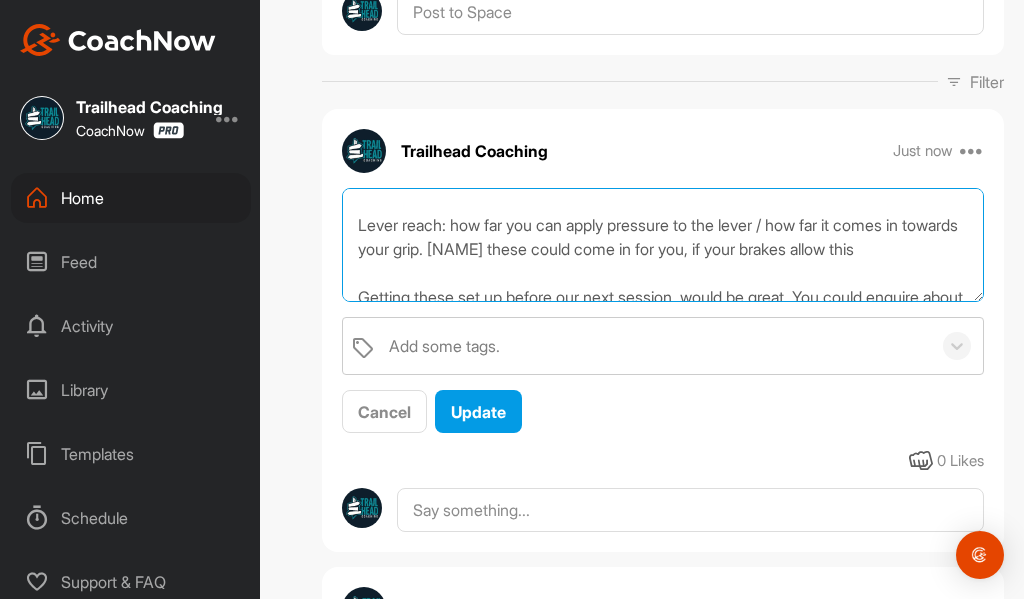 scroll, scrollTop: 206, scrollLeft: 0, axis: vertical 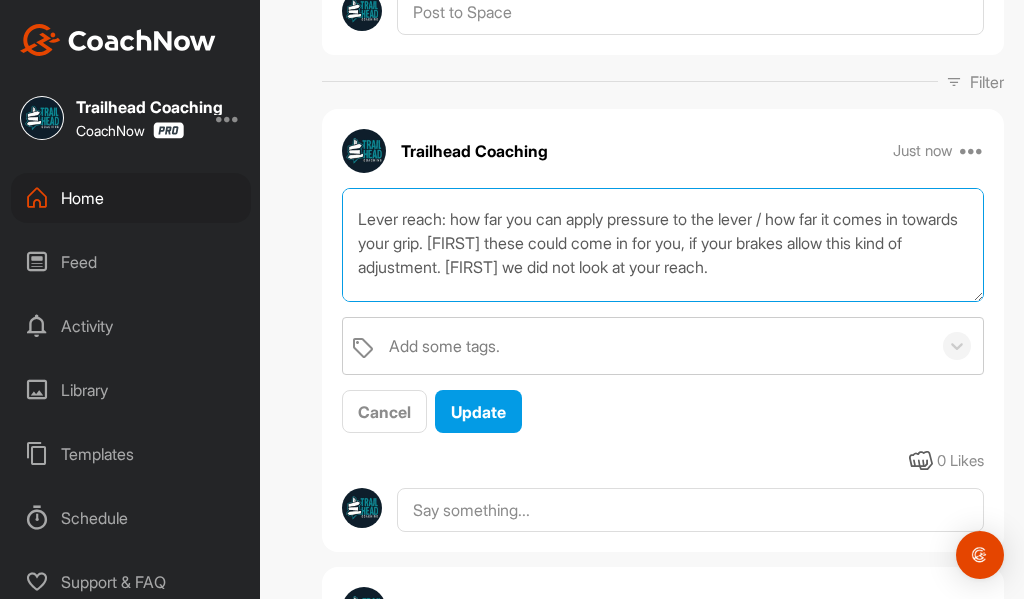 click on "We discussed braking briefly. Using a single finger (pointer) is optimal and the most bio-mechanically suitable.
Lever spacing: levers can be moved inwards so that your pointer finger aligns with the outer part of lever (the groove of the lever where it distinctly changes angle)
Lever angle: Levers can be changed so that optimal forearm position and less pressure on body when braking
Lever reach: how far you can apply pressure to the lever / how far it comes in towards your grip. [FIRST] these could come in for you, if your brakes allow this kind of adjustment. [FIRST] we did not look at your reach.
Getting these set up before our next session, would be great. You could enquire about getting to be done as part of a service. Otherwise we can spend some time doing it at the start of the next session. If you could get it done prior though, then you could get use to the set up and practice!" at bounding box center [663, 245] 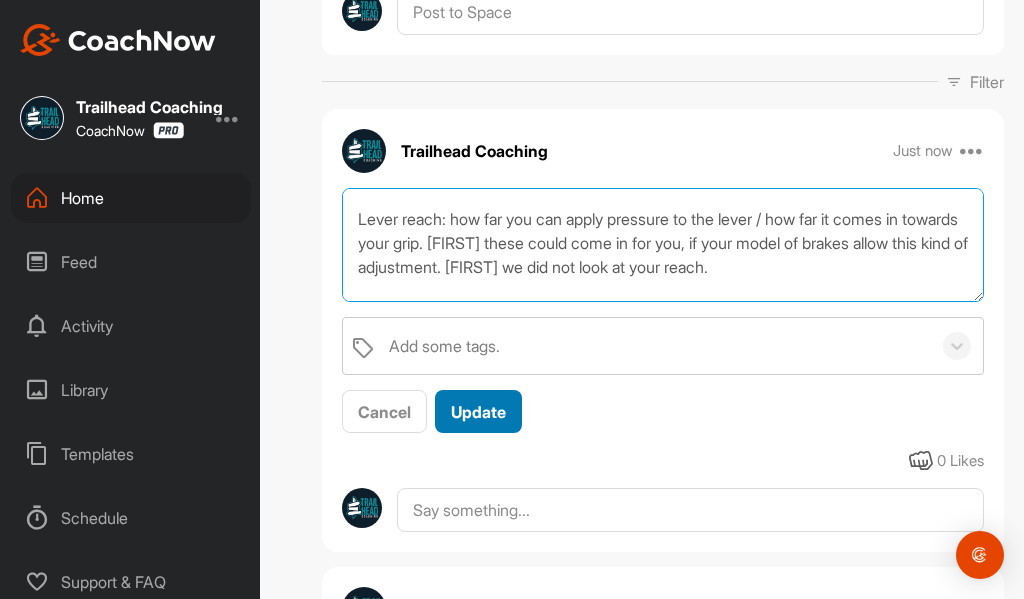 type on "We discussed braking briefly. Using a single finger (pointer) is optimal and the most bio-mechanically suitable.
Lever spacing: levers can be moved inwards so that your pointer finger aligns with the outer part of lever (the groove of the lever where it distinctly changes angle)
Lever angle: Levers can be changed so that optimal forearm position and less pressure on body when braking
Lever reach: how far you can apply pressure to the lever / how far it comes in towards your grip. [FIRST] these could come in for you, if your model of brakes allow this kind of adjustment. [FIRST] we did not look at your reach.
Getting these set up before our next session, would be great. You could enquire about getting to be done as part of a service. Otherwise we can spend some time doing it at the start of the next session. If you could get it done prior though, then you could get use to the set up and practice!" 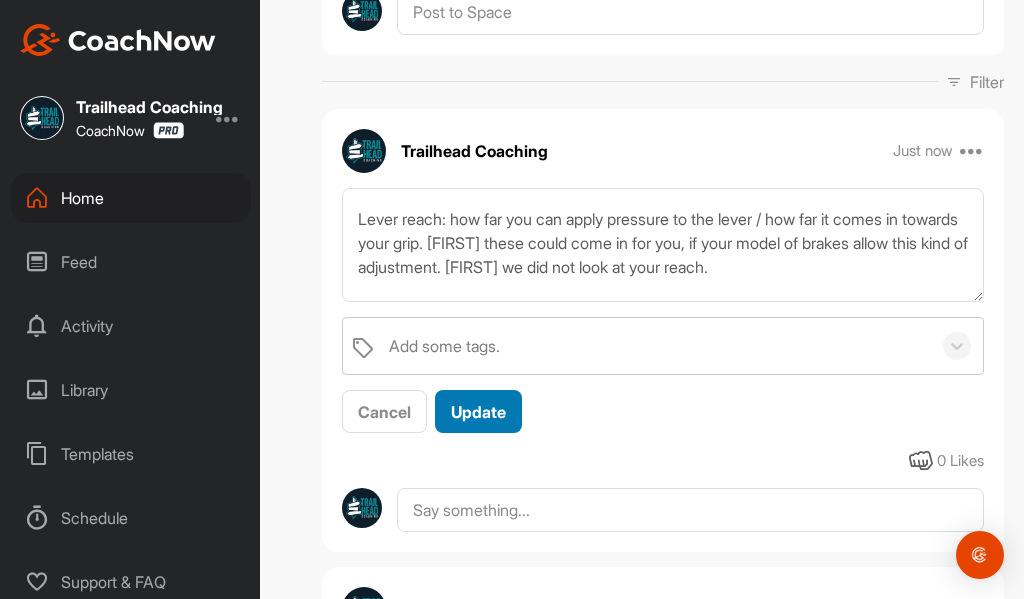 click on "Update" at bounding box center [478, 412] 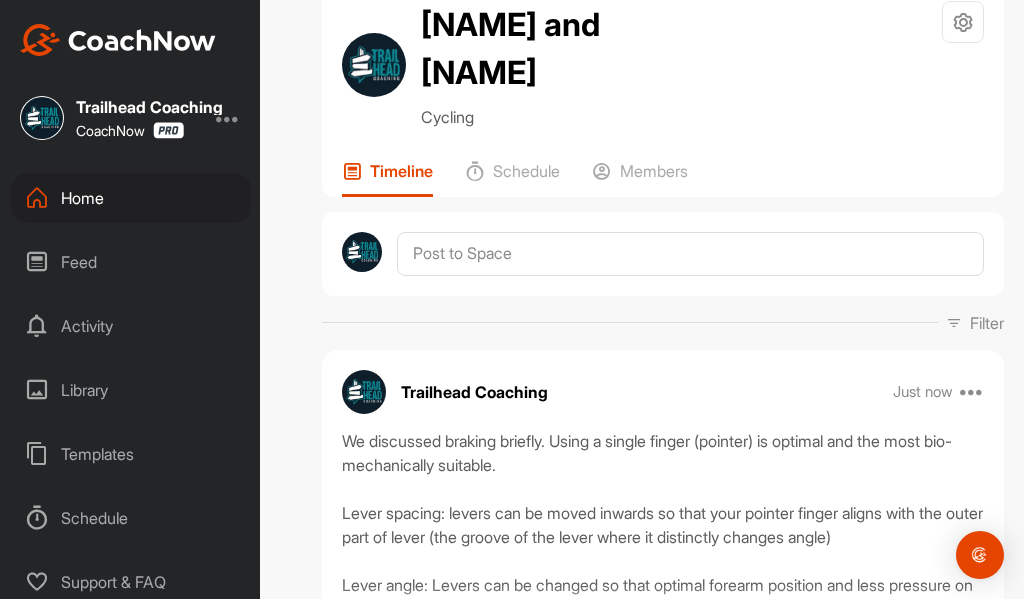scroll, scrollTop: 0, scrollLeft: 0, axis: both 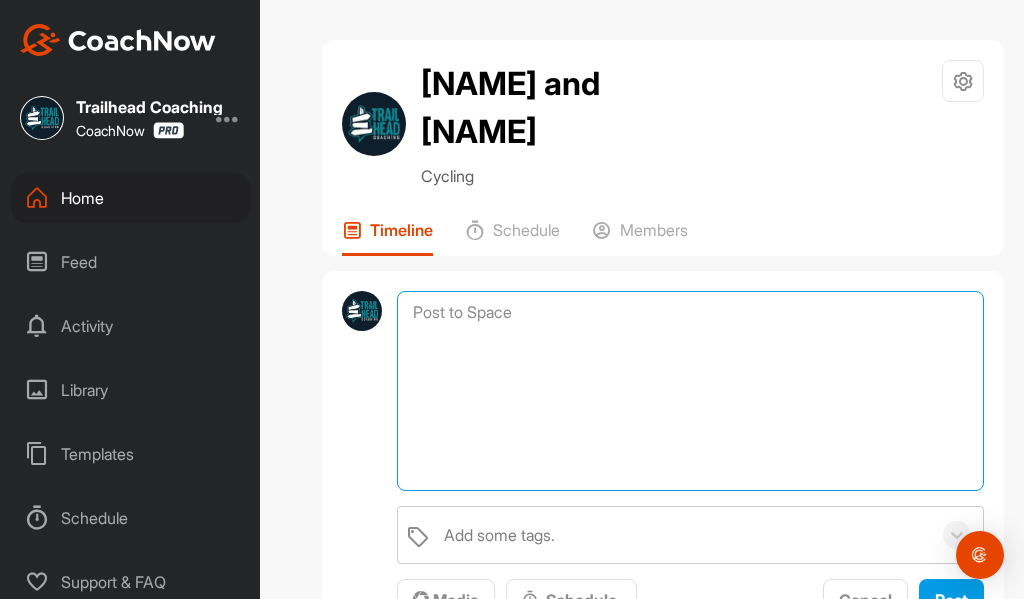 click at bounding box center (690, 391) 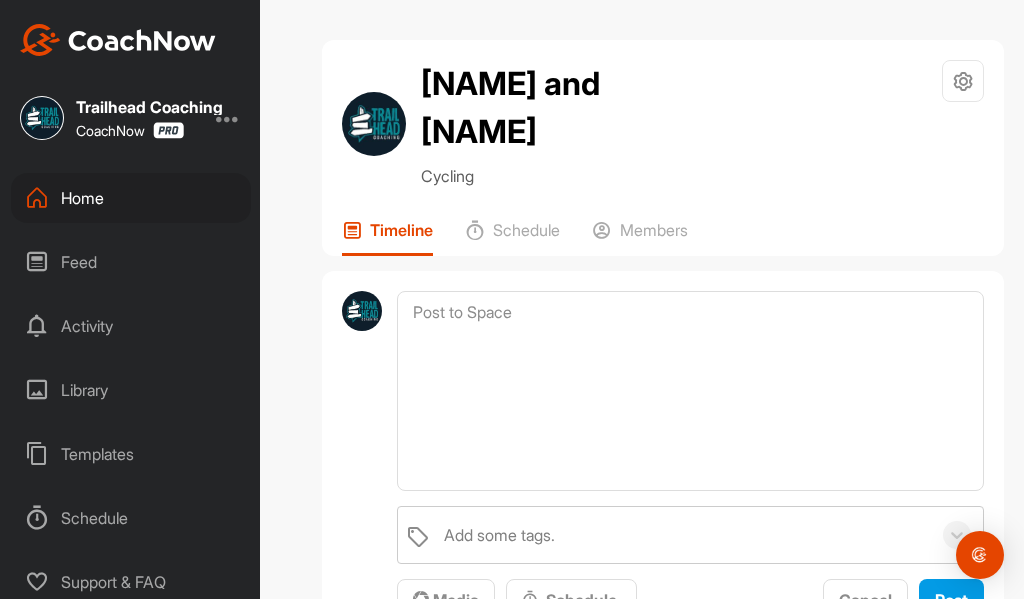 click on "Templates" at bounding box center (131, 454) 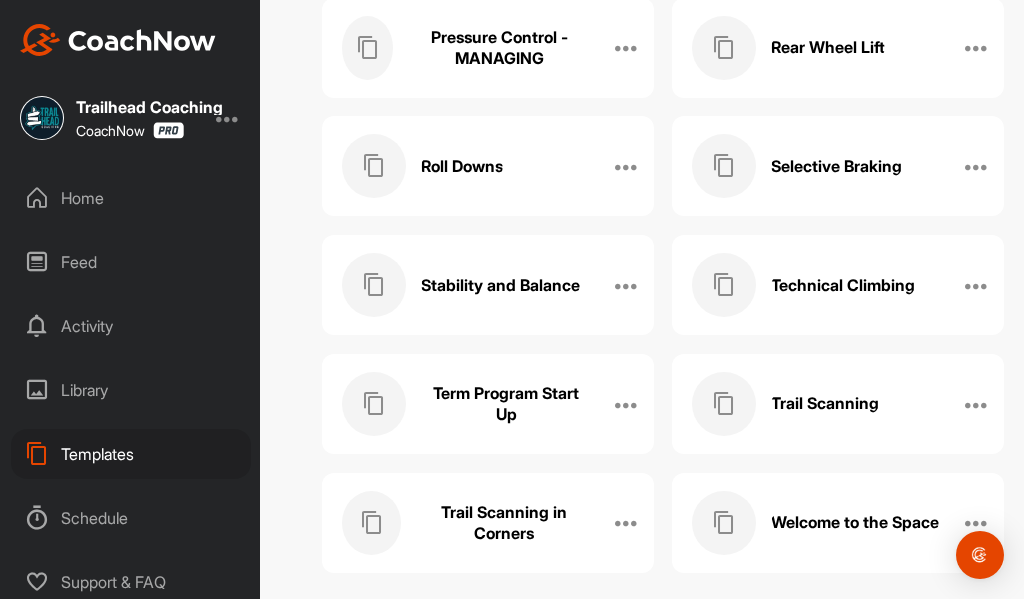 scroll, scrollTop: 1463, scrollLeft: 0, axis: vertical 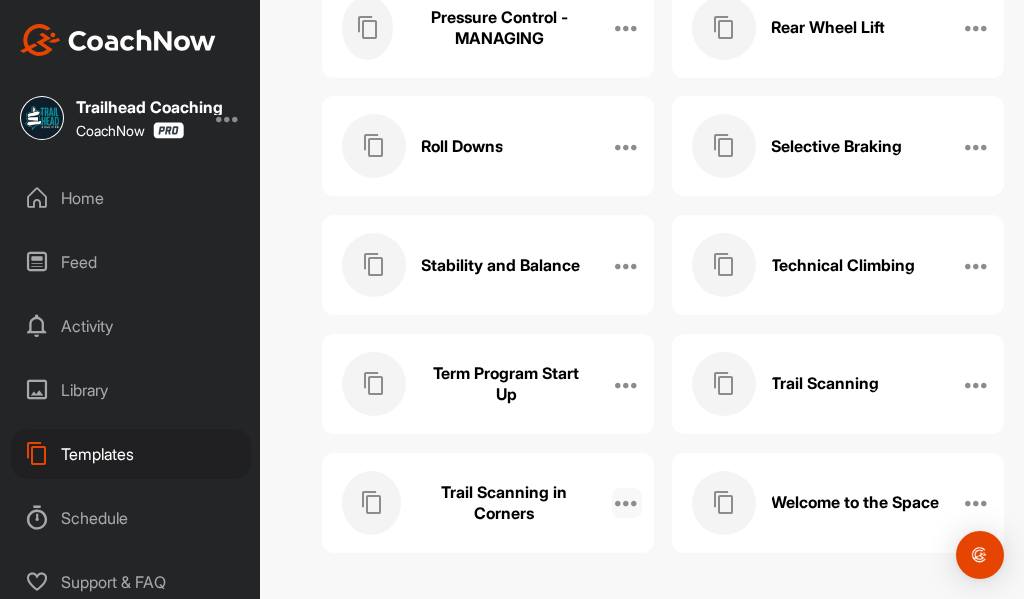 click at bounding box center (627, 503) 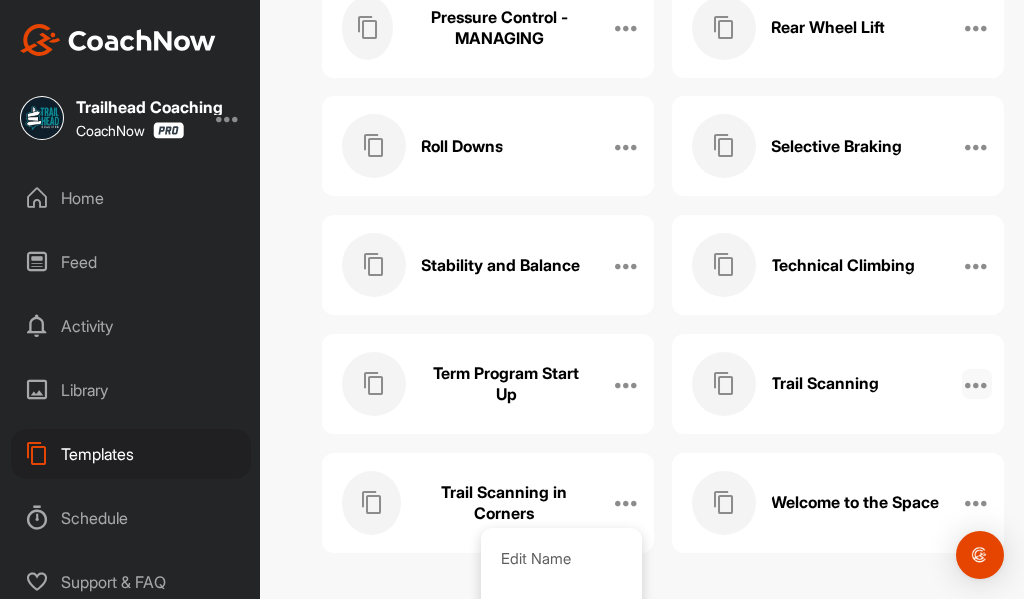 click at bounding box center [977, 384] 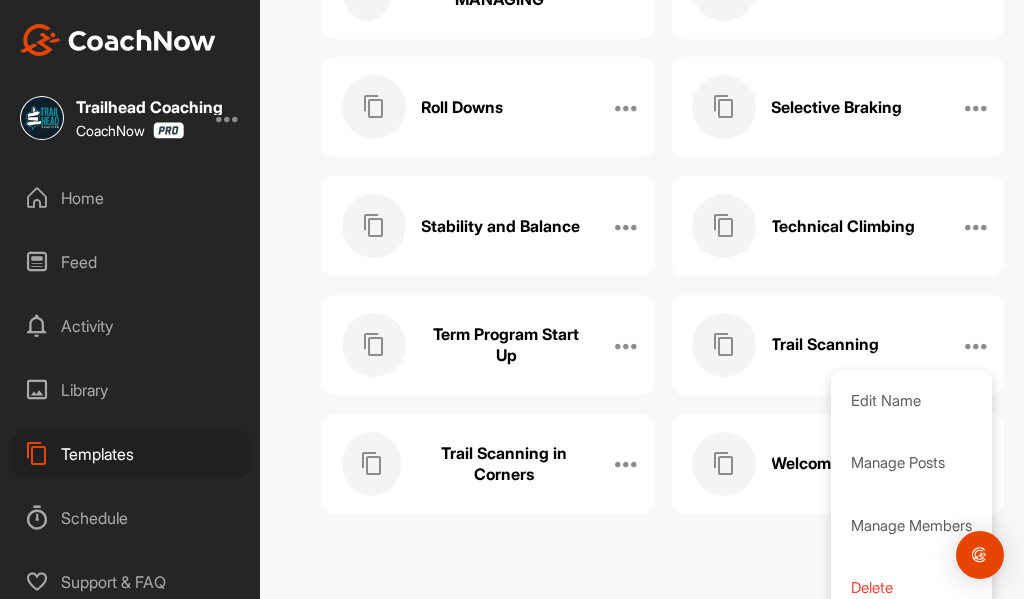 scroll, scrollTop: 1523, scrollLeft: 0, axis: vertical 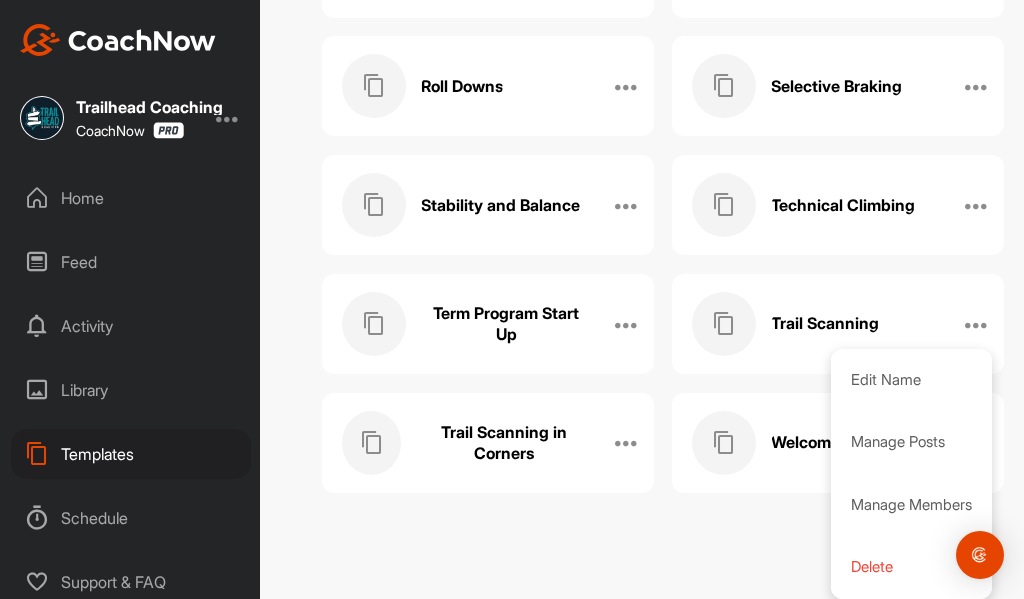 click on "Trail Scanning in Corners" at bounding box center (504, 443) 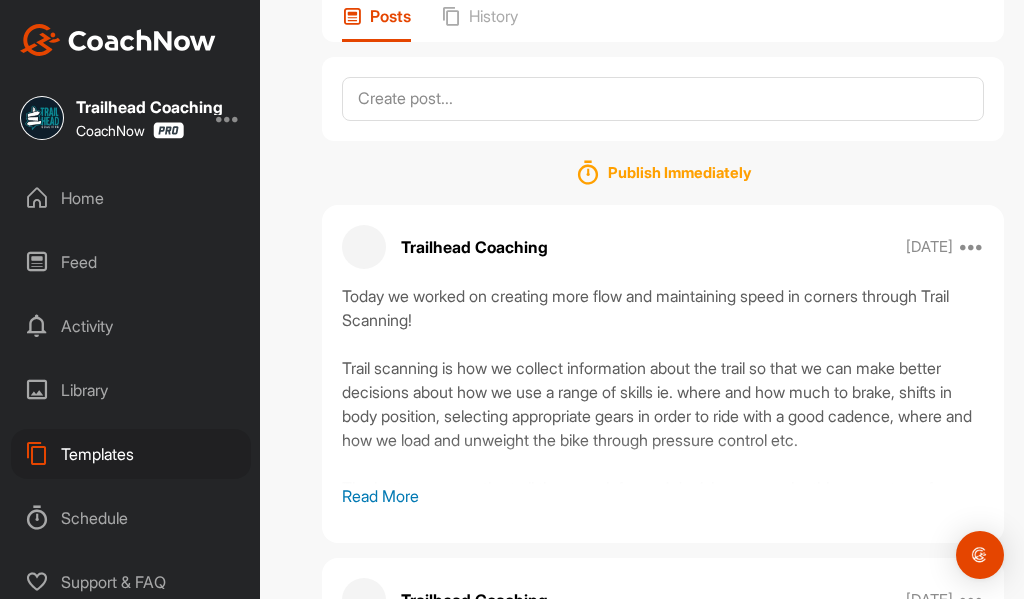 scroll, scrollTop: 200, scrollLeft: 0, axis: vertical 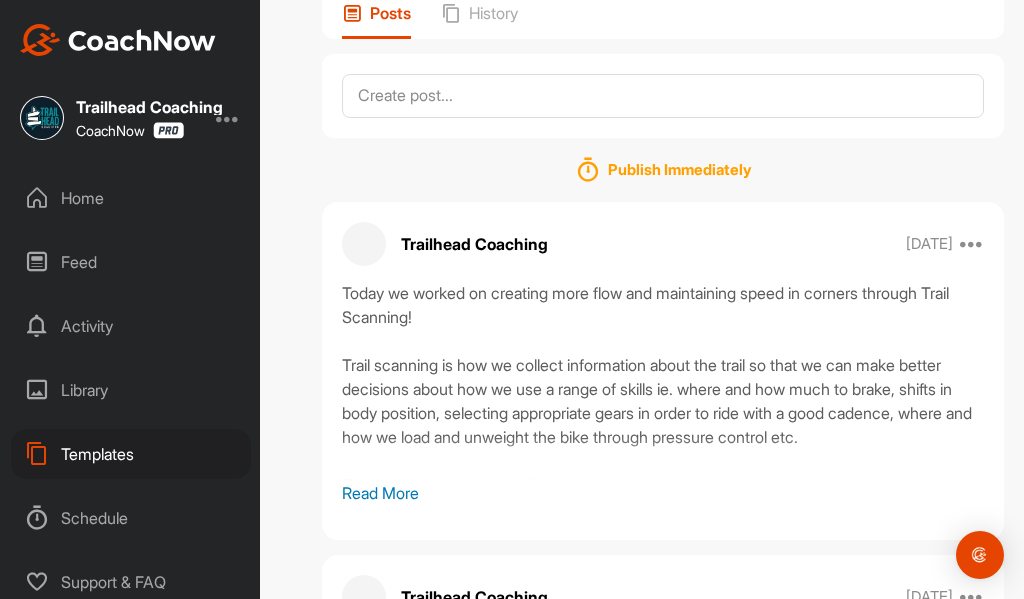 click on "Read More" at bounding box center (663, 493) 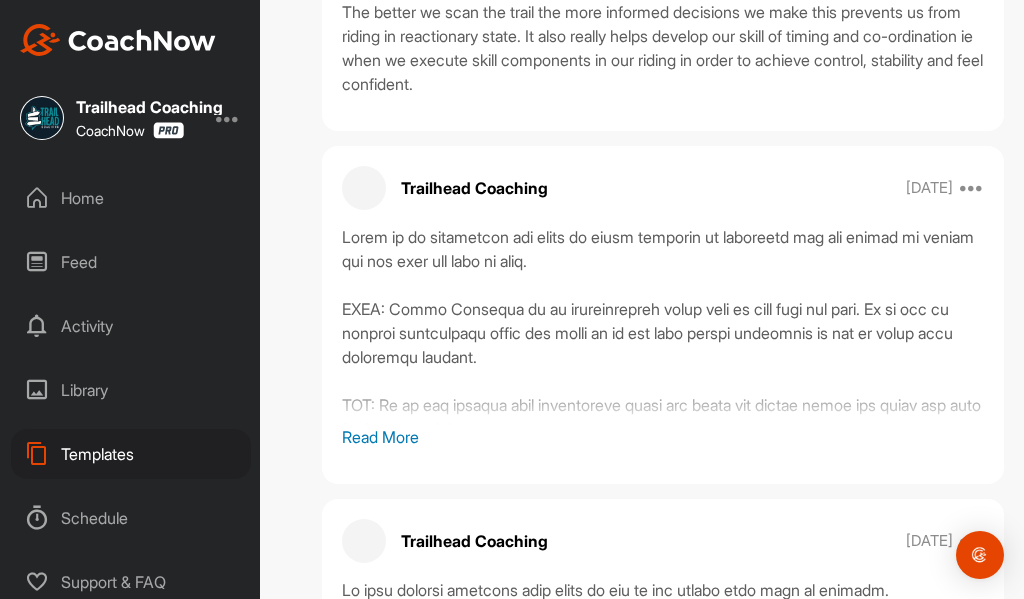 scroll, scrollTop: 700, scrollLeft: 0, axis: vertical 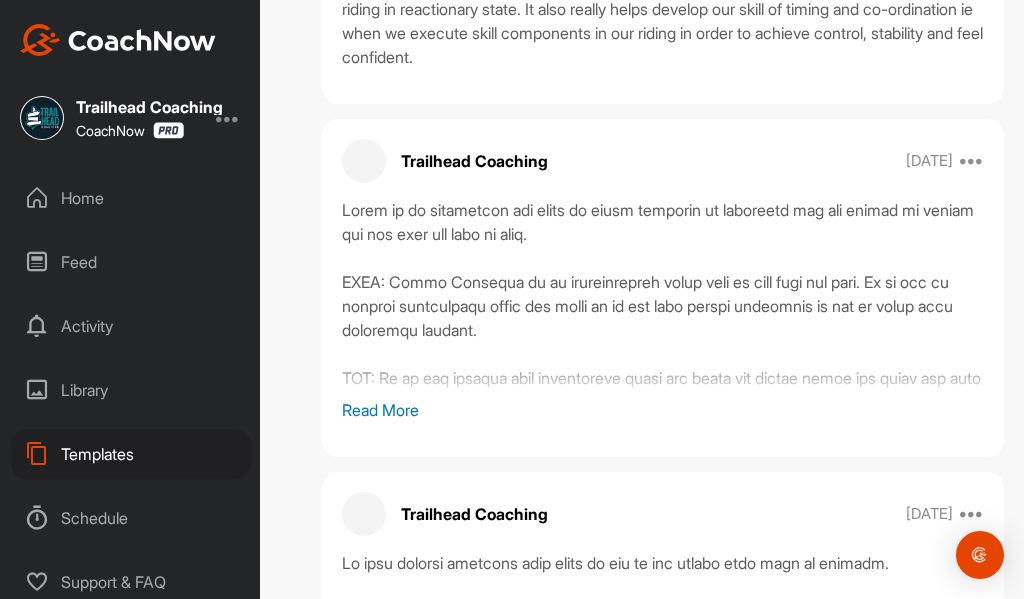 click on "Read More" at bounding box center (663, 410) 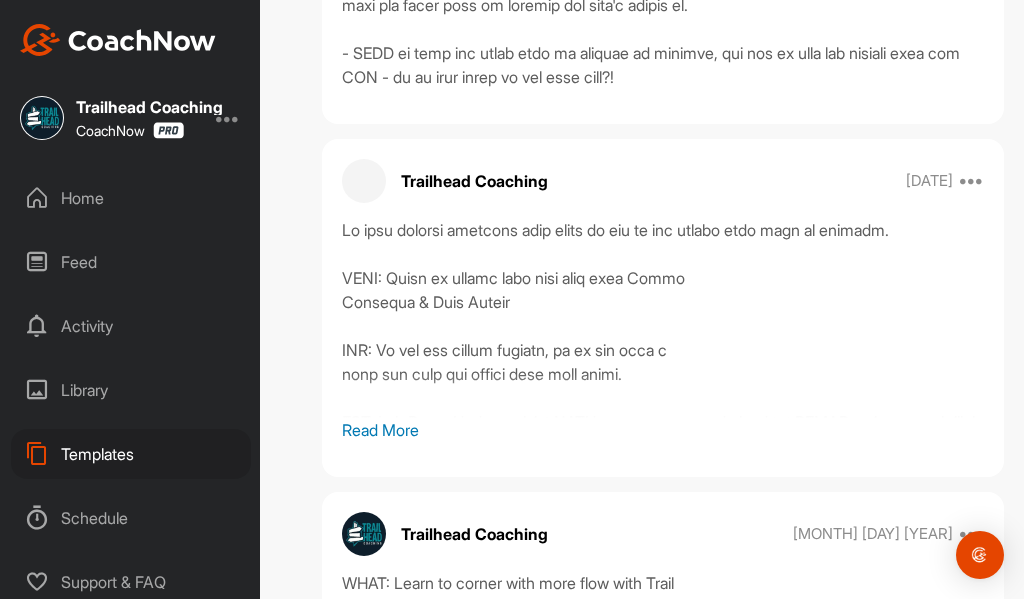 scroll, scrollTop: 1300, scrollLeft: 0, axis: vertical 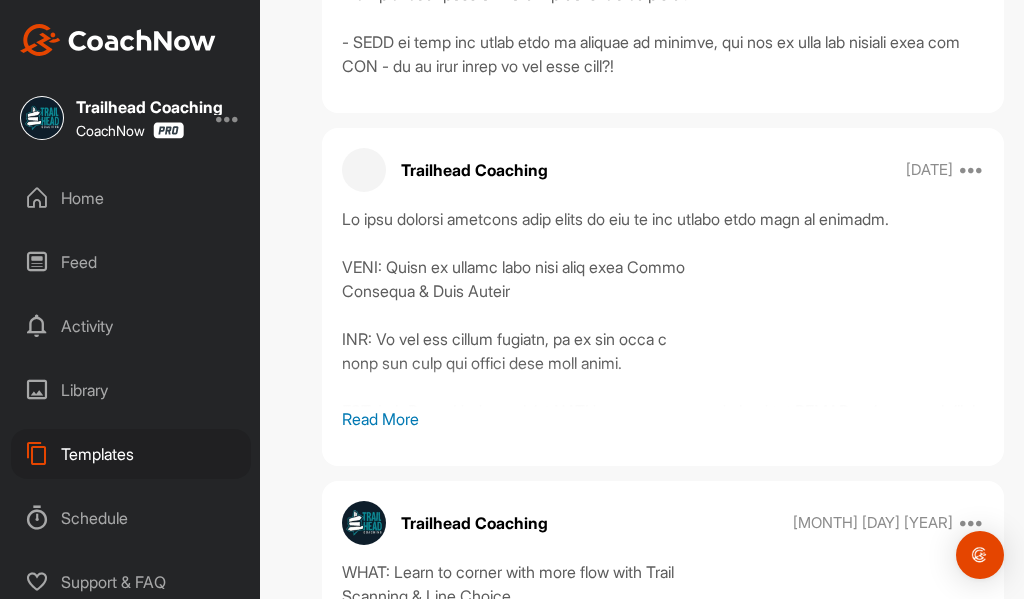 click on "Read More" at bounding box center (663, 419) 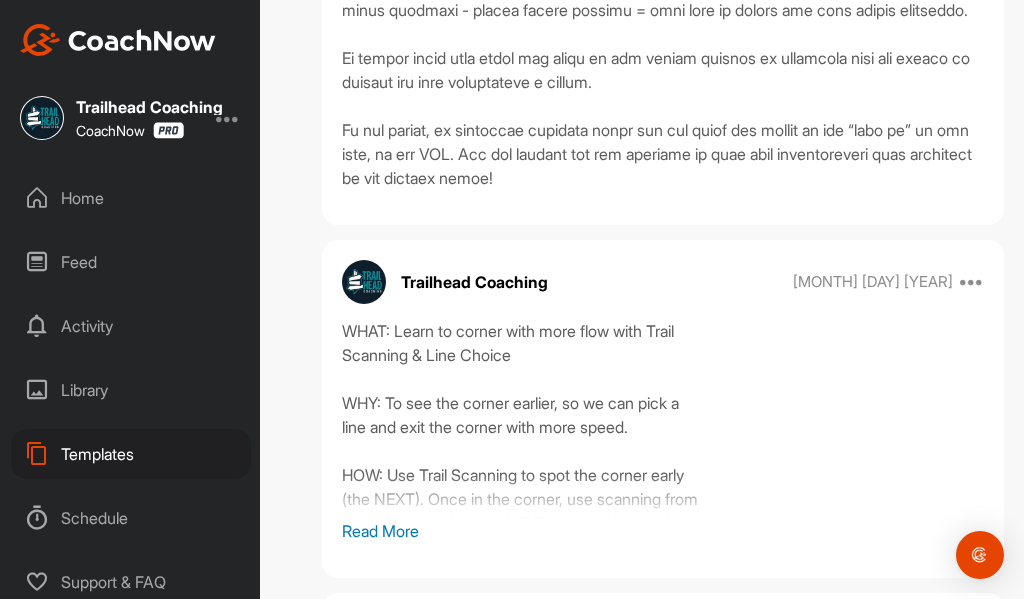 scroll, scrollTop: 1900, scrollLeft: 0, axis: vertical 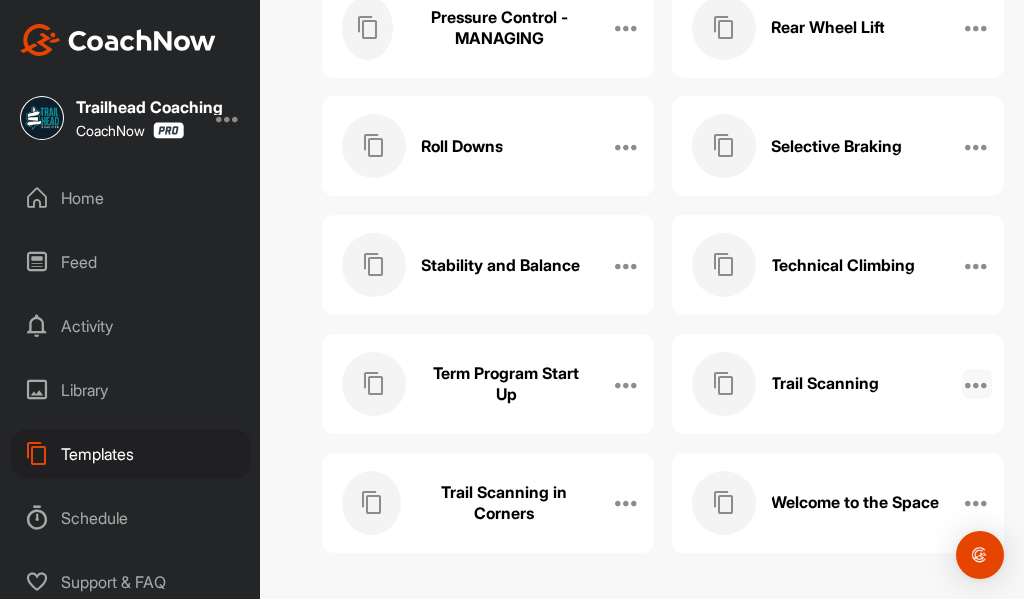 click at bounding box center (977, 384) 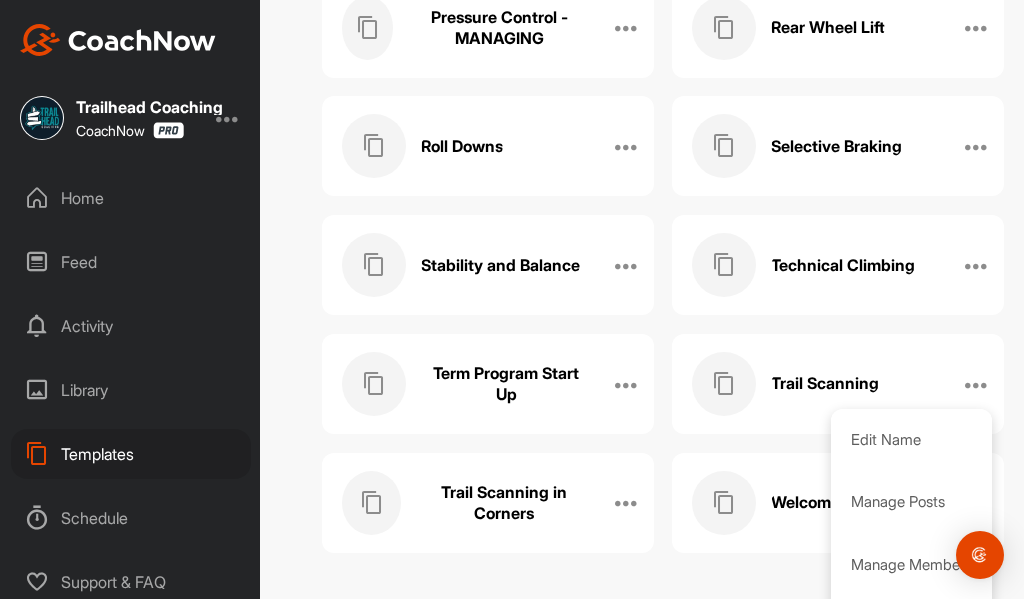 click on "Trail Scanning" at bounding box center [825, 383] 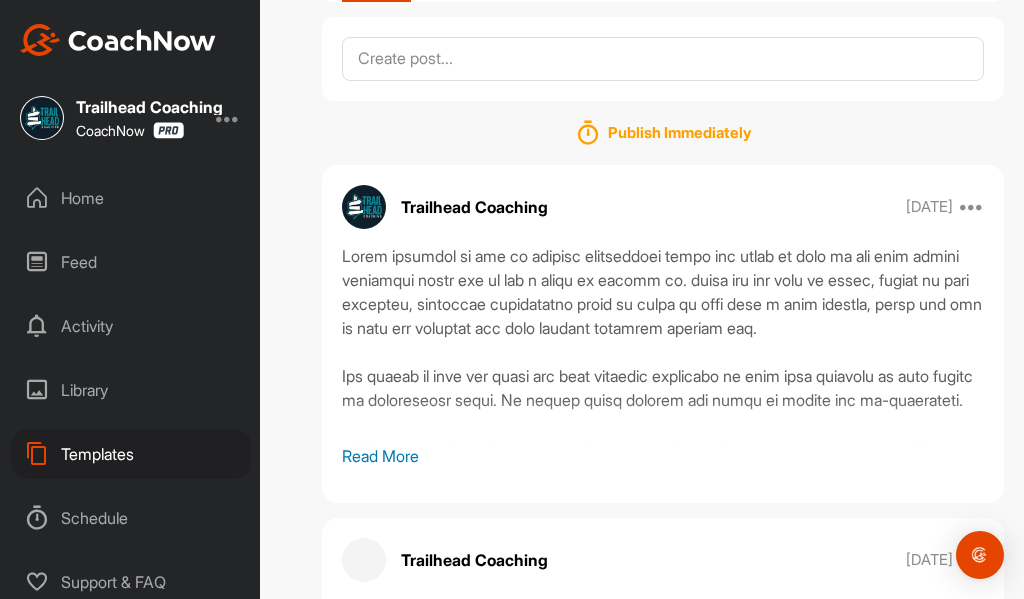 scroll, scrollTop: 400, scrollLeft: 0, axis: vertical 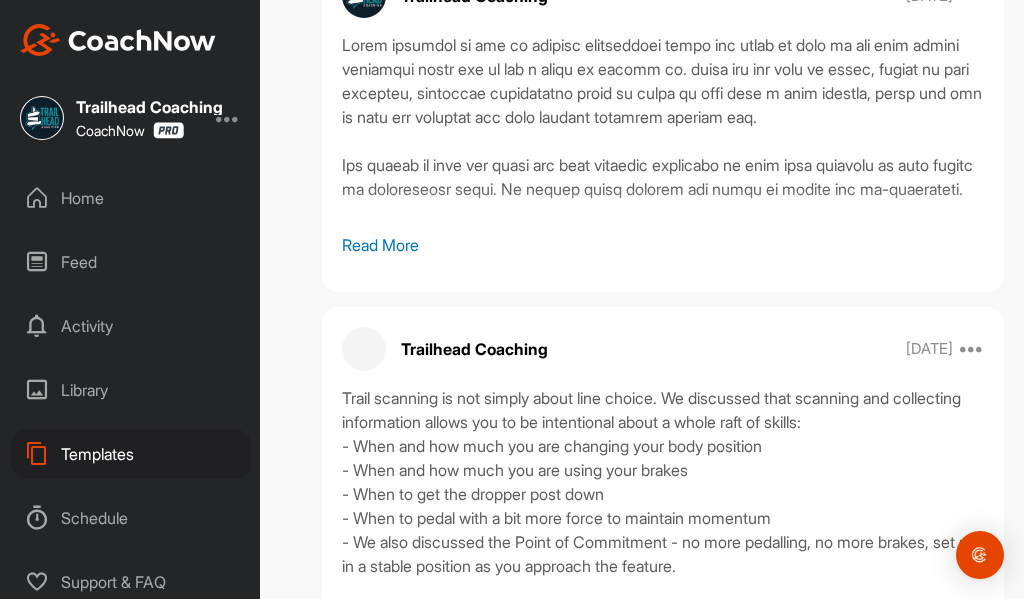click on "Read More" at bounding box center (663, 245) 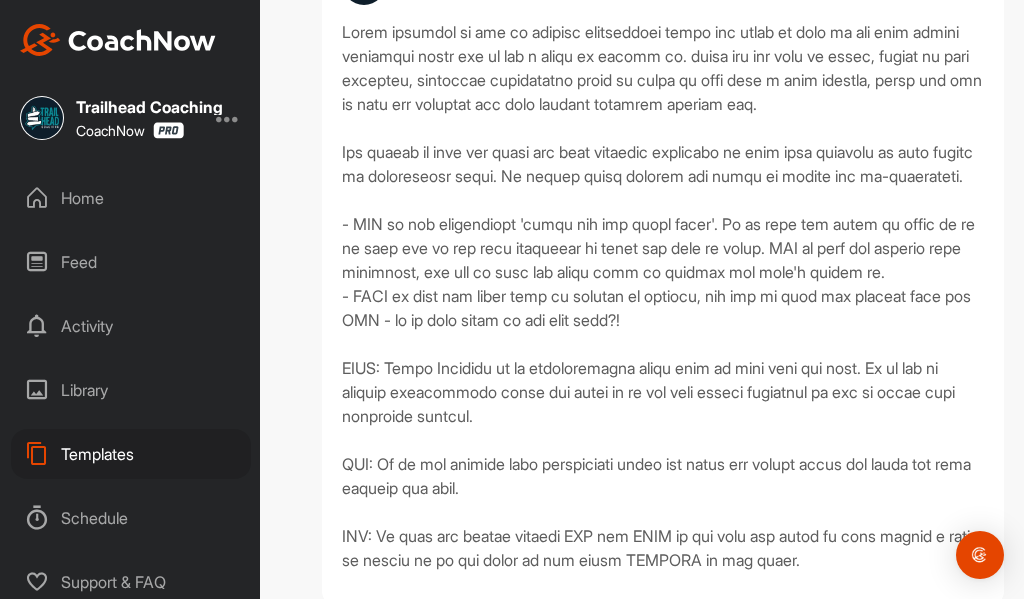 scroll, scrollTop: 0, scrollLeft: 0, axis: both 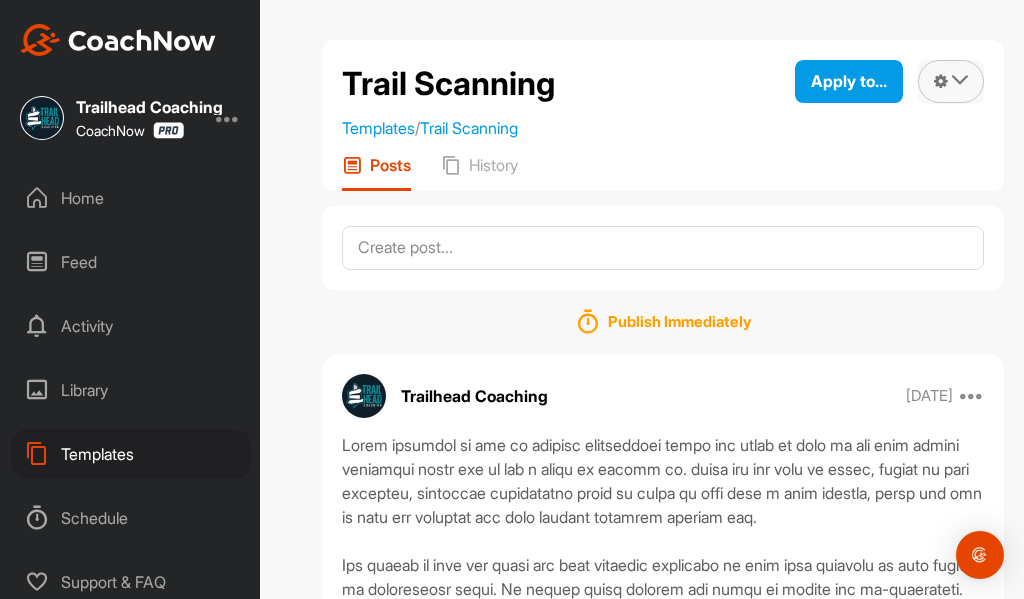 click at bounding box center [960, 80] 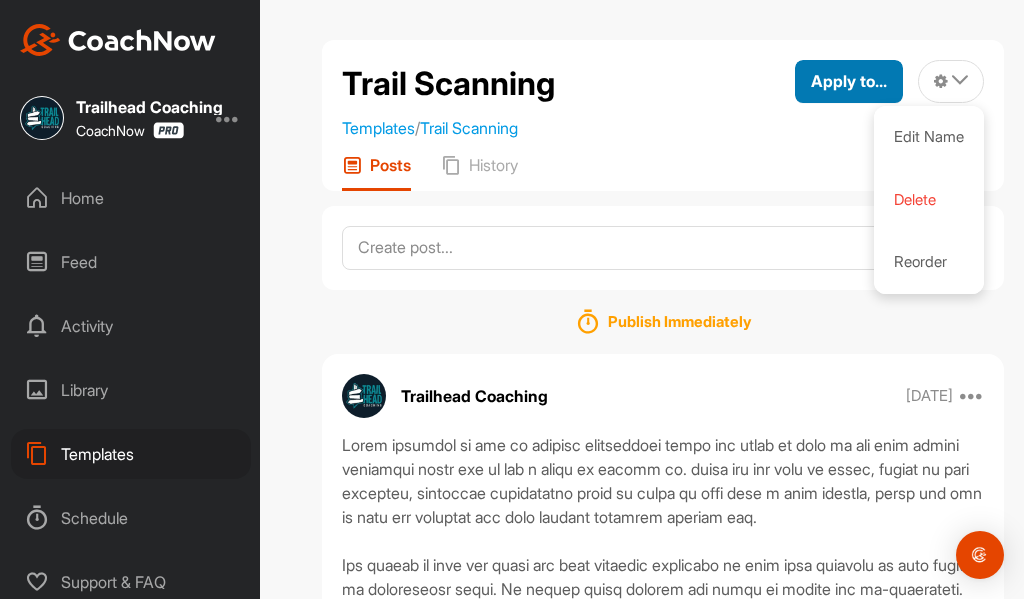 click on "Apply to..." at bounding box center (849, 81) 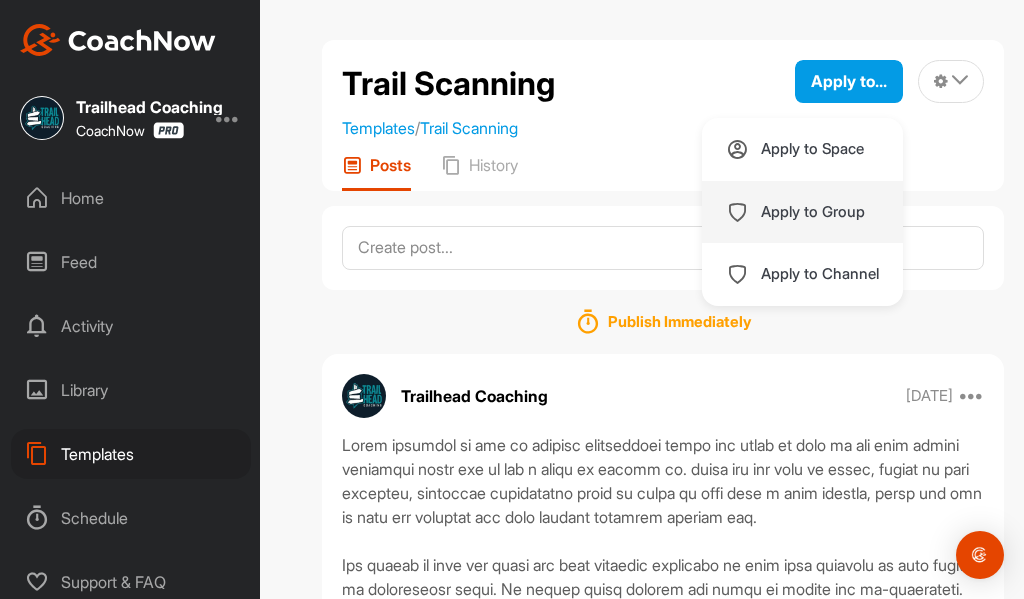 click on "Apply to Group" at bounding box center [813, 212] 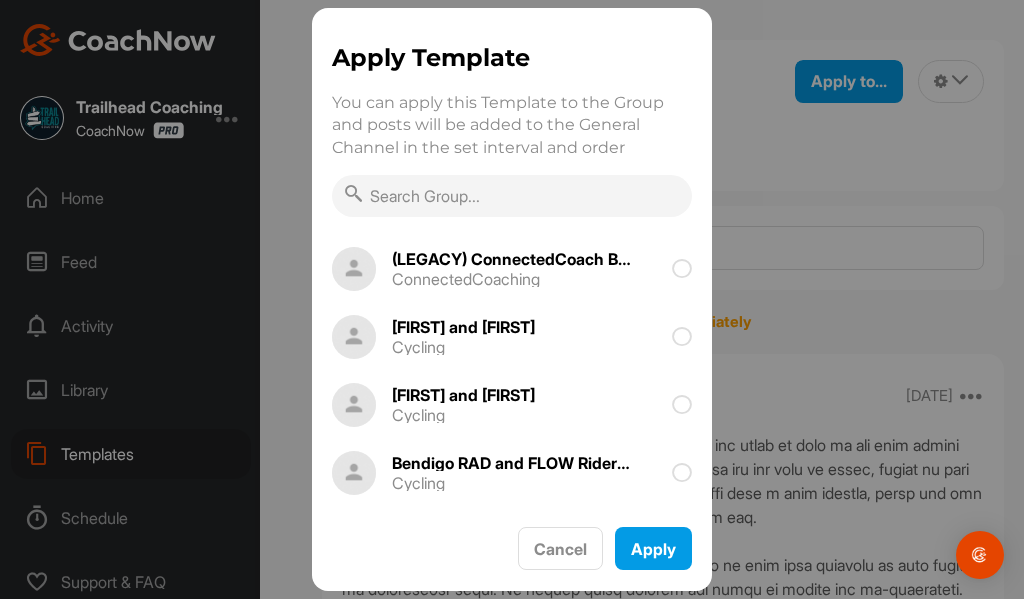 click at bounding box center [512, 196] 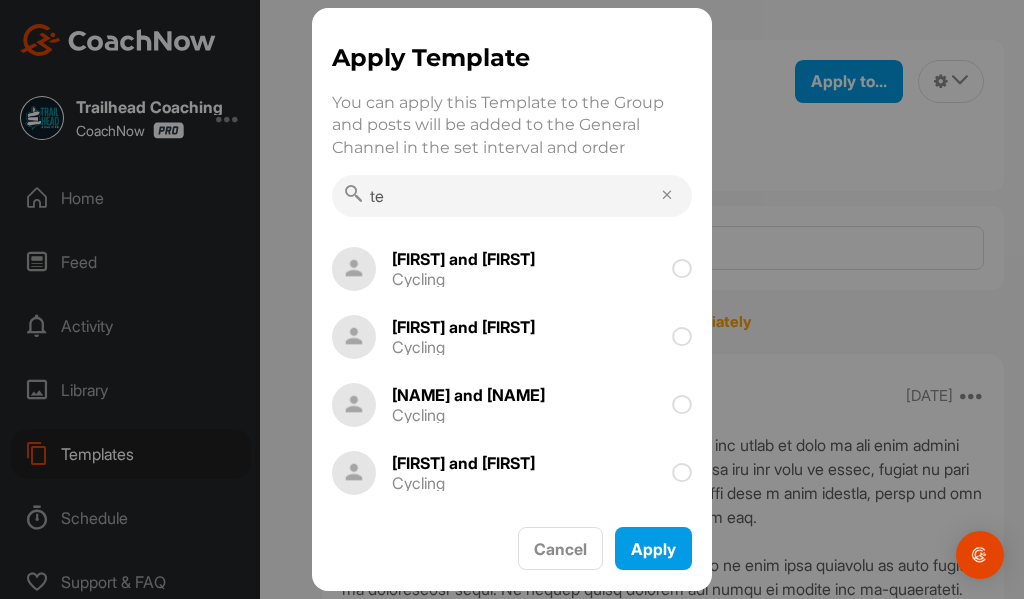 type on "t" 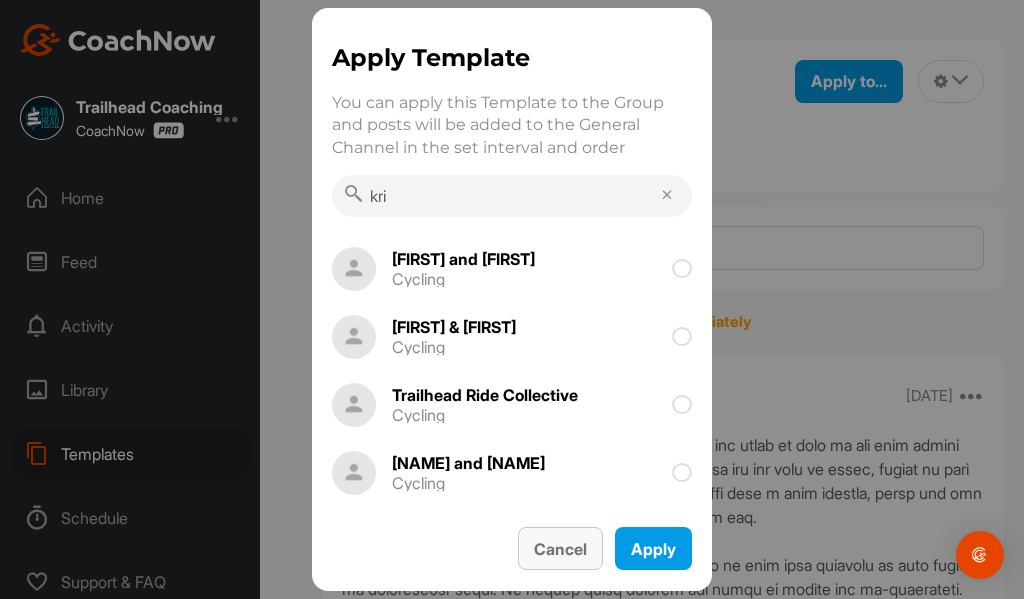 type on "kri" 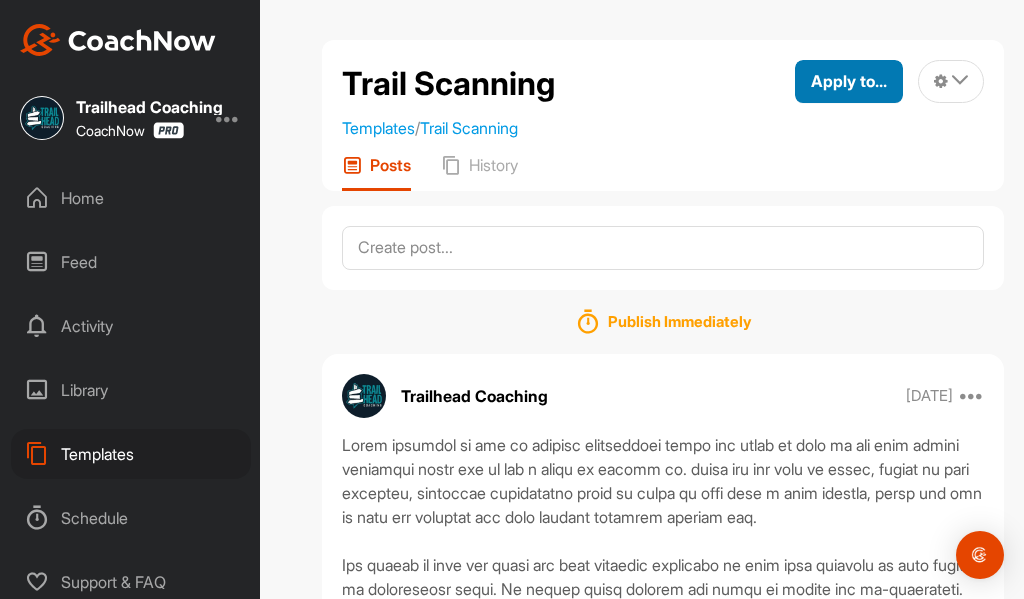 click on "Apply to..." at bounding box center (849, 81) 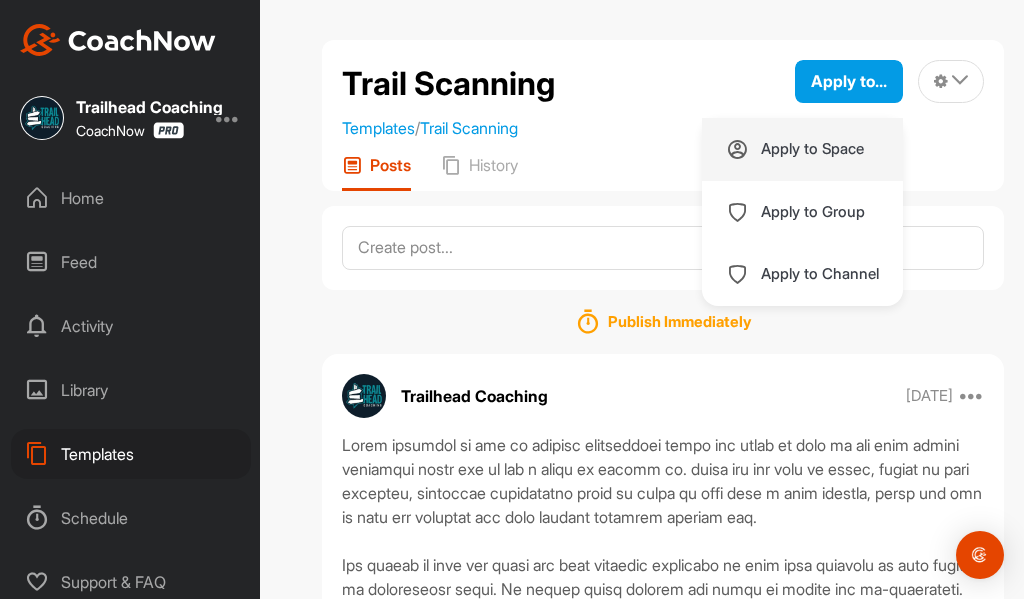 click on "Apply to Space" at bounding box center (812, 149) 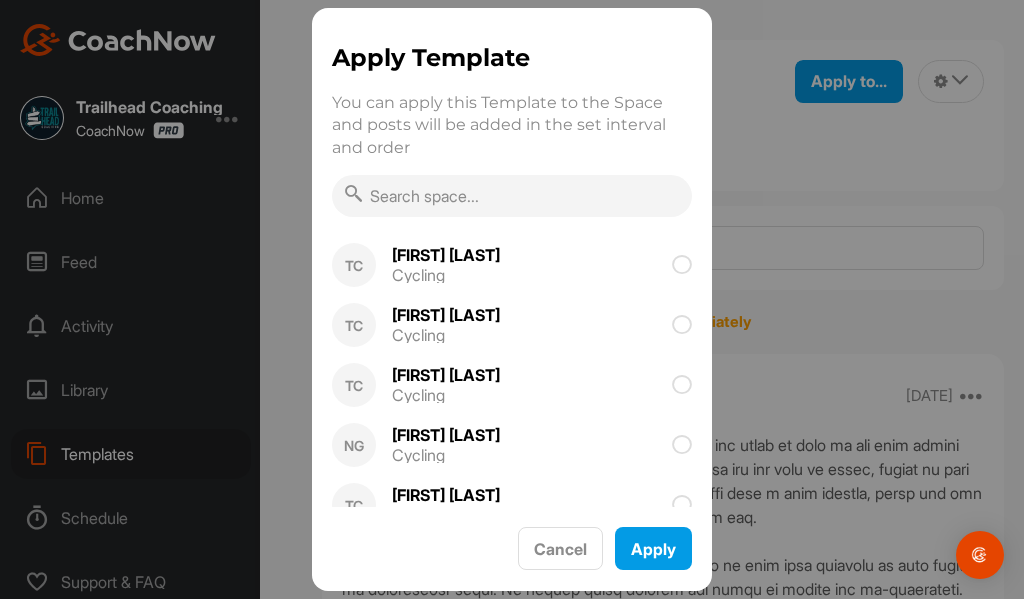 click at bounding box center [512, 196] 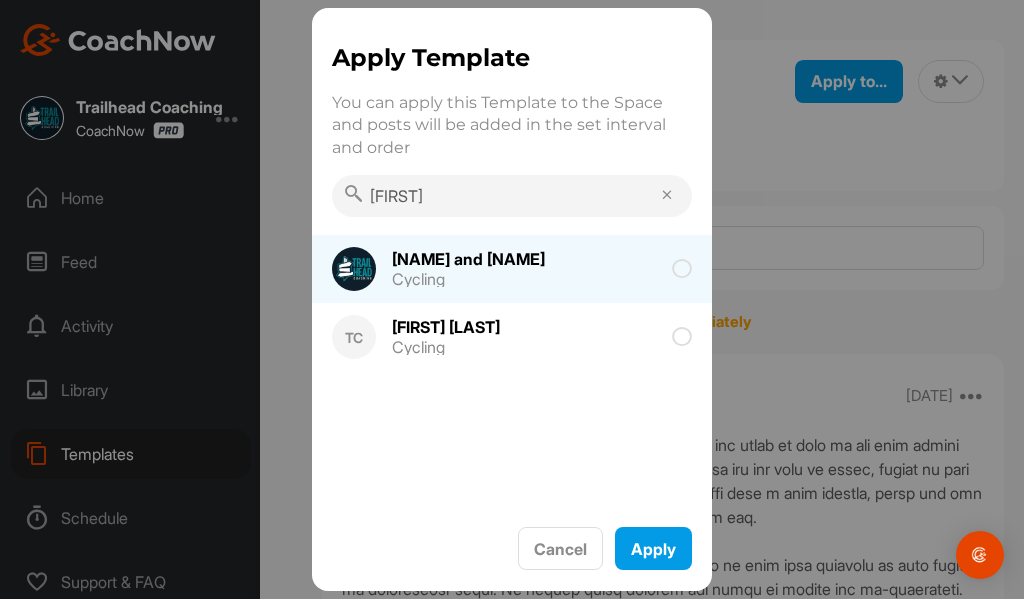 type on "[FIRST]" 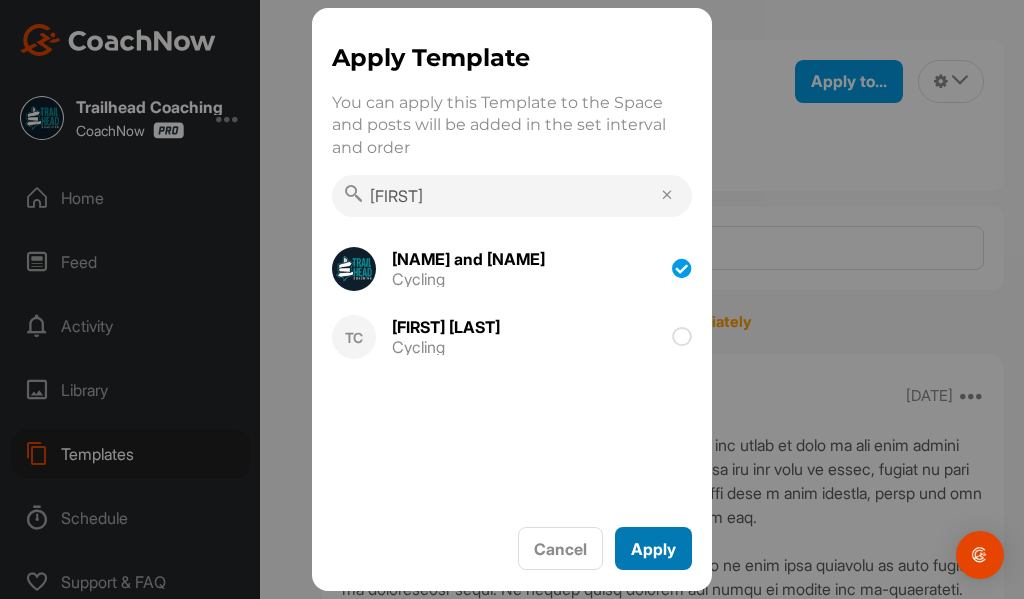 click on "Apply" at bounding box center [653, 548] 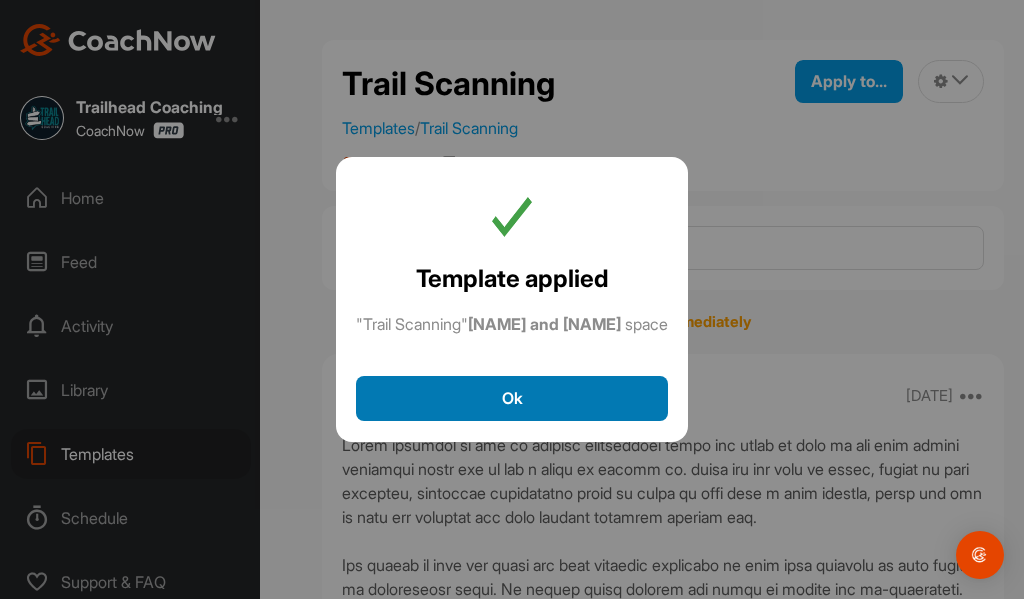 click on "Ok" at bounding box center (512, 398) 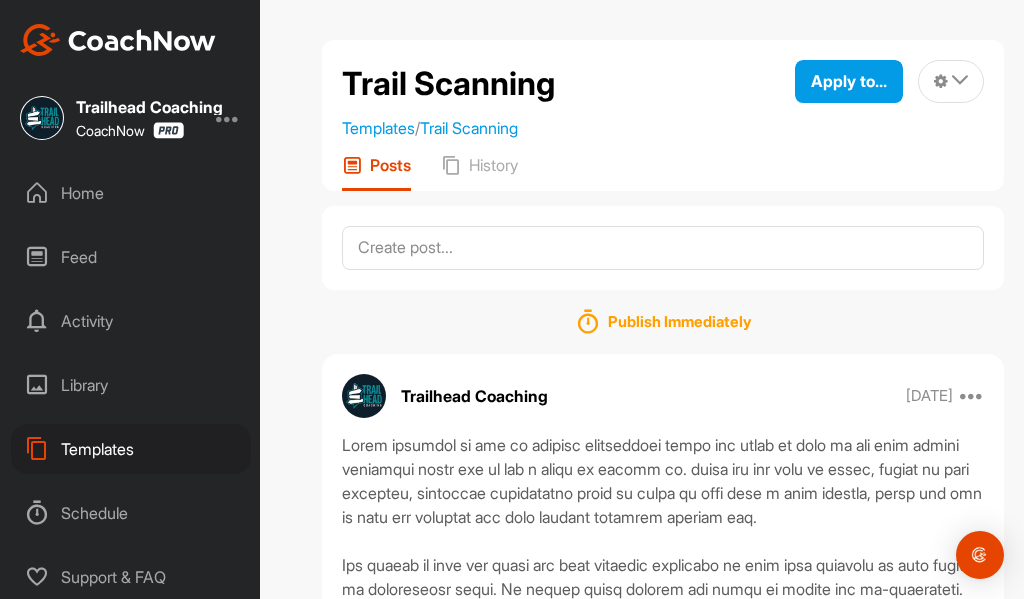 scroll, scrollTop: 0, scrollLeft: 0, axis: both 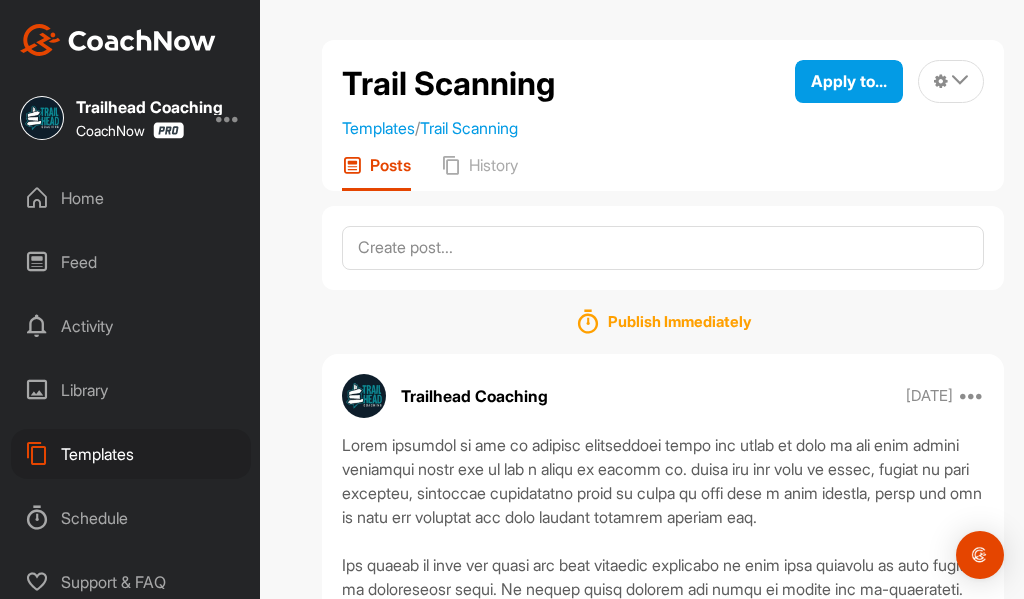 click on "Home" at bounding box center (131, 198) 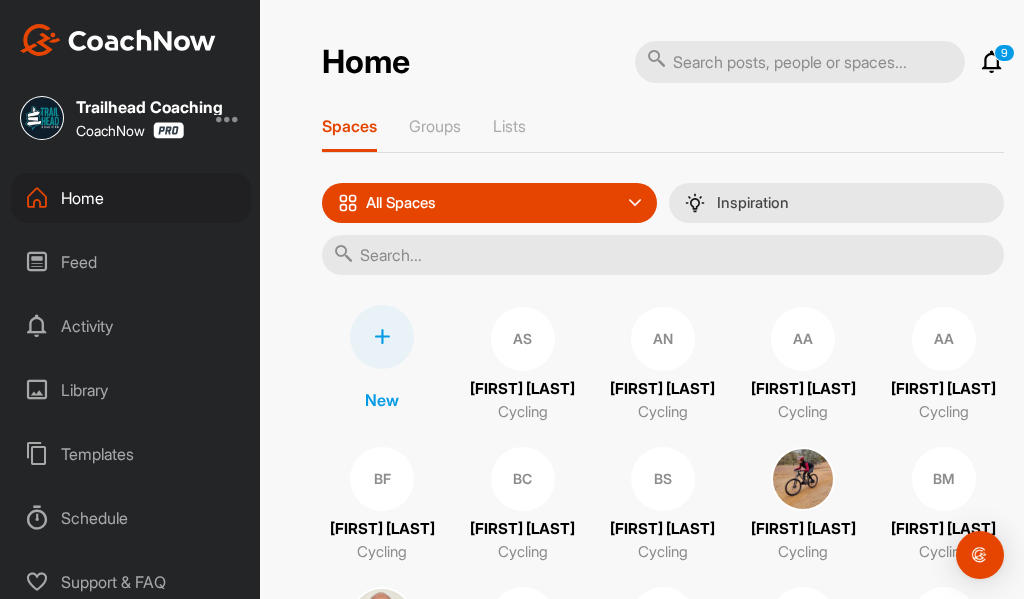 click at bounding box center [663, 255] 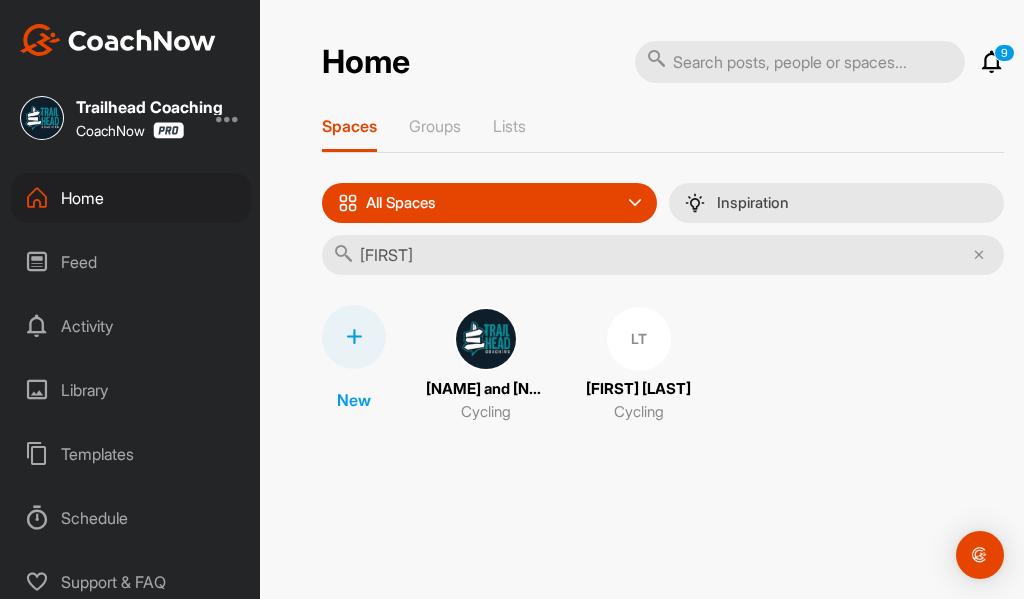 type on "[FIRST]" 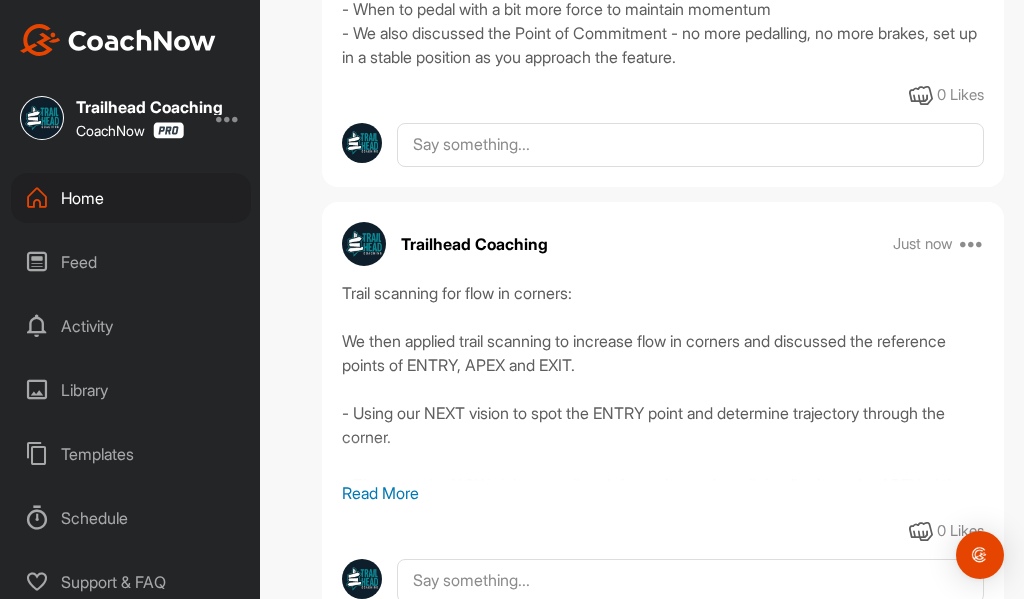 scroll, scrollTop: 1100, scrollLeft: 0, axis: vertical 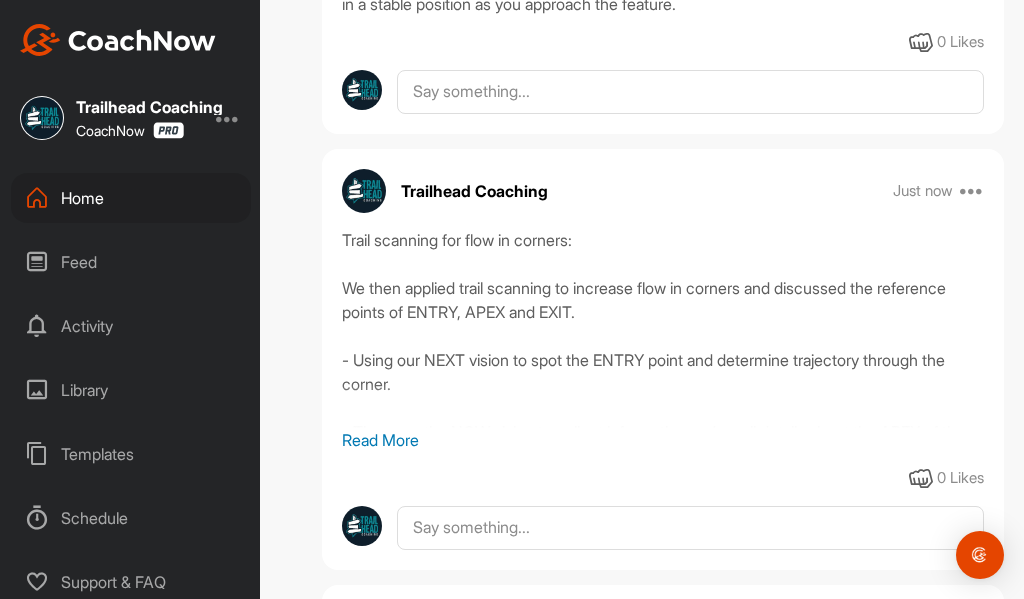 click on "Read More" at bounding box center (663, 440) 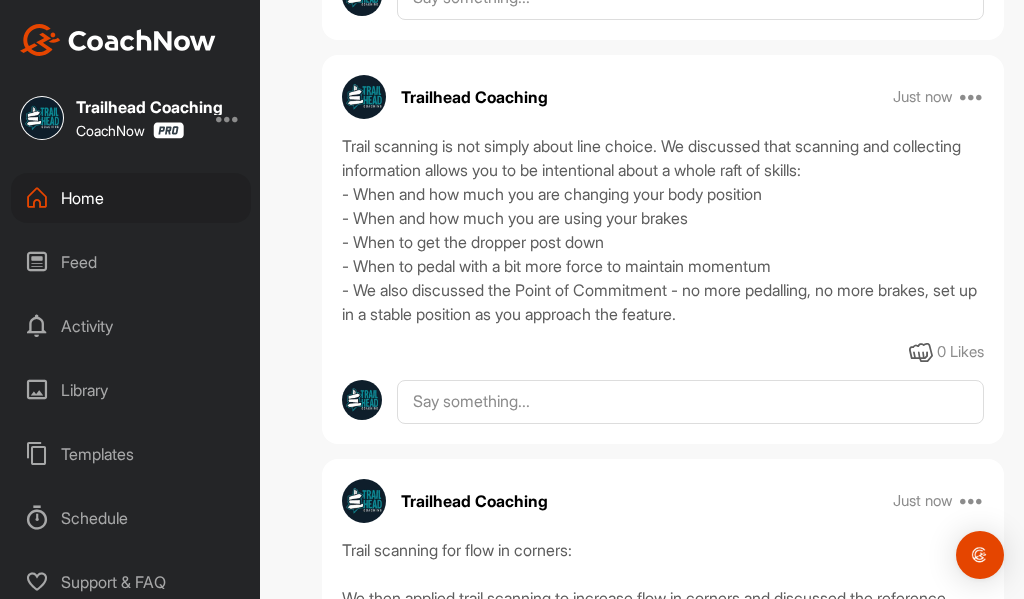 scroll, scrollTop: 1000, scrollLeft: 0, axis: vertical 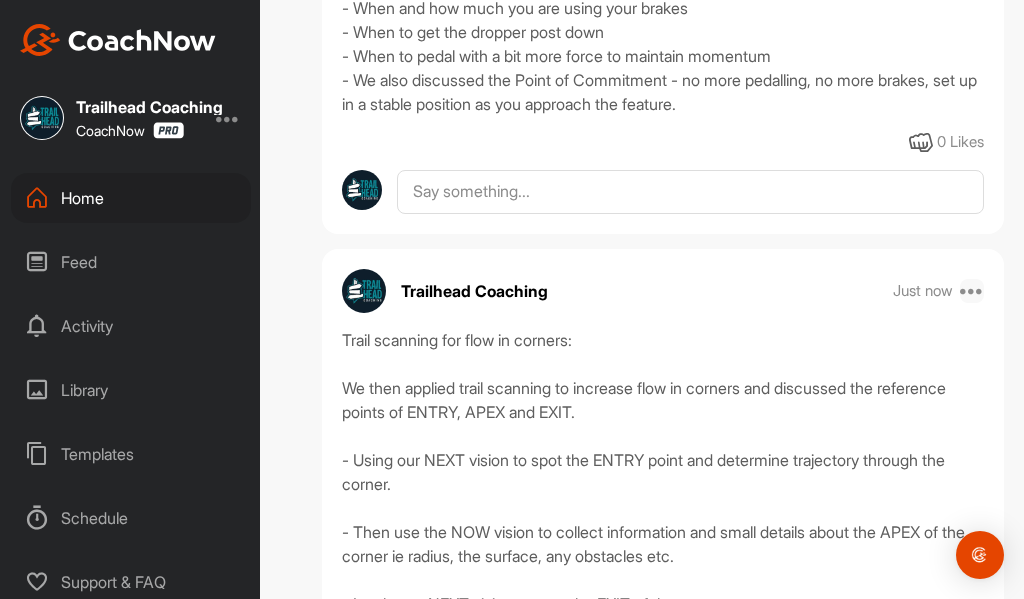 click at bounding box center (972, 291) 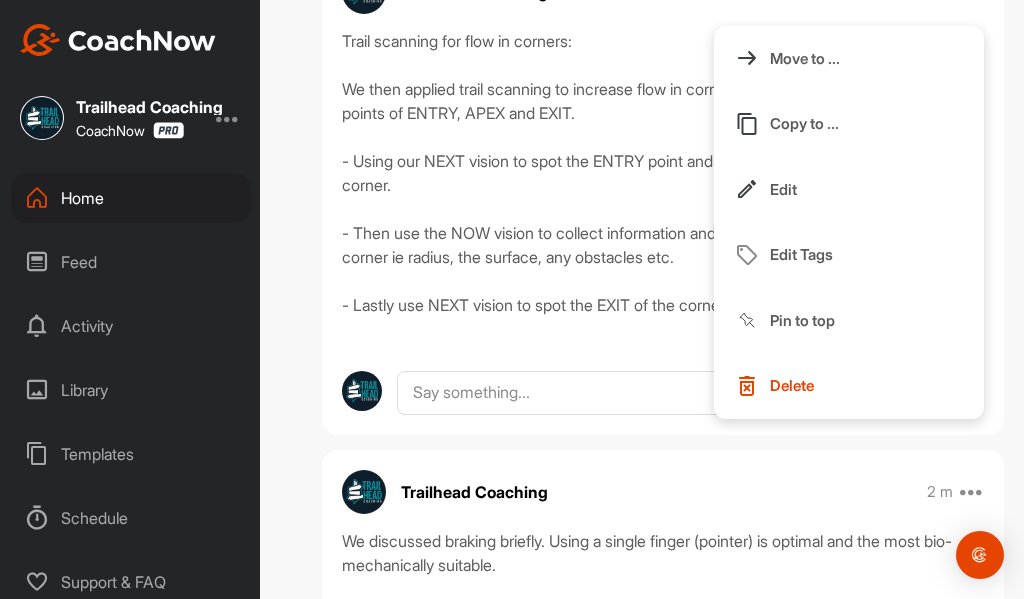 scroll, scrollTop: 1300, scrollLeft: 0, axis: vertical 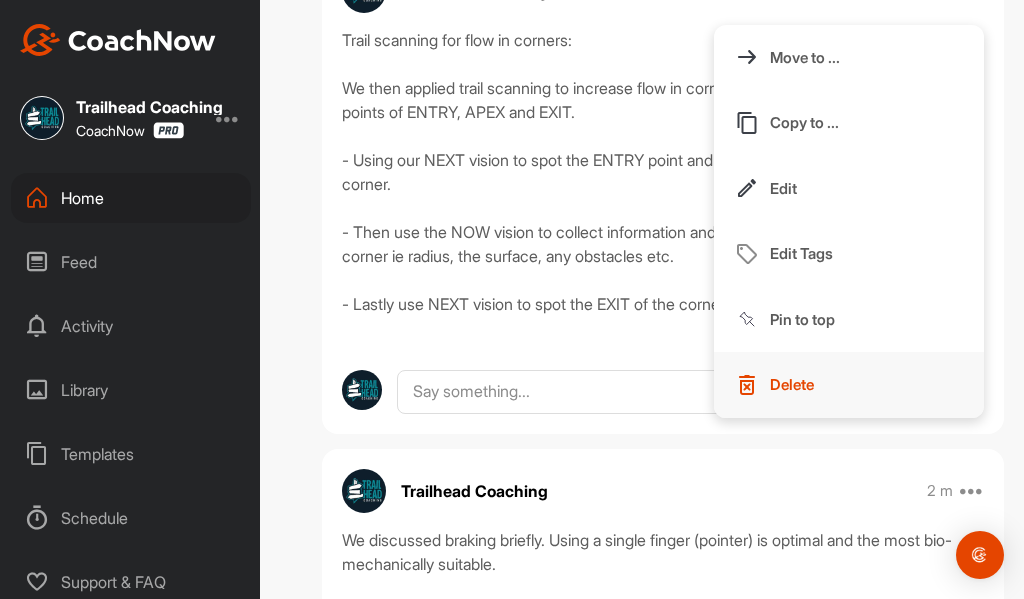 click on "Delete" at bounding box center (792, 384) 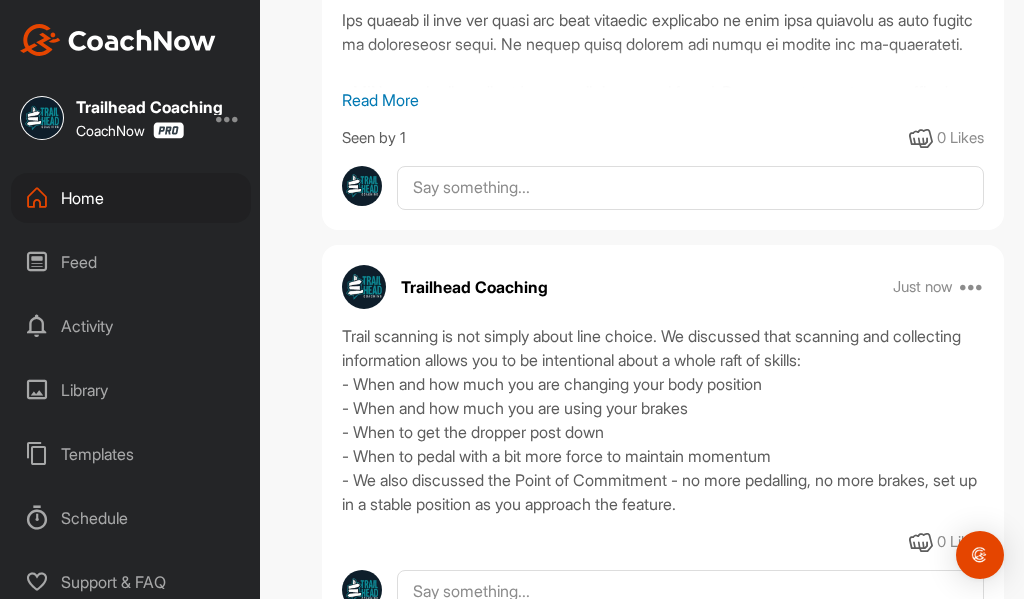 scroll, scrollTop: 300, scrollLeft: 0, axis: vertical 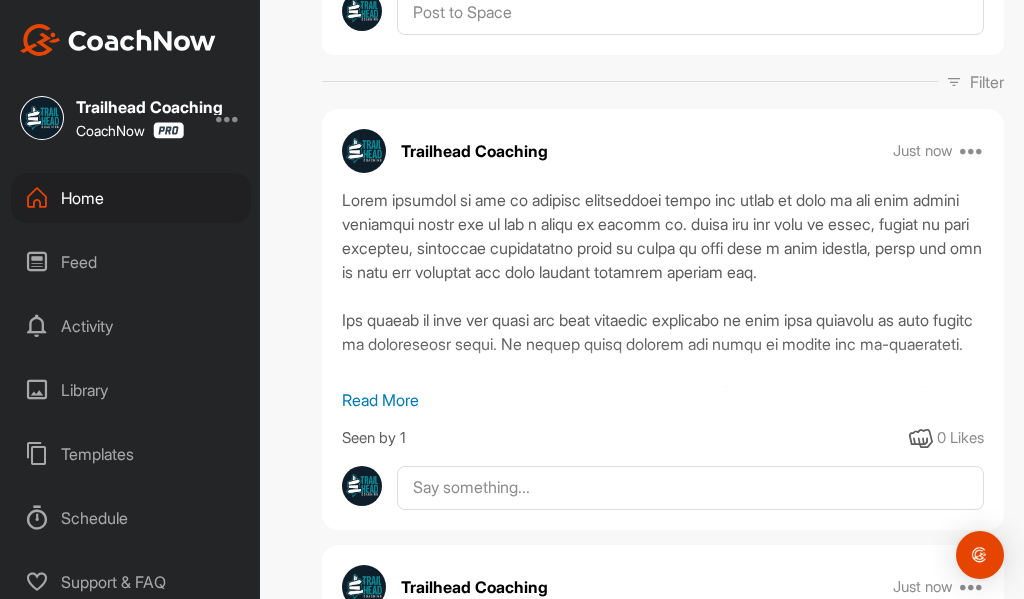 click on "Read More" at bounding box center (663, 400) 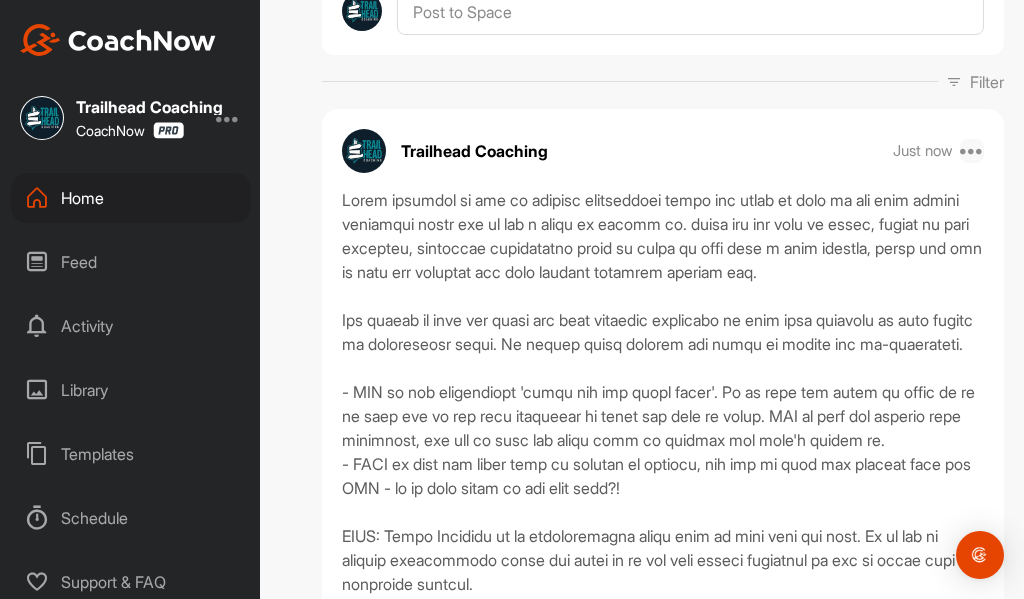 click at bounding box center [972, 151] 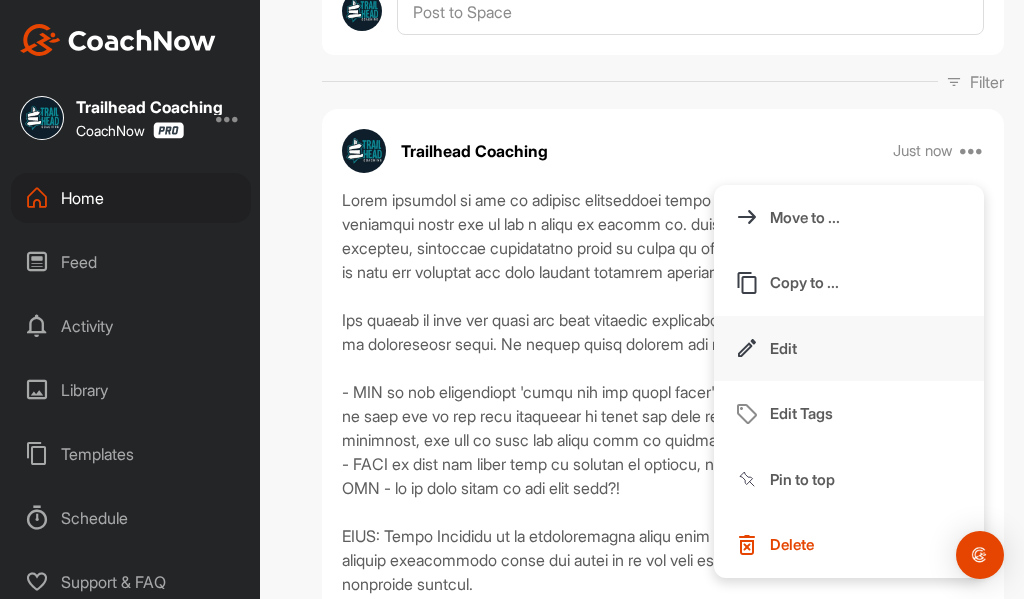 click on "Edit" at bounding box center [783, 348] 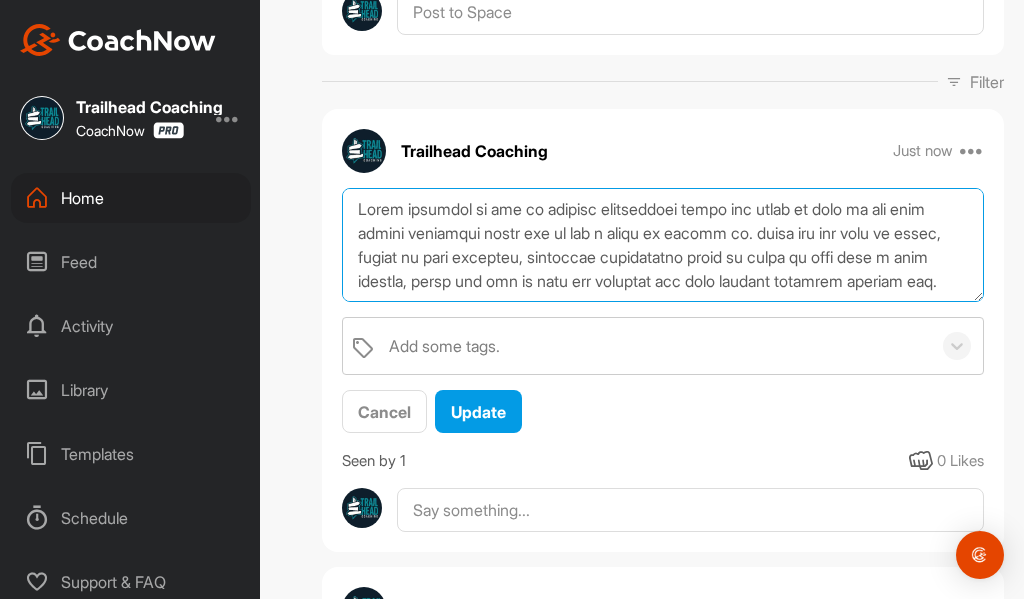 click at bounding box center [663, 245] 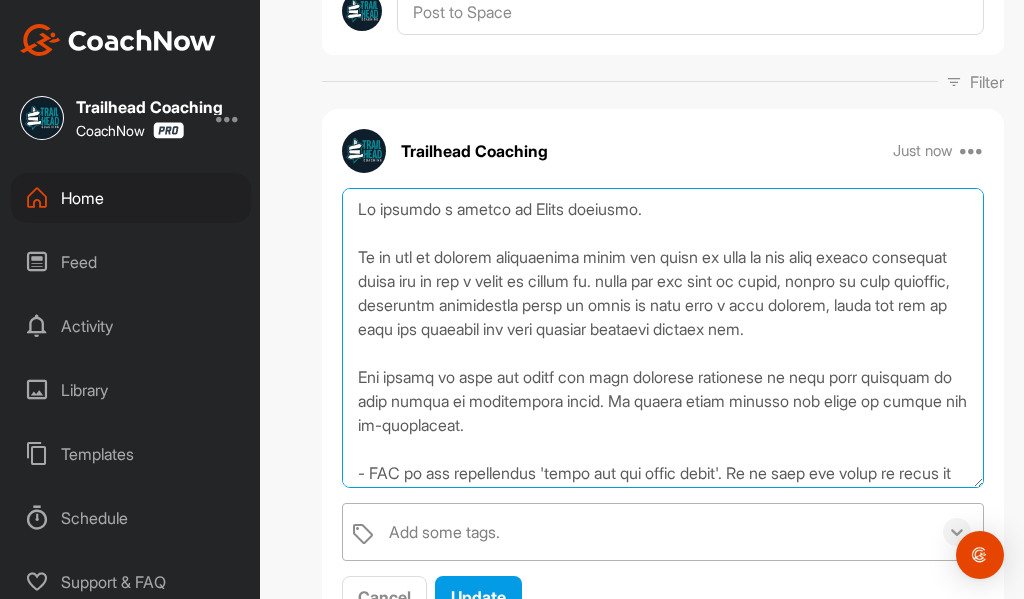 drag, startPoint x: 959, startPoint y: 248, endPoint x: 941, endPoint y: 479, distance: 231.70024 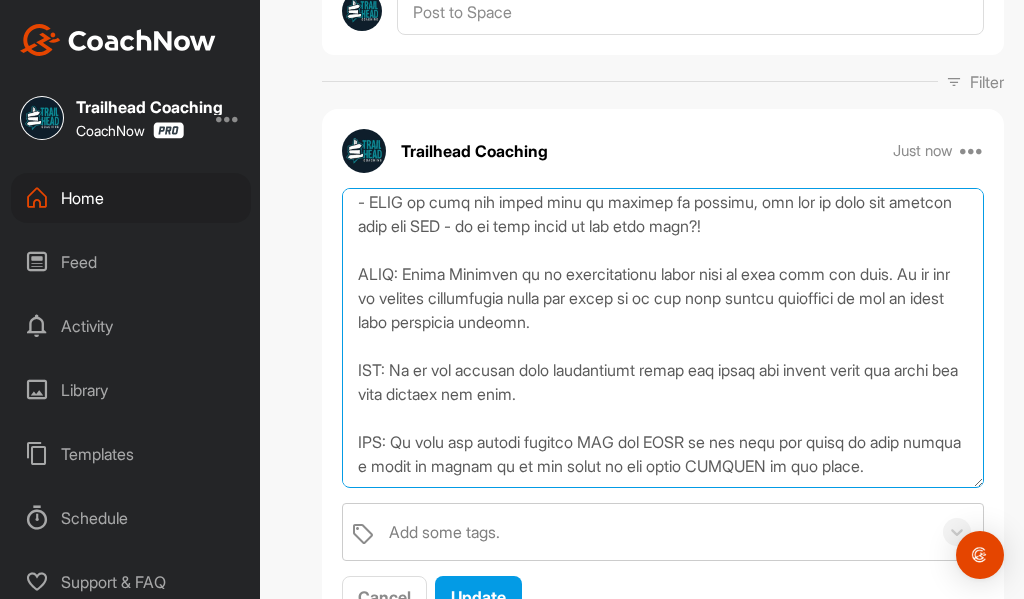 scroll, scrollTop: 414, scrollLeft: 0, axis: vertical 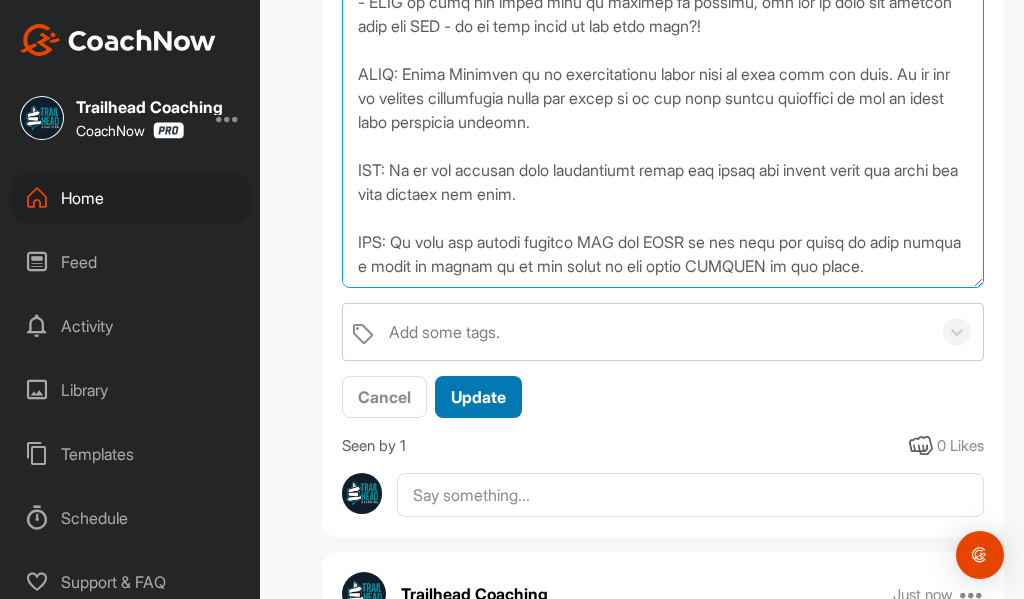 type on "We touched a little on Trail scanning.
It is how we collect information about the trail so that we can make better decisions about how we use a range of skills ie. where and how much to brake, shifts in body position, selecting appropriate gears in order to ride with a good cadence, where and how we load and unweight the bike through pressure control etc.
The better we scan the trail the more informed decisions we make this prevents us from riding in reactionary state. It really helps develop our skill of timing and co-ordination.
- NOW is not necessarily 'close the the front wheel'. It is what the rider is about to do so this can be far away depending on speed and line of sight. NOW is good for dealing with obstacles, but not so good for being able to prepare for what's coming up.
- NEXT is good for being able to prepare in advance, but not so good for dealing with the NOW - is my tyre going to hit that rock?!
WHAT: Trail Scanning is an observational skill that is done with our eyes. It is how we col..." 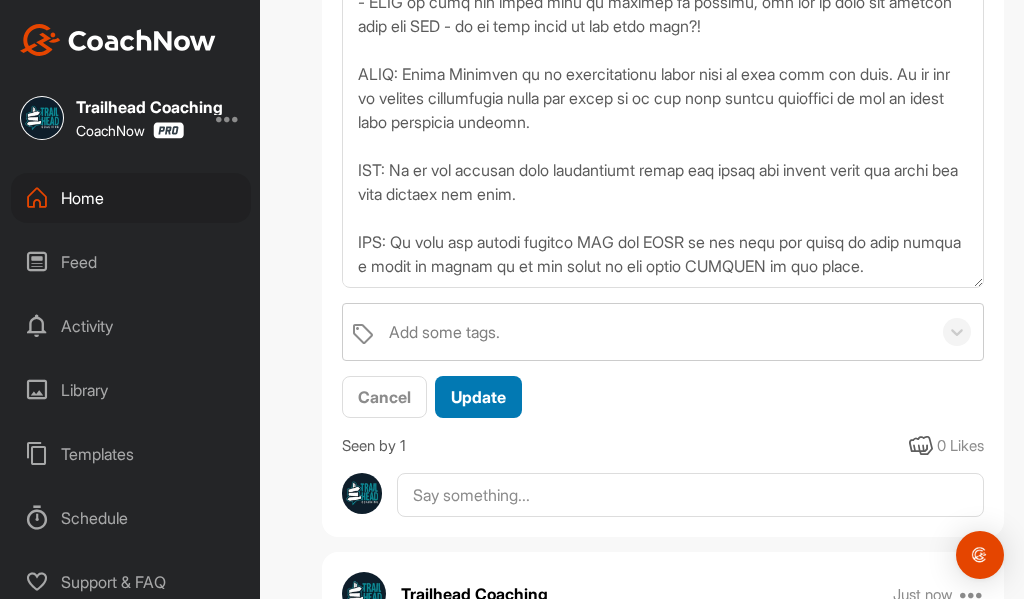 click on "Update" at bounding box center [478, 397] 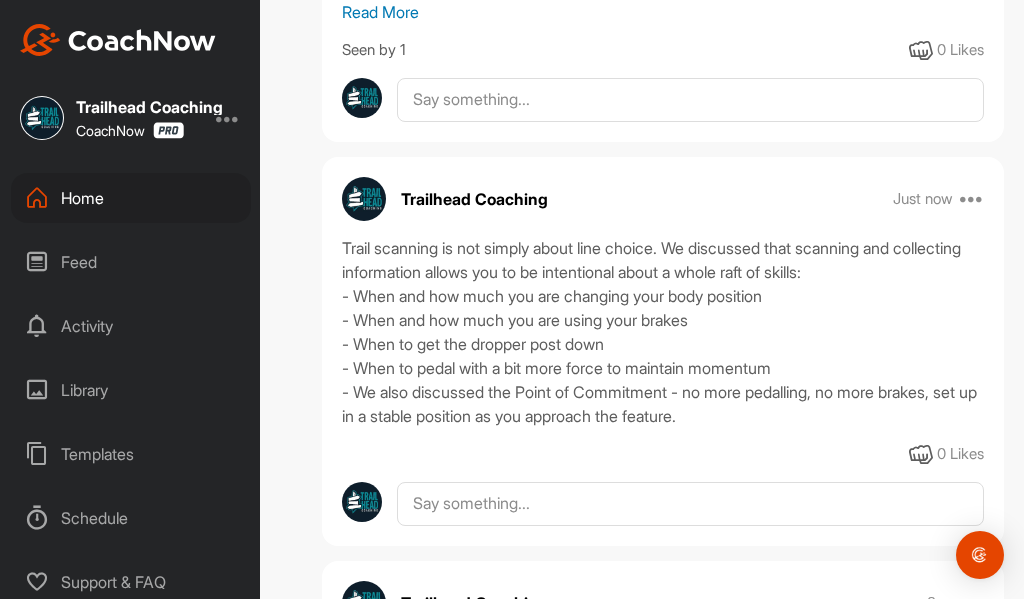 scroll, scrollTop: 793, scrollLeft: 0, axis: vertical 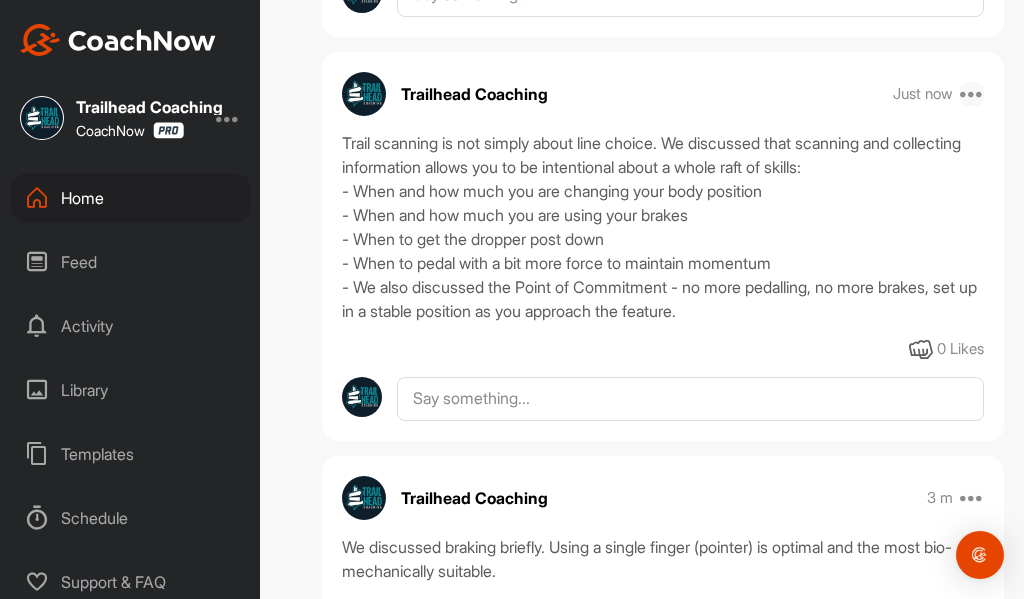 click at bounding box center [972, 94] 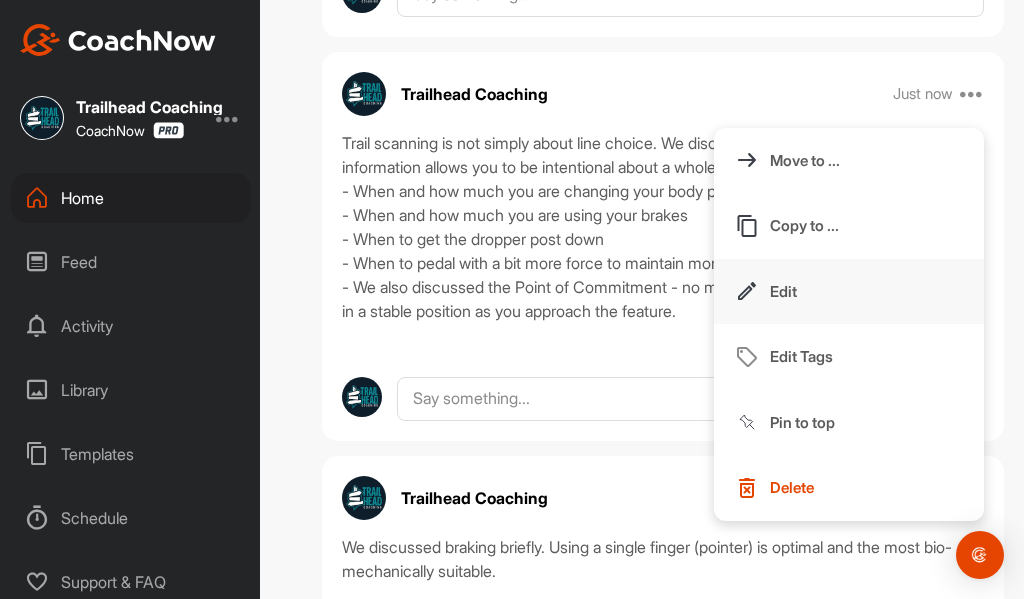click on "Edit" at bounding box center [783, 291] 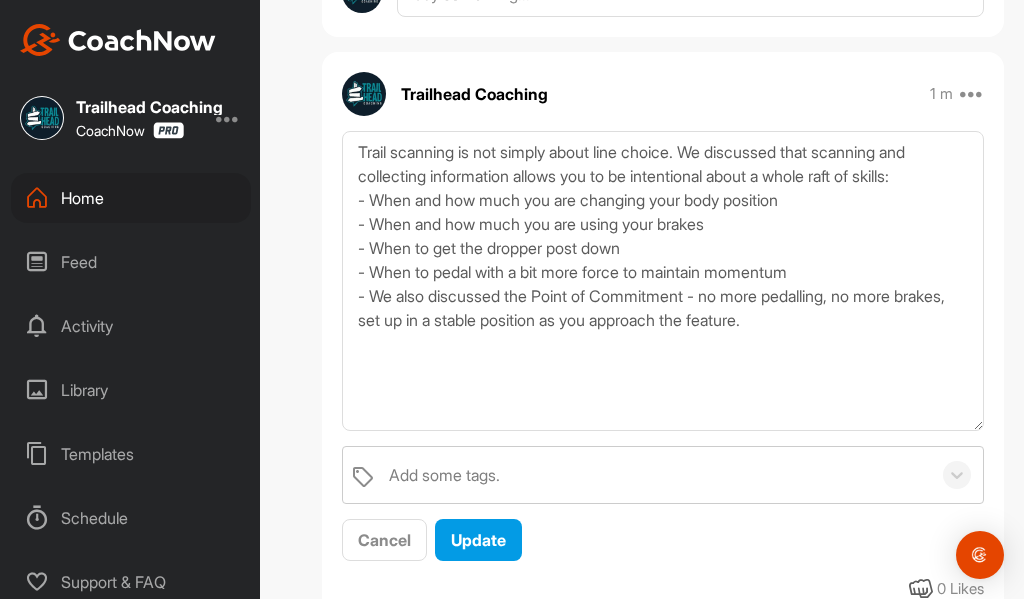 drag, startPoint x: 960, startPoint y: 194, endPoint x: 923, endPoint y: 542, distance: 349.96143 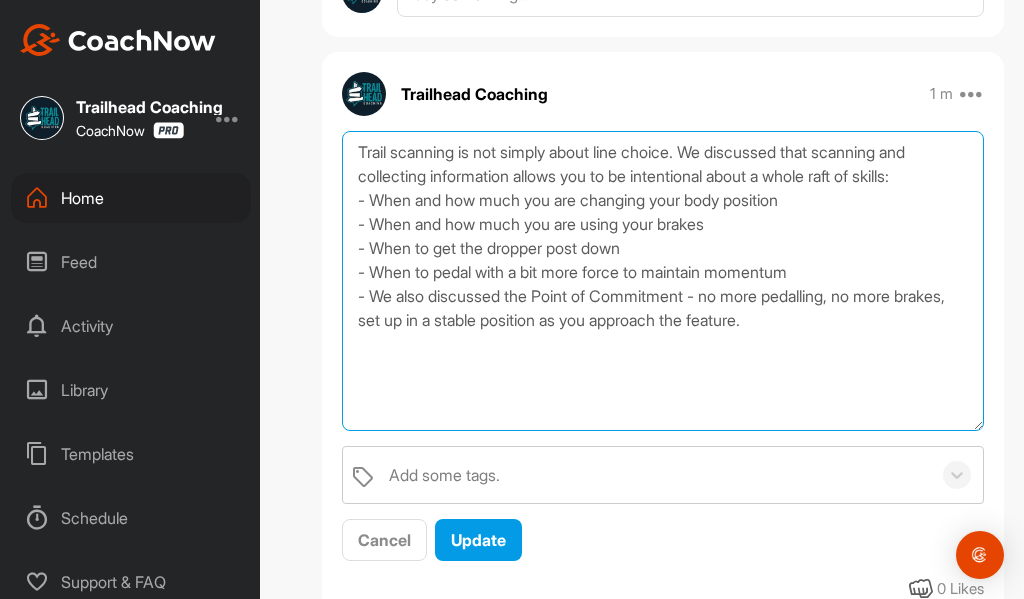 drag, startPoint x: 837, startPoint y: 274, endPoint x: 353, endPoint y: 250, distance: 484.59467 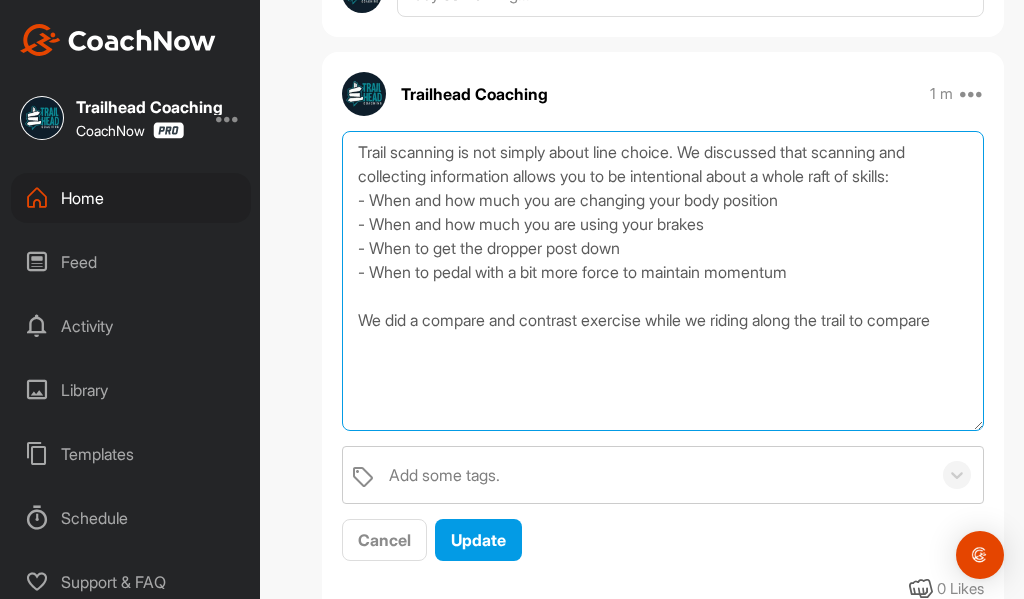 click on "Trail scanning is not simply about line choice. We discussed that scanning and collecting information allows you to be intentional about a whole raft of skills:
- When and how much you are changing your body position
- When and how much you are using your brakes
- When to get the dropper post down
- When to pedal with a bit more force to maintain momentum
We did a compare and contrast exercise while we riding along the trail to compare" at bounding box center [663, 281] 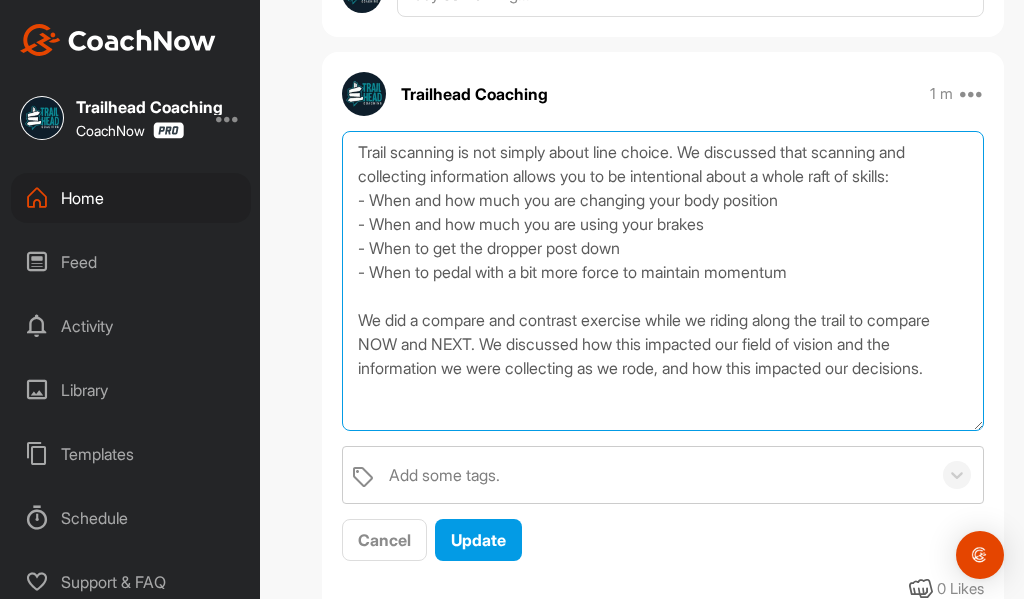 click on "Trail scanning is not simply about line choice. We discussed that scanning and collecting information allows you to be intentional about a whole raft of skills:
- When and how much you are changing your body position
- When and how much you are using your brakes
- When to get the dropper post down
- When to pedal with a bit more force to maintain momentum
We did a compare and contrast exercise while we riding along the trail to compare NOW and NEXT. We discussed how this impacted our field of vision and the information we were collecting as we rode, and how this impacted our decisions." at bounding box center (663, 281) 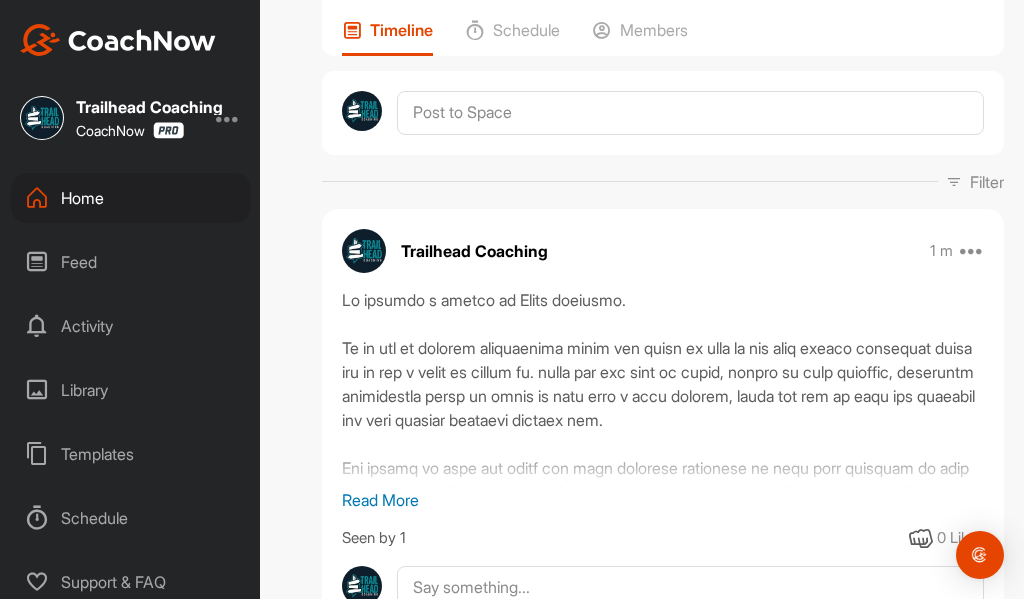 scroll, scrollTop: 193, scrollLeft: 0, axis: vertical 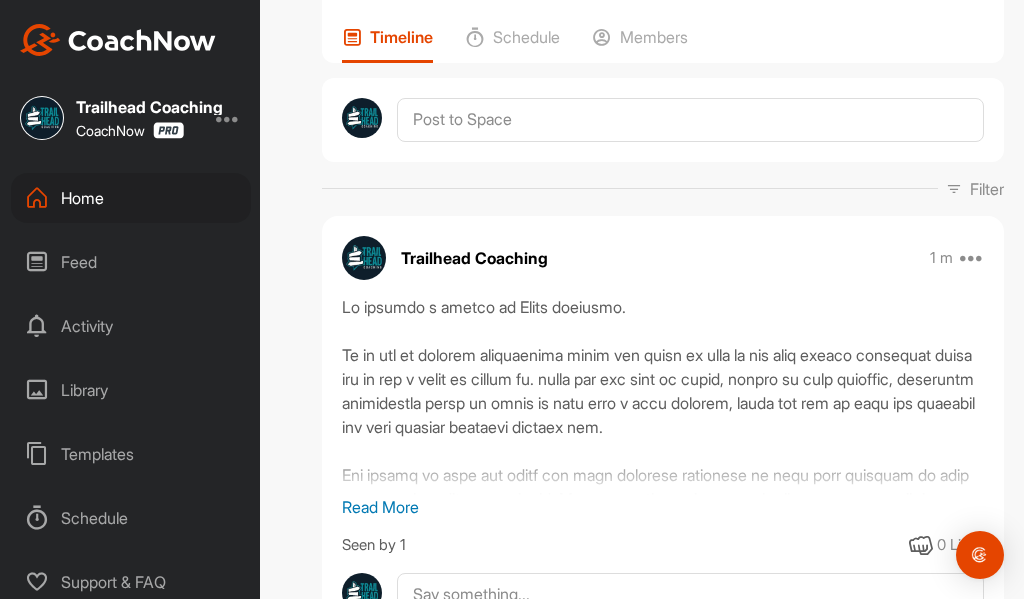 type on "Trail scanning is not simply about line choice. We discussed that scanning and collecting information allows you to be intentional about a whole raft of skills:
- When and how much you are changing your body position
- When and how much you are using your brakes
- When to get the dropper post down
- When to pedal with a bit more force to maintain momentum
We did a compare and contrast exercise while we riding along the trail to compare NOW and NEXT. We discussed how this impacted our field of vision and the information we were collecting as we rode, and how this impacted our decisions." 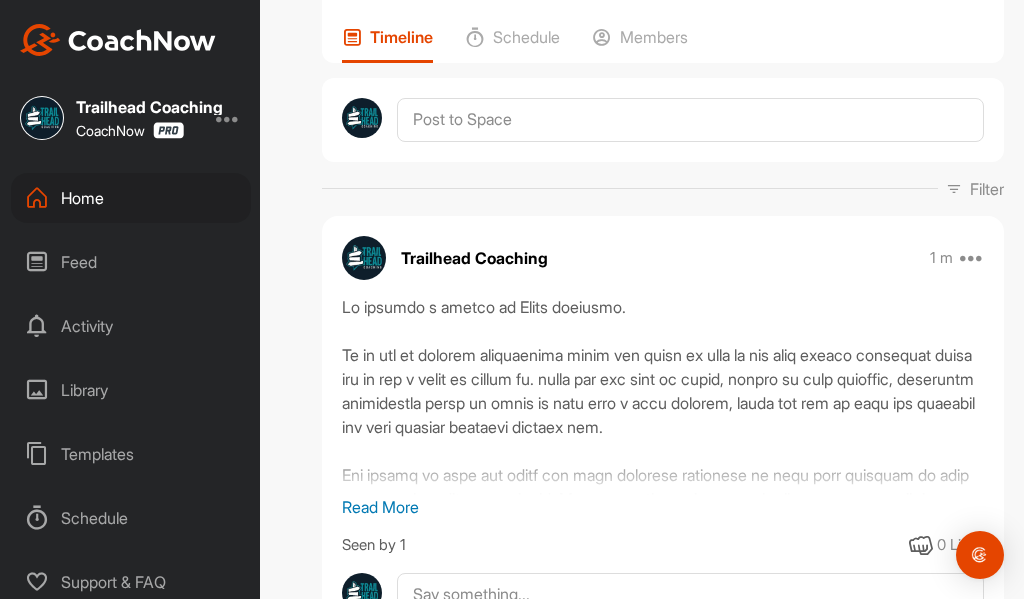 click on "Read More" at bounding box center (663, 507) 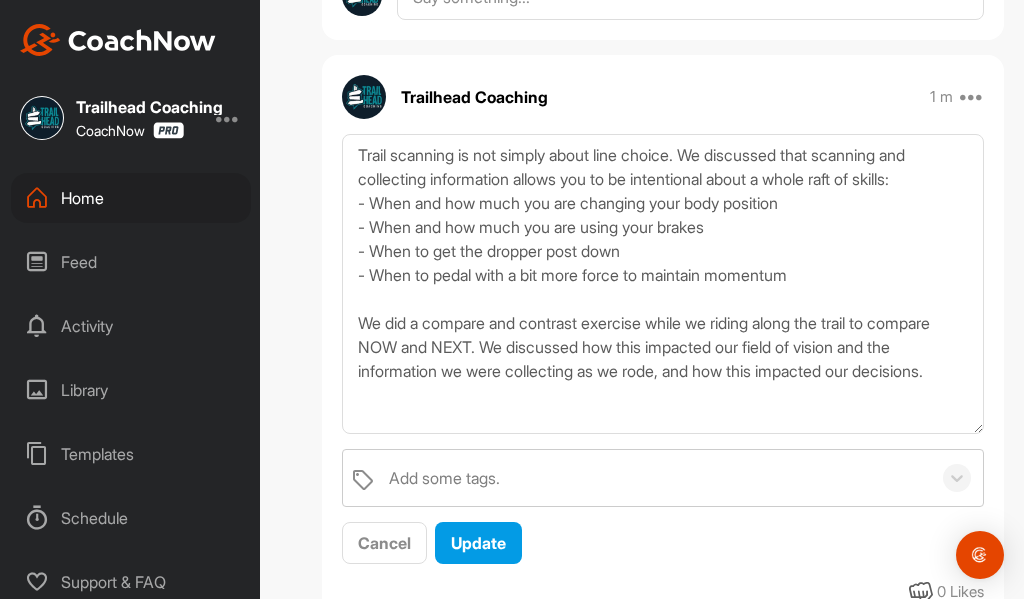 scroll, scrollTop: 1193, scrollLeft: 0, axis: vertical 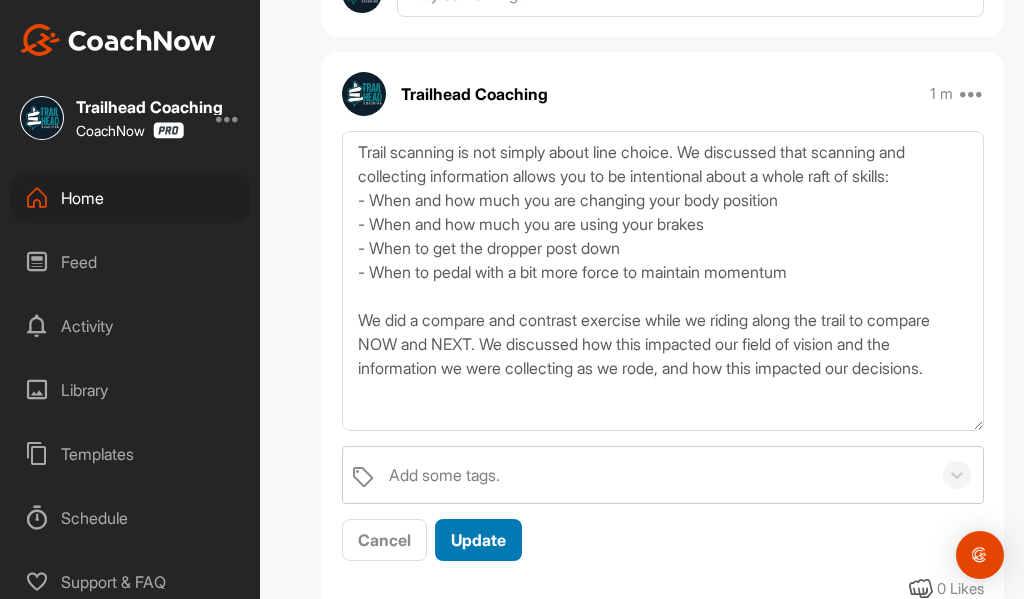click on "Update" at bounding box center (478, 540) 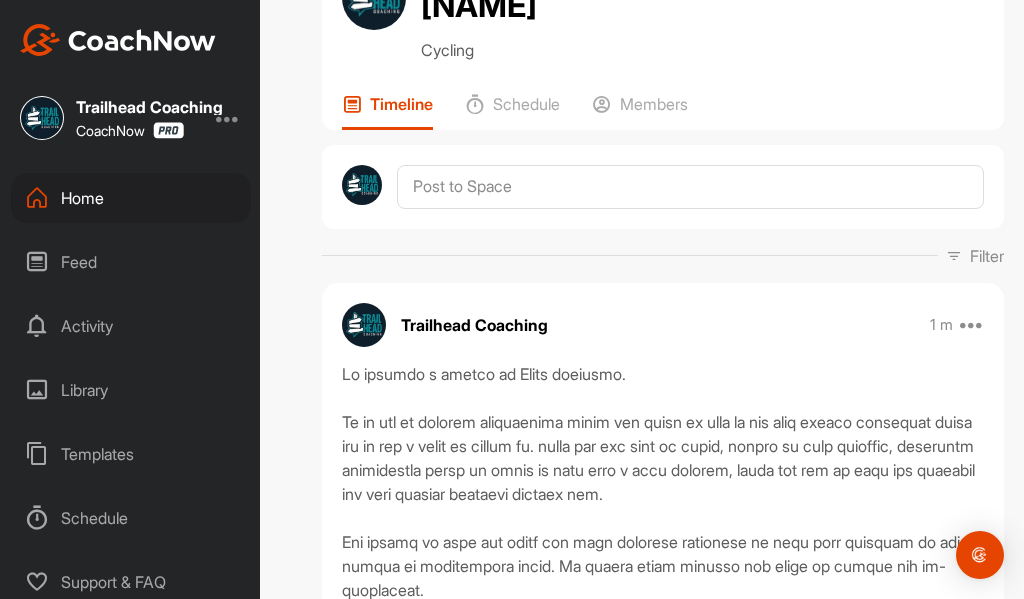 scroll, scrollTop: 0, scrollLeft: 0, axis: both 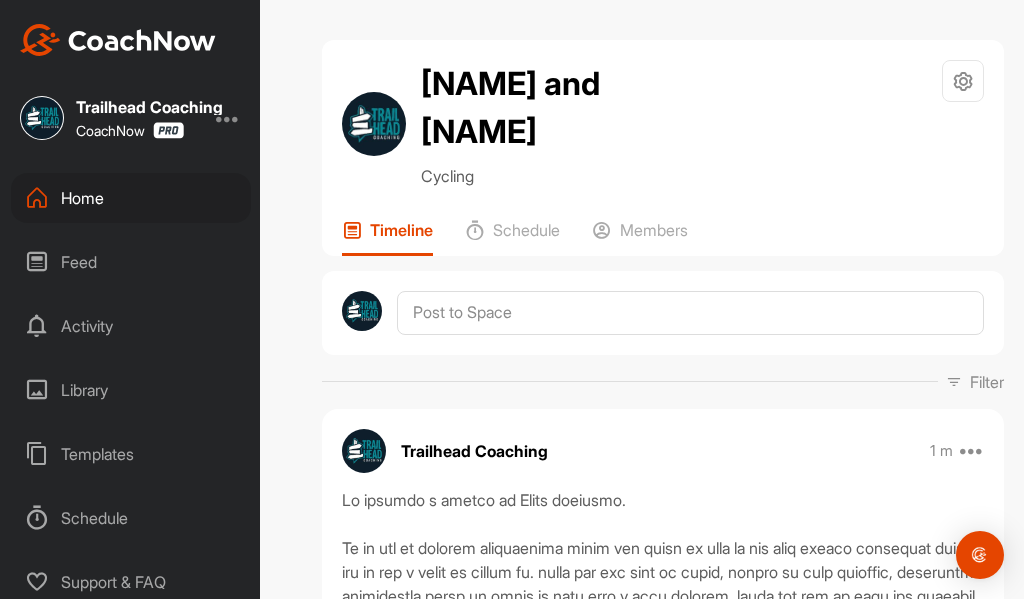 click on "Templates" at bounding box center (131, 454) 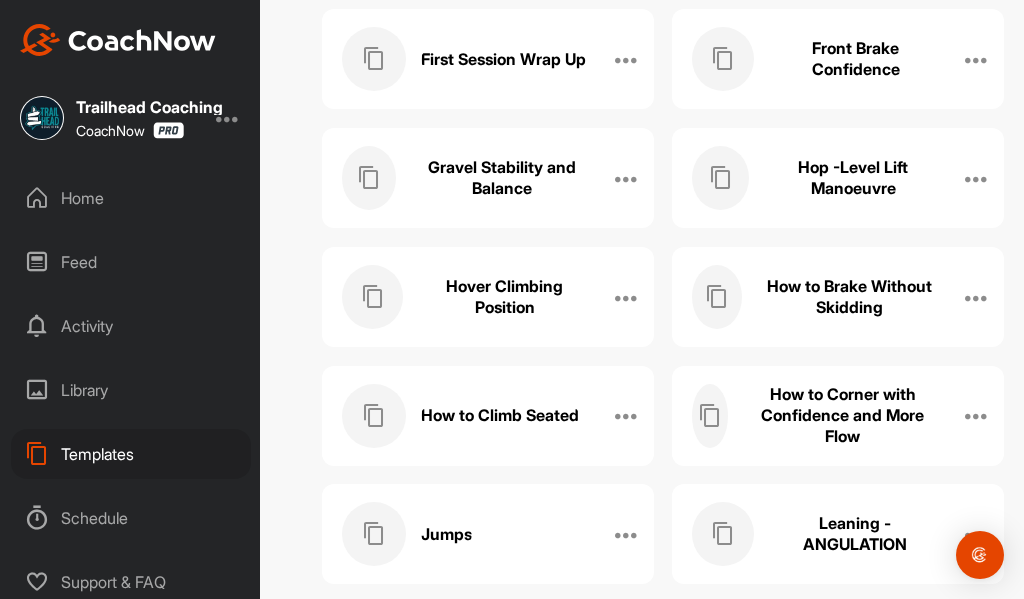 scroll, scrollTop: 700, scrollLeft: 0, axis: vertical 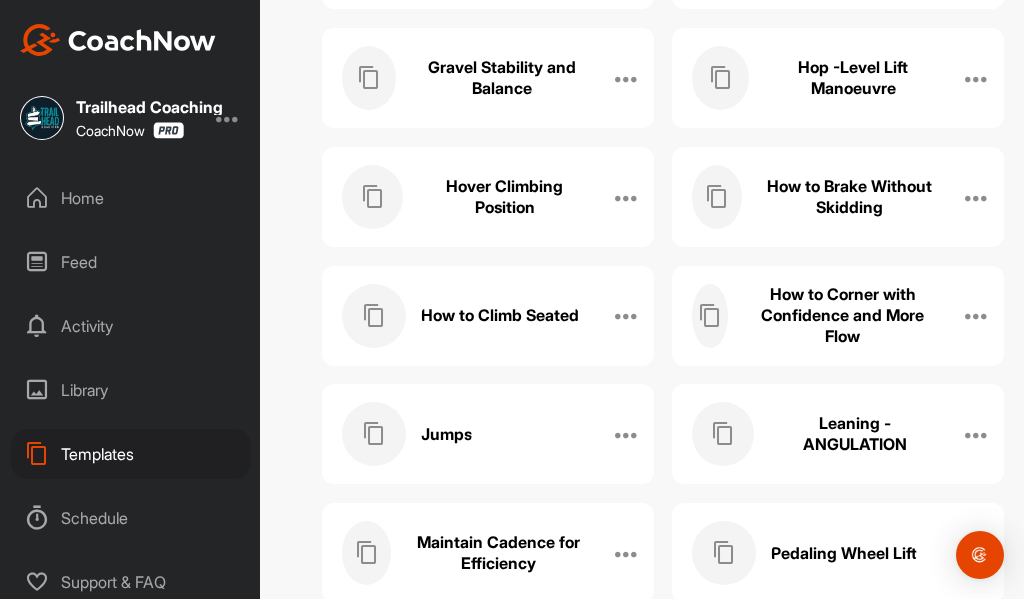 click on "How to Corner with Confidence and More Flow" at bounding box center [842, 315] 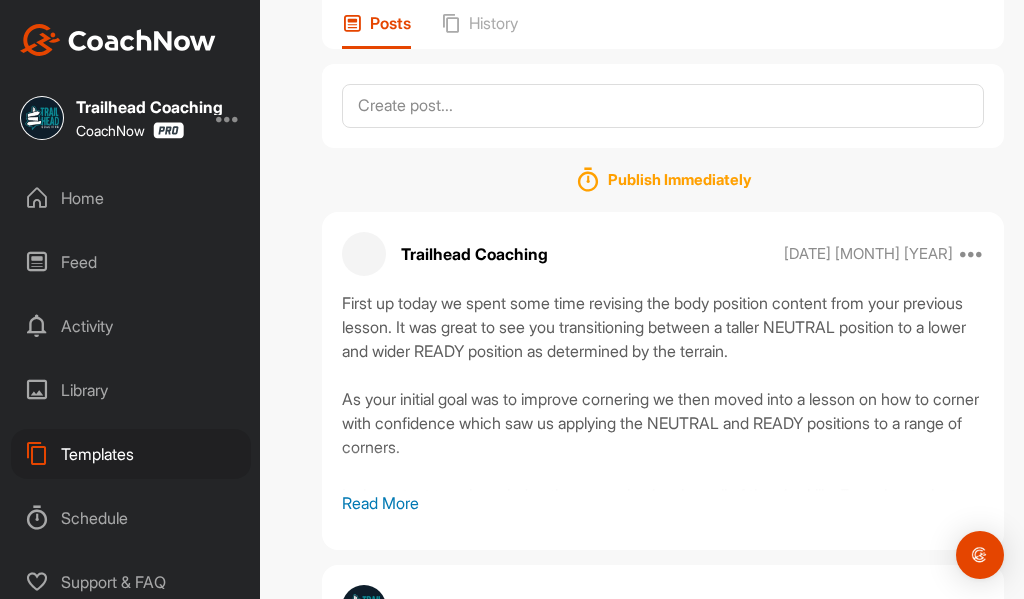 scroll, scrollTop: 300, scrollLeft: 0, axis: vertical 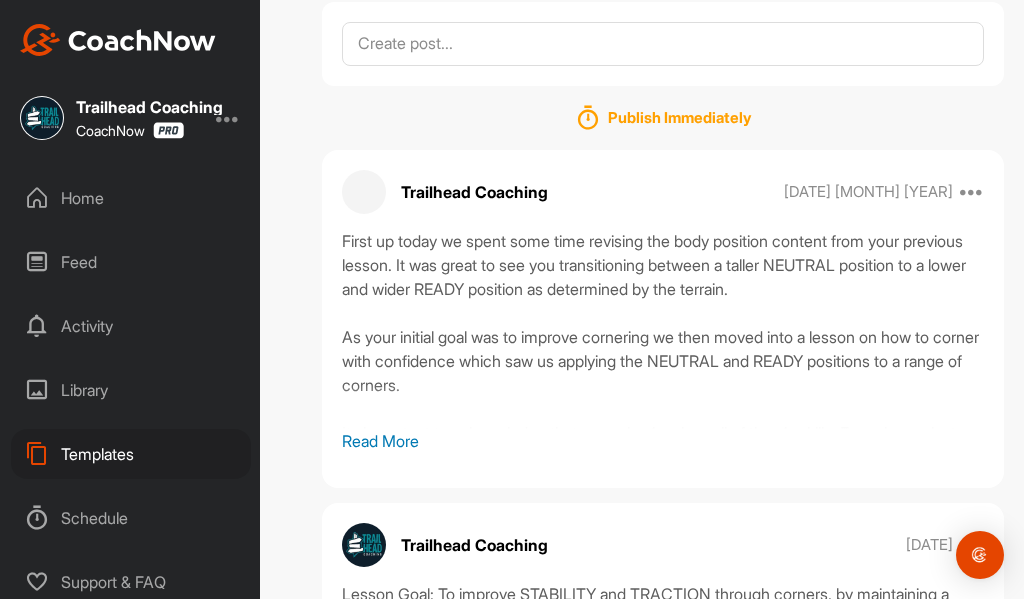 click on "Read More" at bounding box center (663, 441) 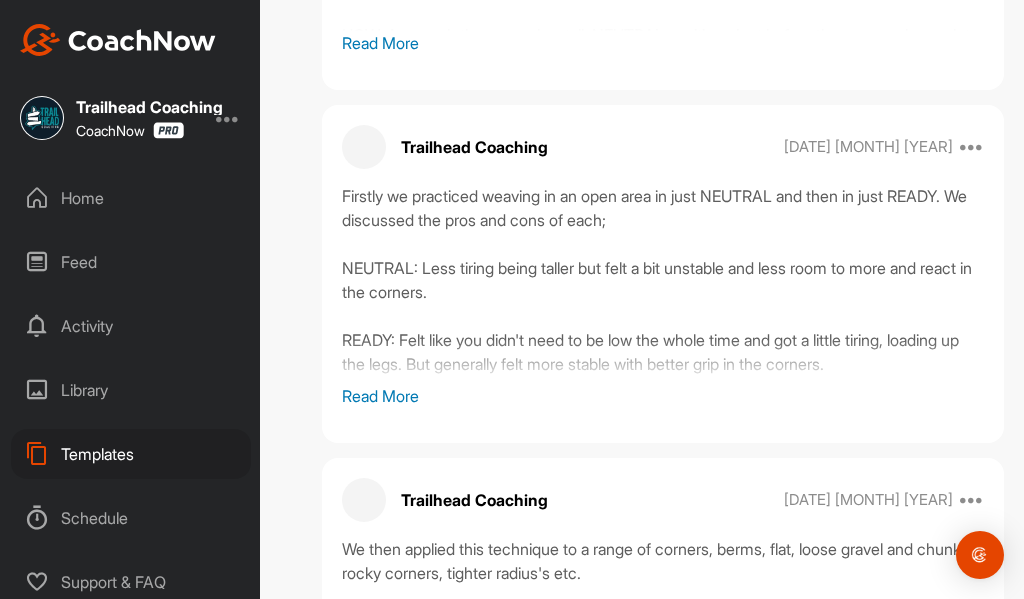 scroll, scrollTop: 1100, scrollLeft: 0, axis: vertical 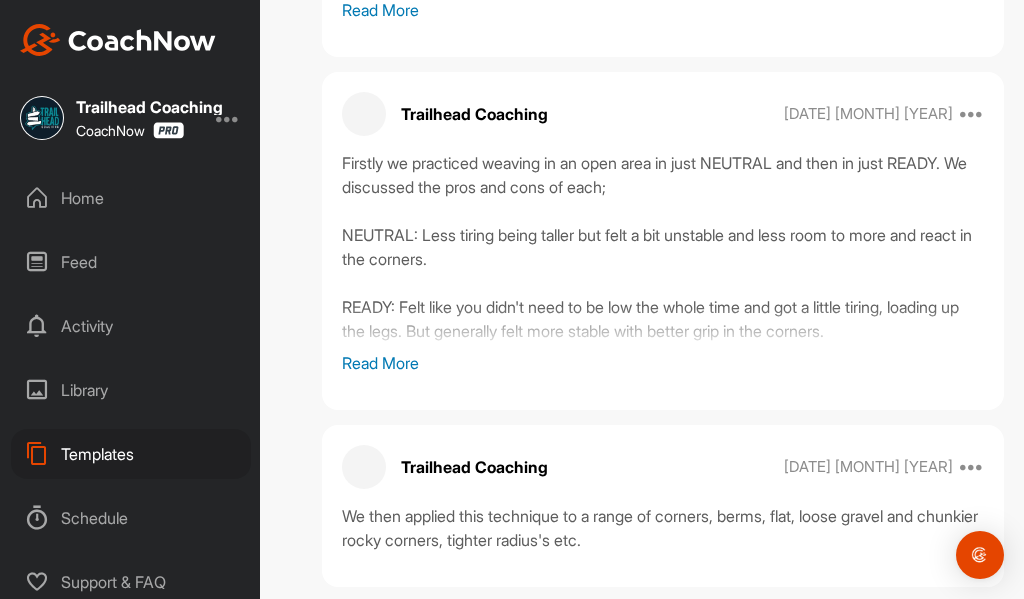 click on "Read More" at bounding box center (663, 363) 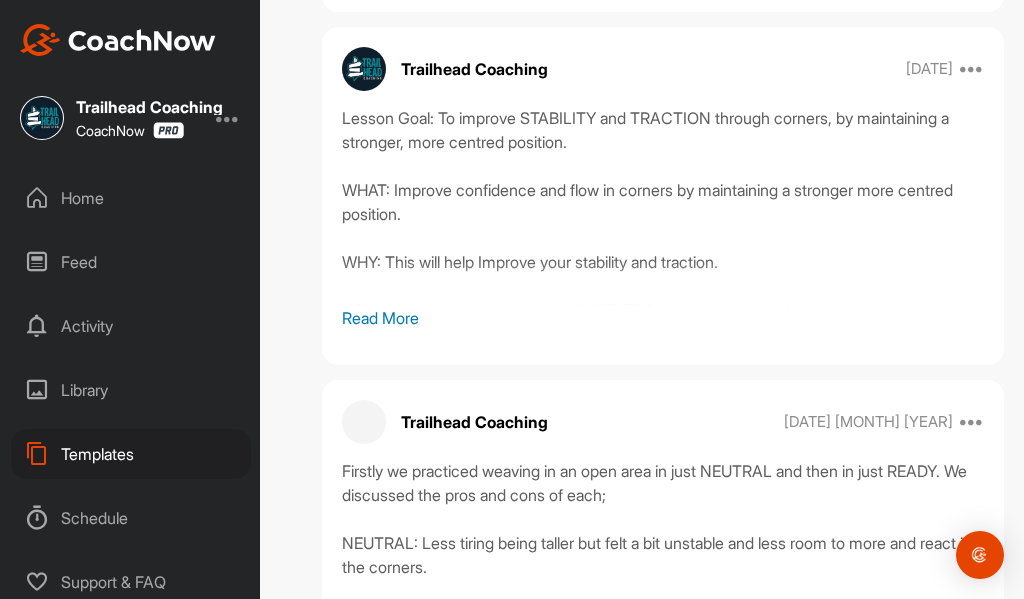 scroll, scrollTop: 798, scrollLeft: 0, axis: vertical 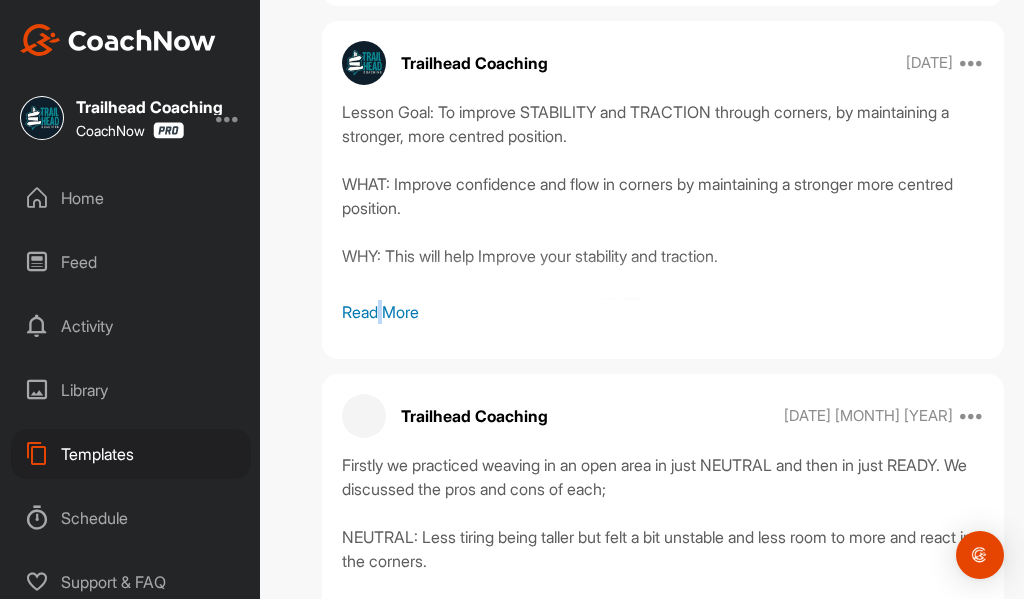 click on "Read More" at bounding box center [663, 312] 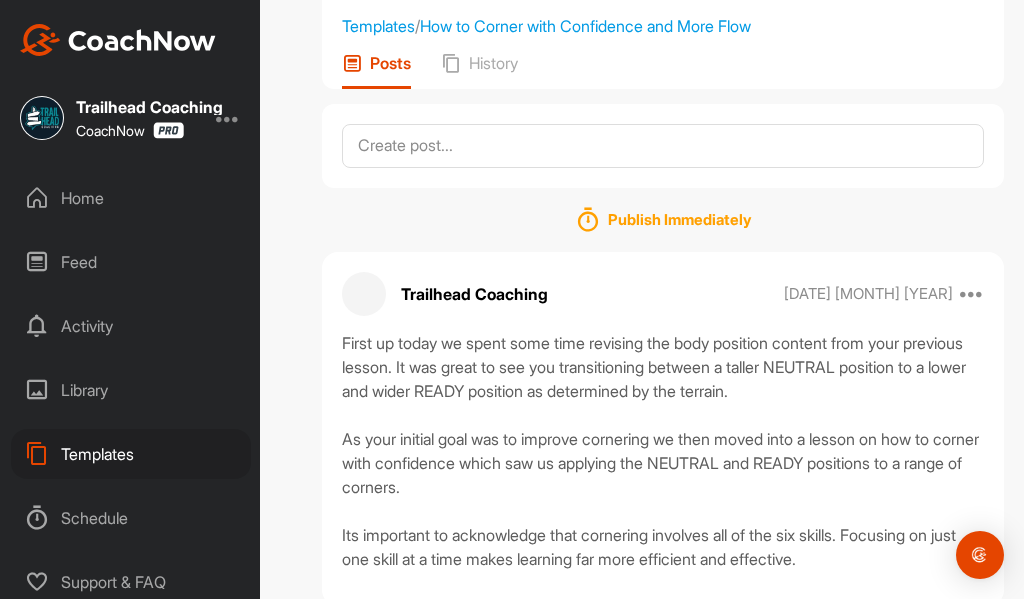 scroll, scrollTop: 0, scrollLeft: 0, axis: both 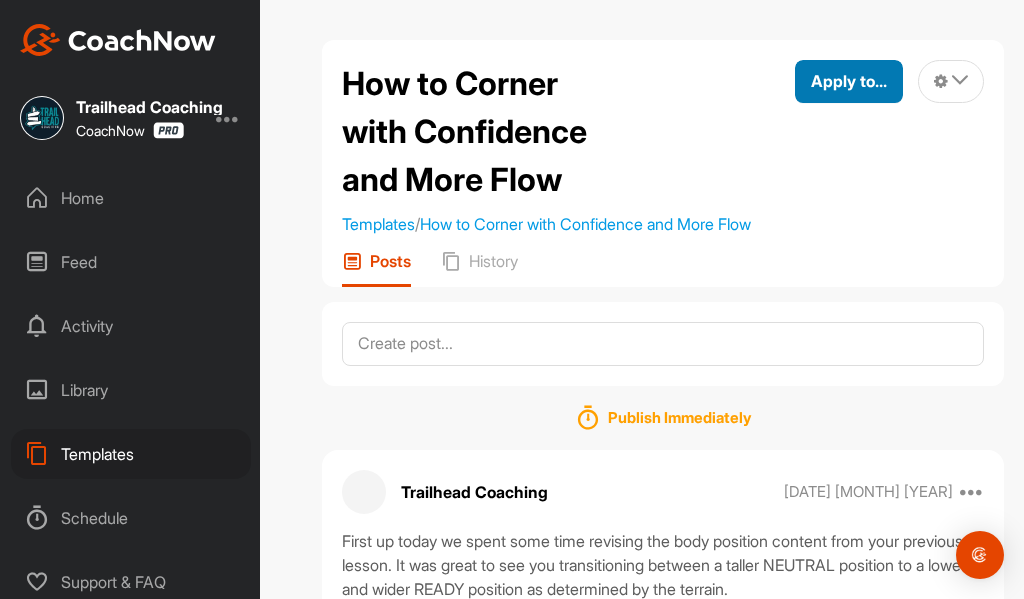 click on "Apply to..." at bounding box center [849, 81] 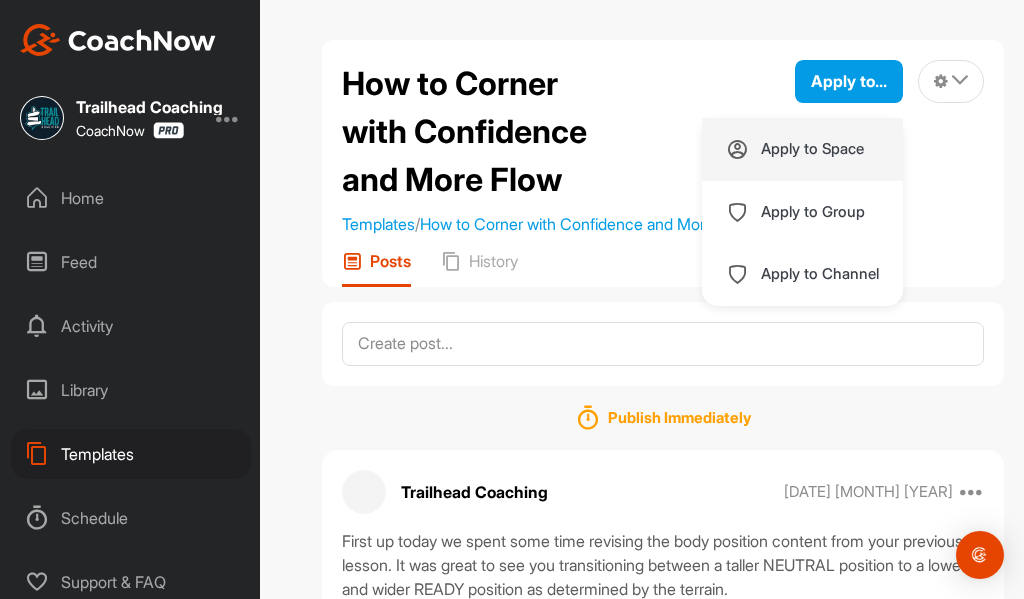 click on "Apply to Space" at bounding box center (812, 149) 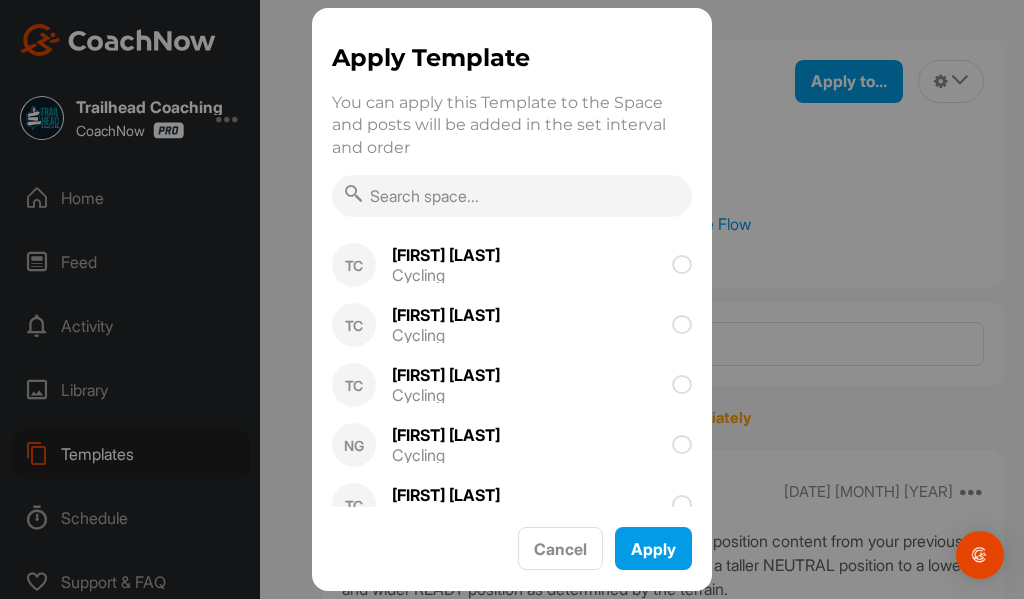 click at bounding box center [512, 196] 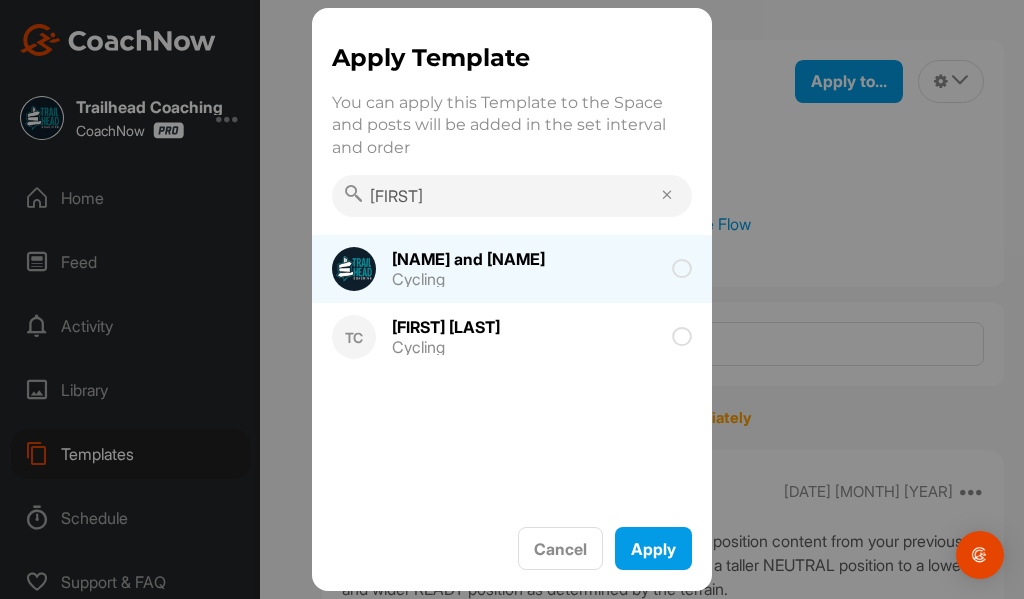 type on "[FIRST]" 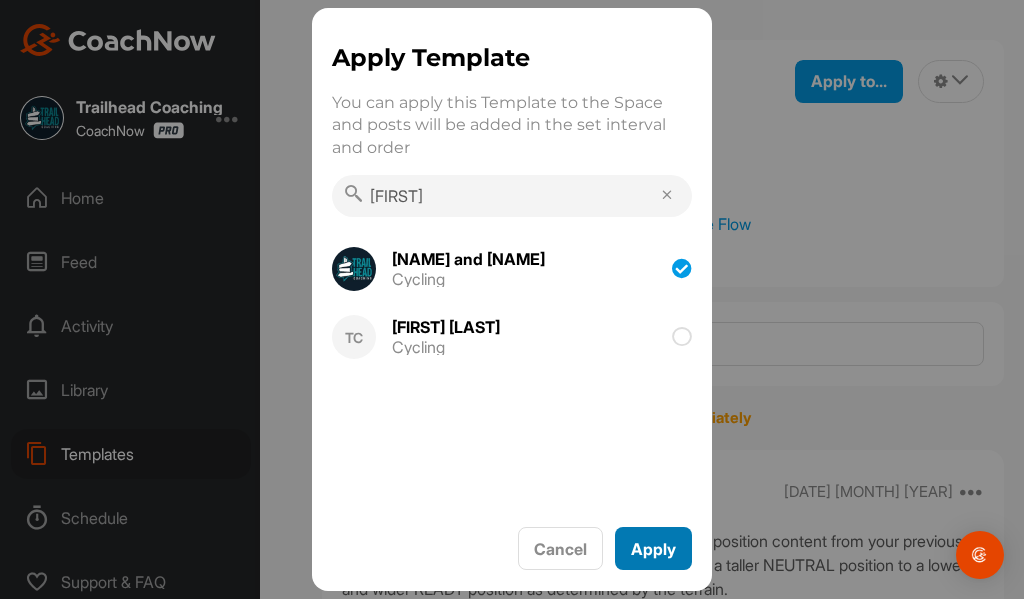 click on "Apply" at bounding box center (653, 548) 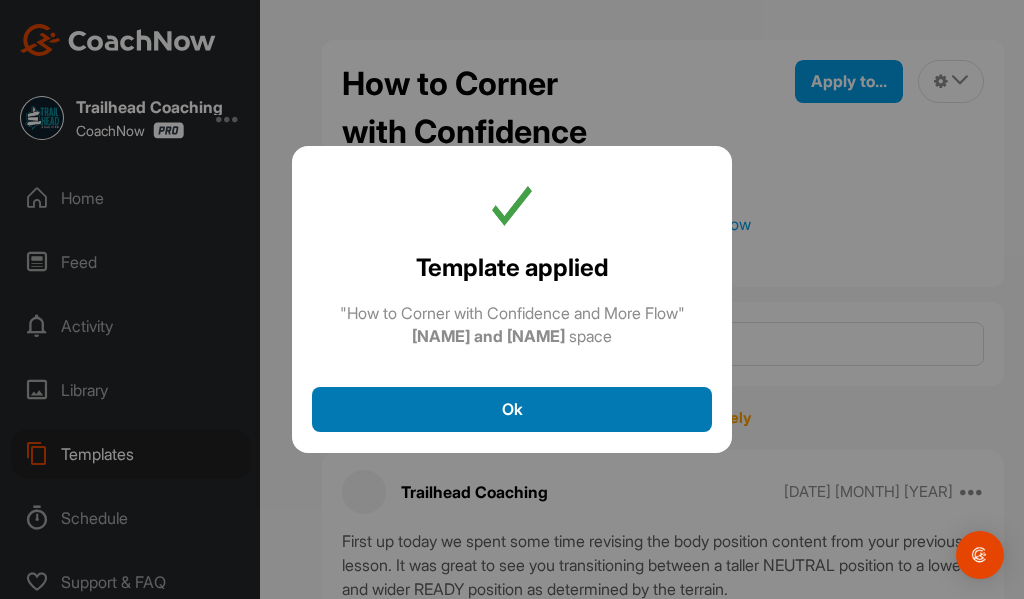 click on "Ok" at bounding box center (512, 409) 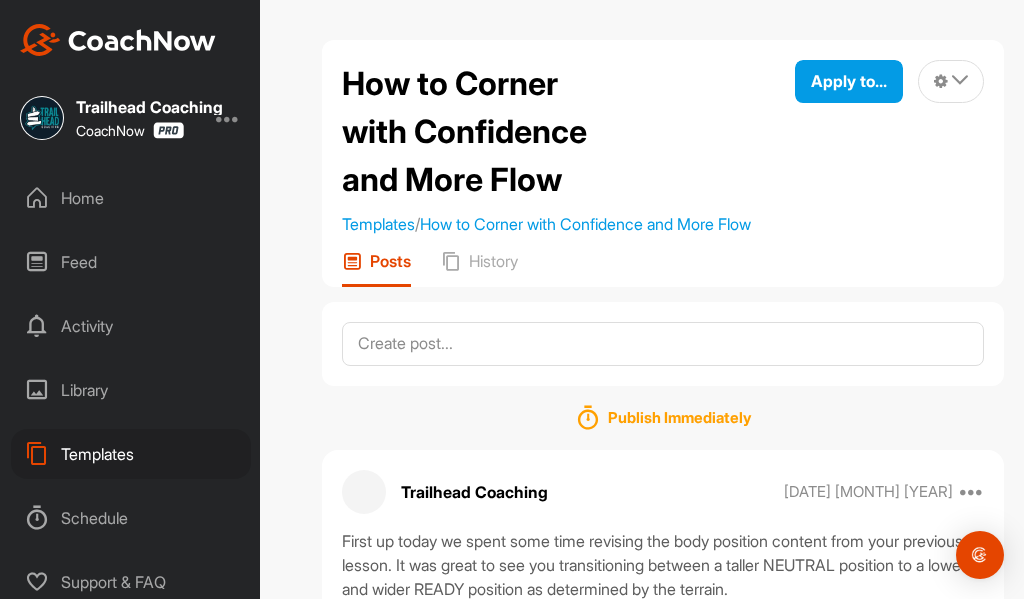 click on "Home" at bounding box center (131, 198) 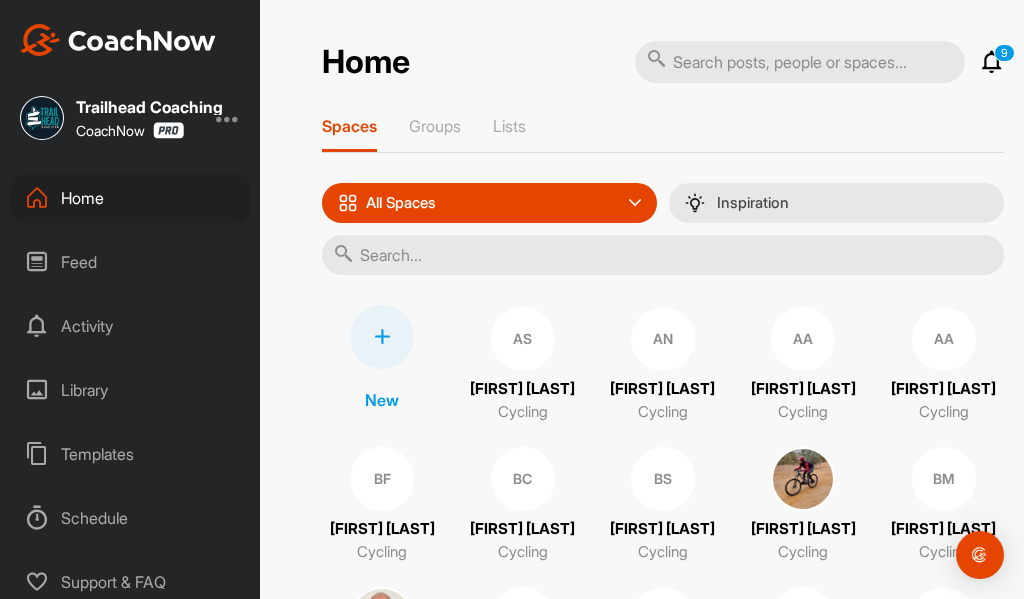 click at bounding box center (663, 255) 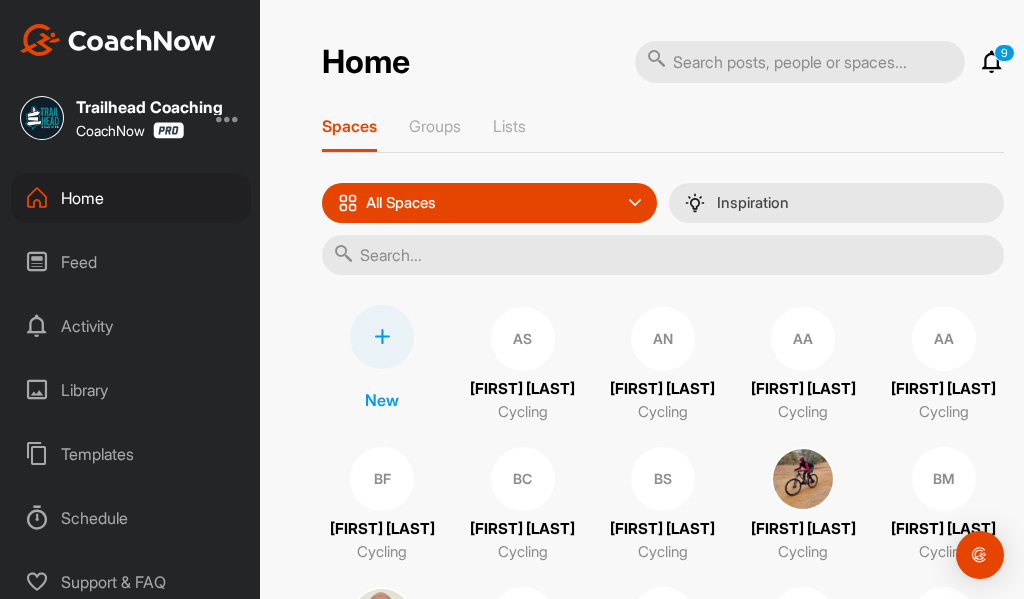 type on "[FIRST]" 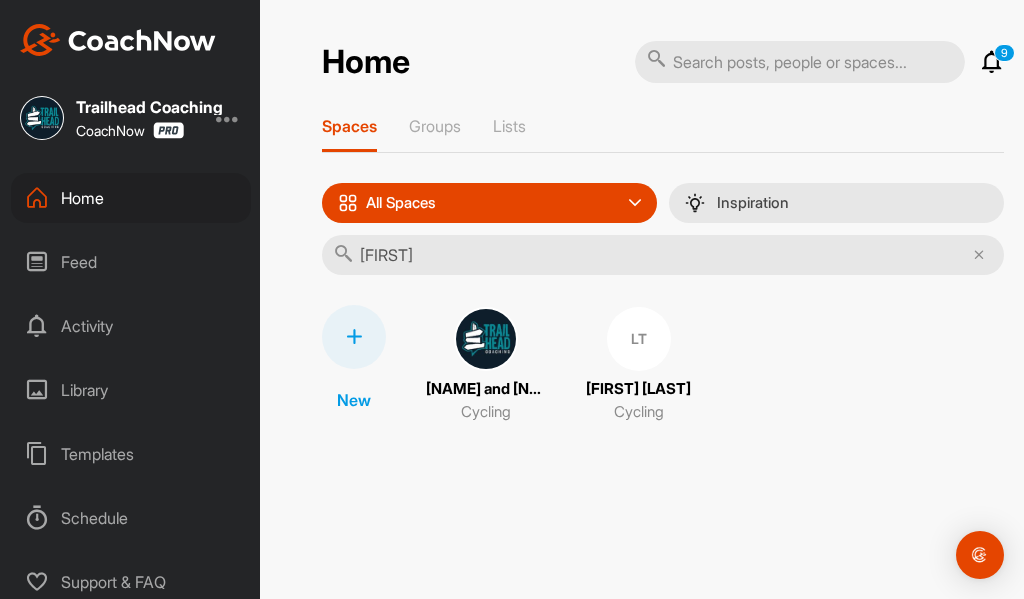 click on "[NAME] and [NAME]" at bounding box center [486, 389] 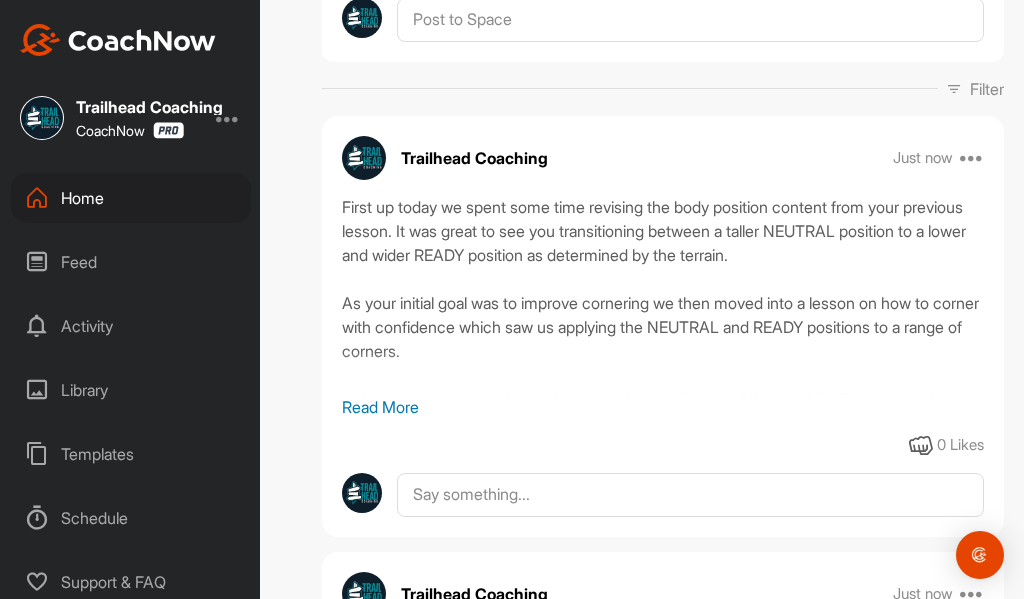 scroll, scrollTop: 300, scrollLeft: 0, axis: vertical 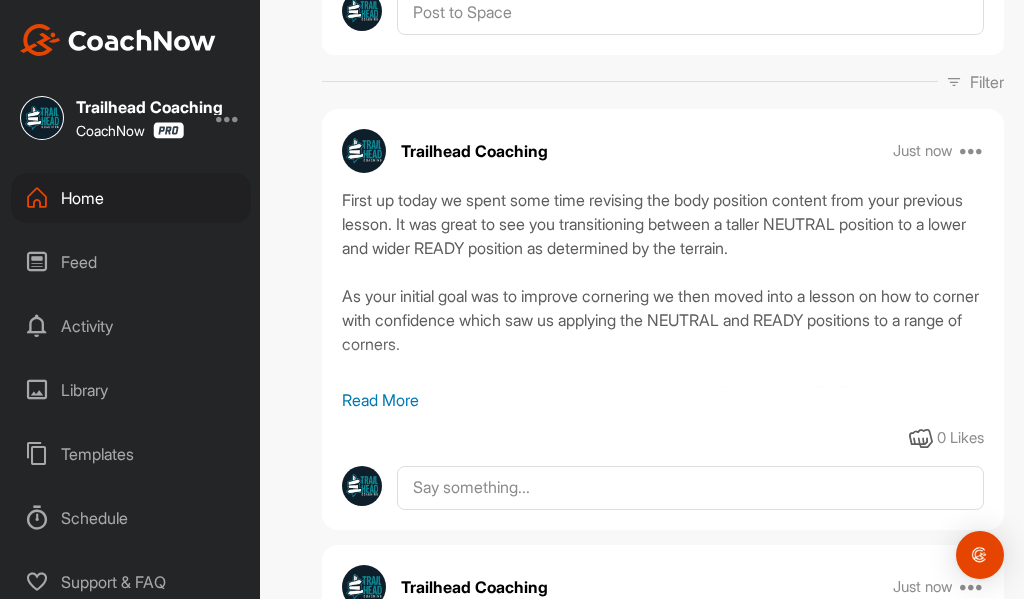click on "Read More" at bounding box center (663, 400) 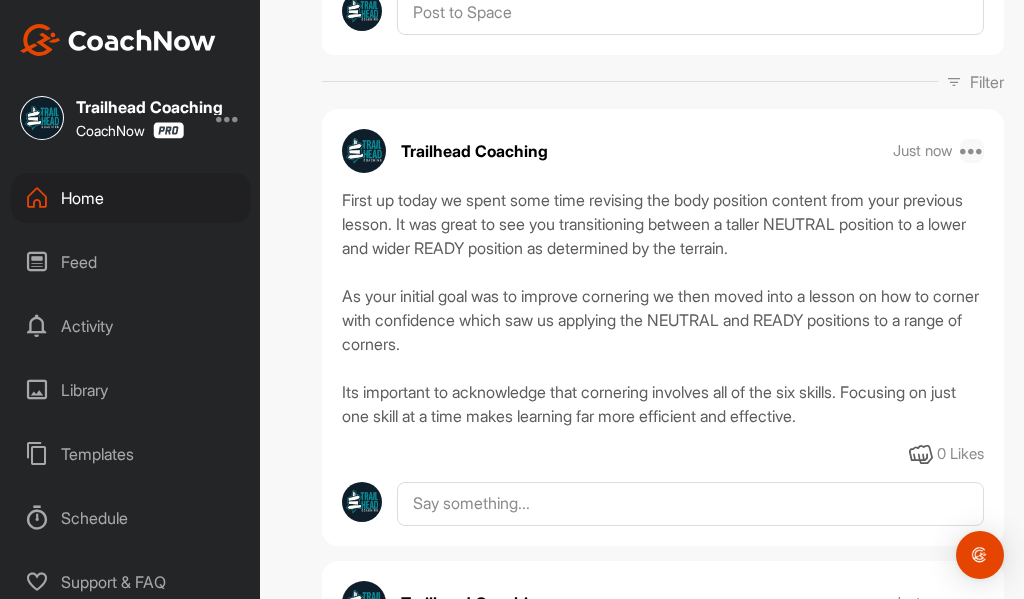click at bounding box center [972, 151] 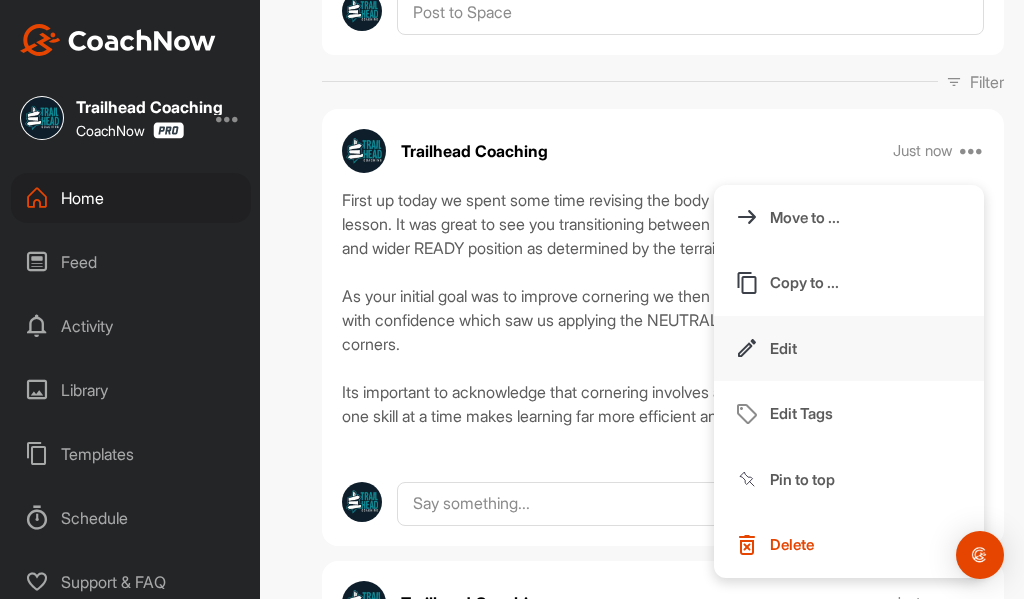 click on "Edit" at bounding box center (783, 348) 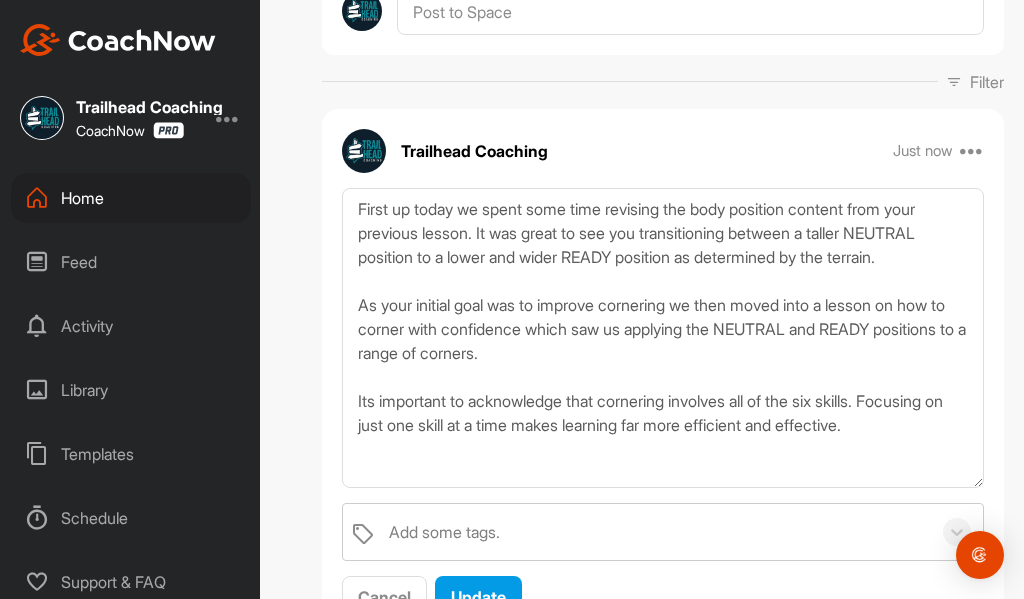 drag, startPoint x: 960, startPoint y: 257, endPoint x: 949, endPoint y: 524, distance: 267.2265 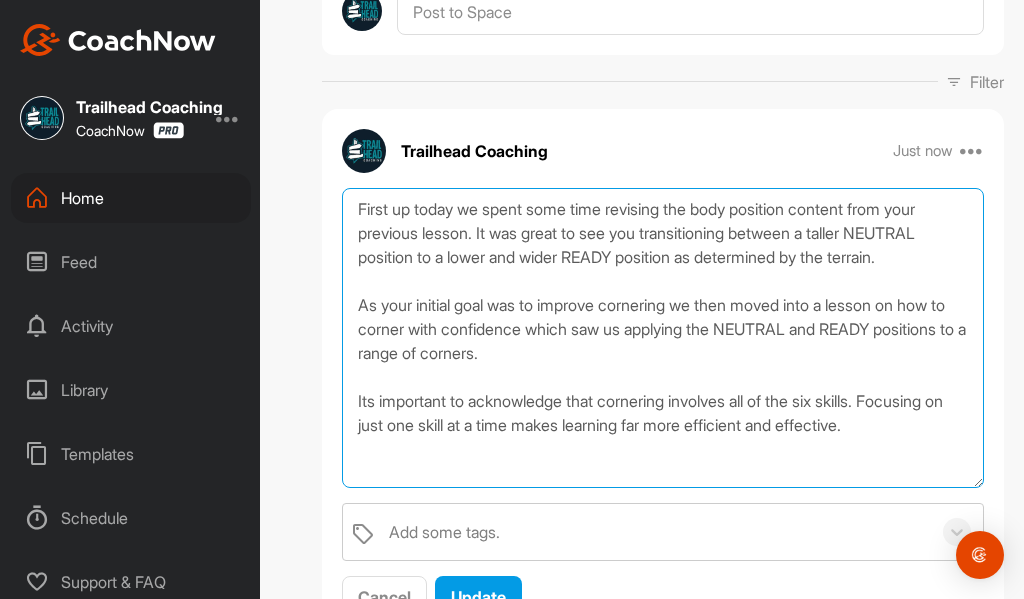 click on "First up today we spent some time revising the body position content from your previous lesson. It was great to see you transitioning between a taller NEUTRAL position to a lower and wider READY position as determined by the terrain.
As your initial goal was to improve cornering we then moved into a lesson on how to corner with confidence which saw us applying the NEUTRAL and READY positions to a range of corners.
Its important to acknowledge that cornering involves all of the six skills. Focusing on just one skill at a time makes learning far more efficient and effective." at bounding box center (663, 338) 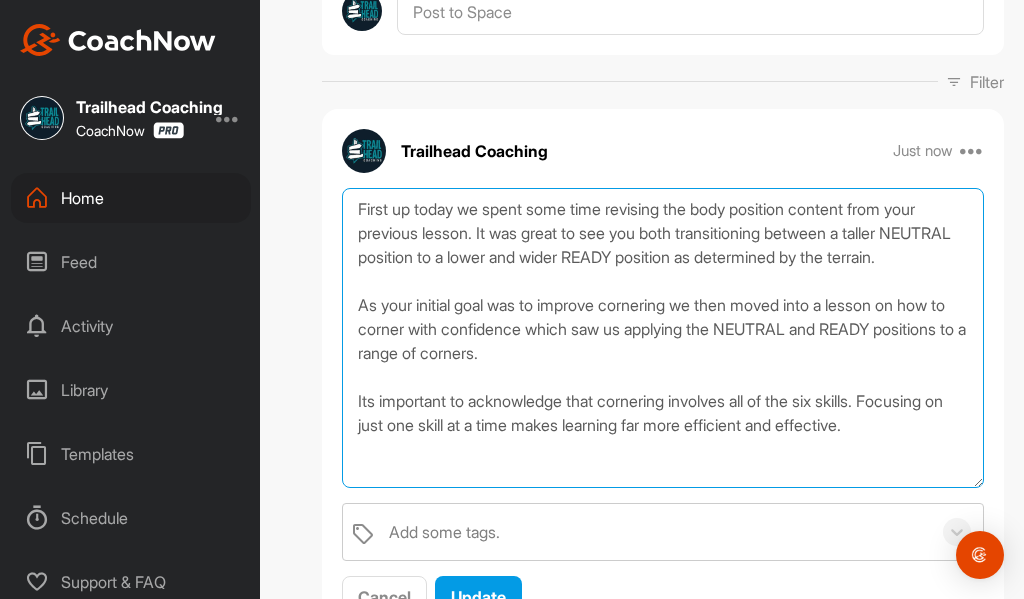 click on "First up today we spent some time revising the body position content from your previous lesson. It was great to see you both transitioning between a taller NEUTRAL position to a lower and wider READY position as determined by the terrain.
As your initial goal was to improve cornering we then moved into a lesson on how to corner with confidence which saw us applying the NEUTRAL and READY positions to a range of corners.
Its important to acknowledge that cornering involves all of the six skills. Focusing on just one skill at a time makes learning far more efficient and effective." at bounding box center (663, 338) 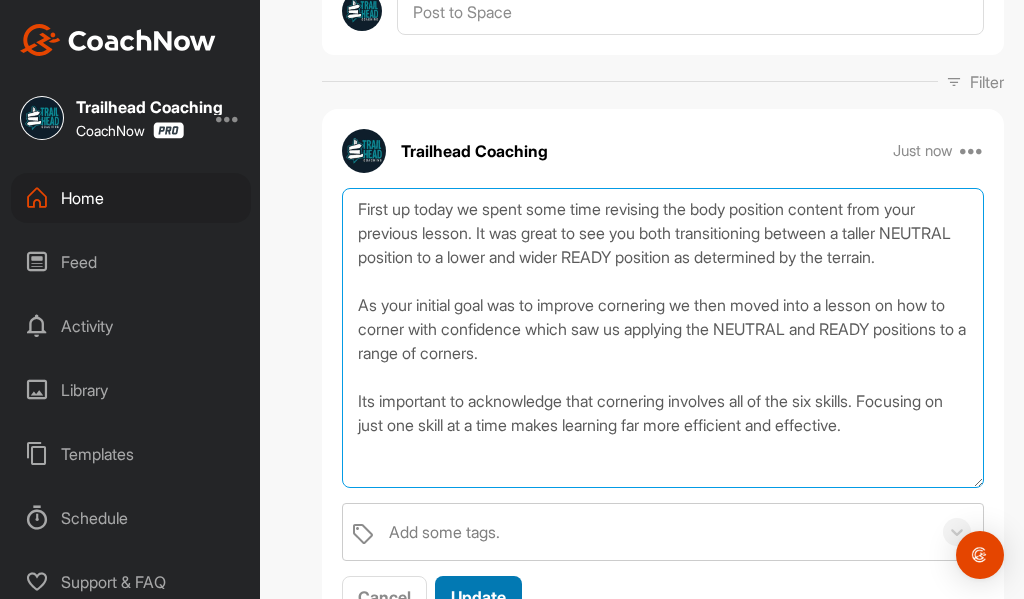 type on "First up today we spent some time revising the body position content from your previous lesson. It was great to see you both transitioning between a taller NEUTRAL position to a lower and wider READY position as determined by the terrain.
As your initial goal was to improve cornering we then moved into a lesson on how to corner with confidence which saw us applying the NEUTRAL and READY positions to a range of corners.
Its important to acknowledge that cornering involves all of the six skills. Focusing on just one skill at a time makes learning far more efficient and effective." 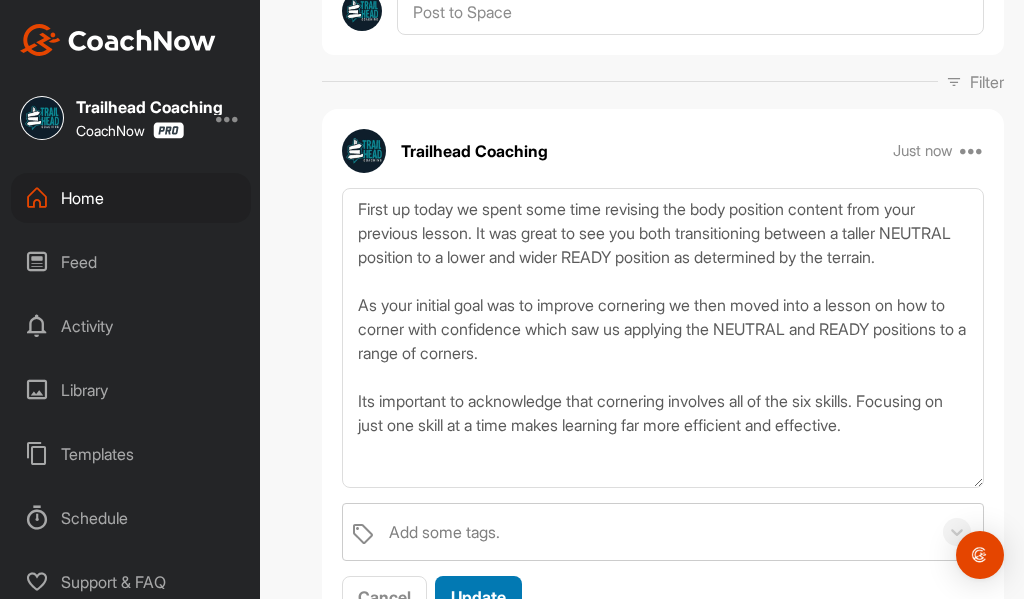 click on "Update" at bounding box center [478, 597] 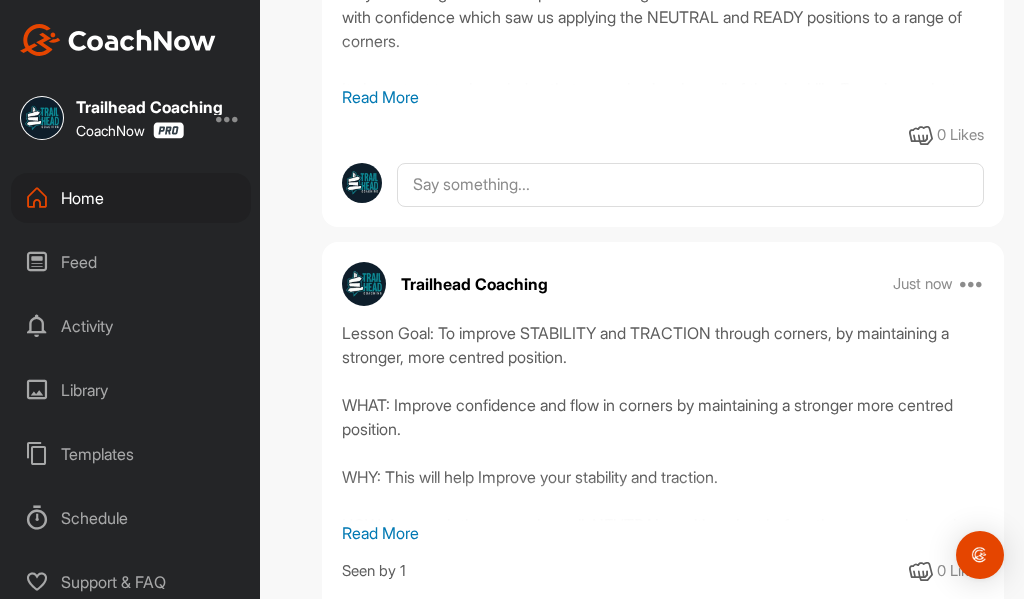 scroll, scrollTop: 700, scrollLeft: 0, axis: vertical 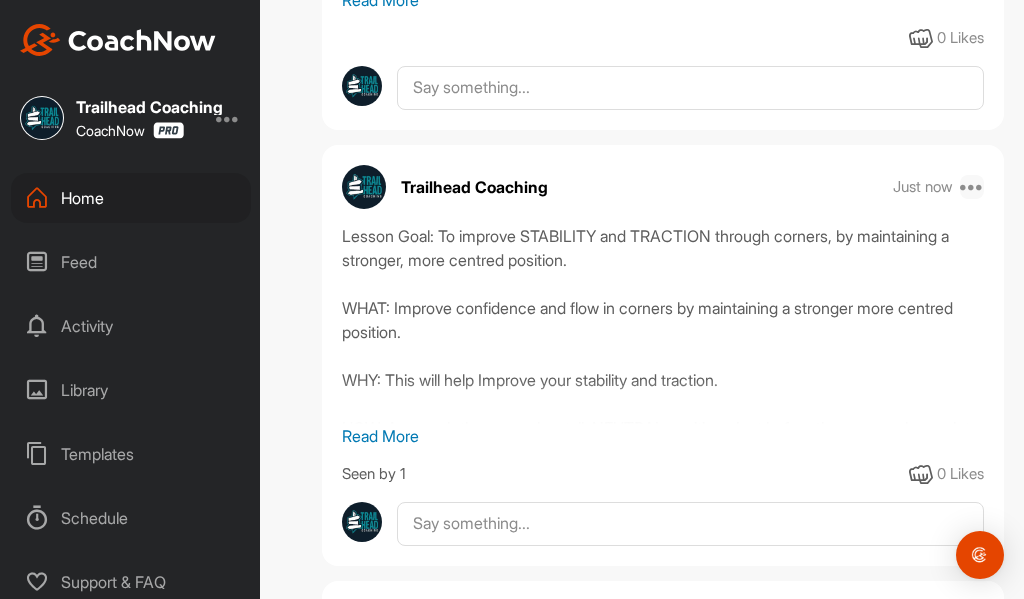 click at bounding box center (972, 187) 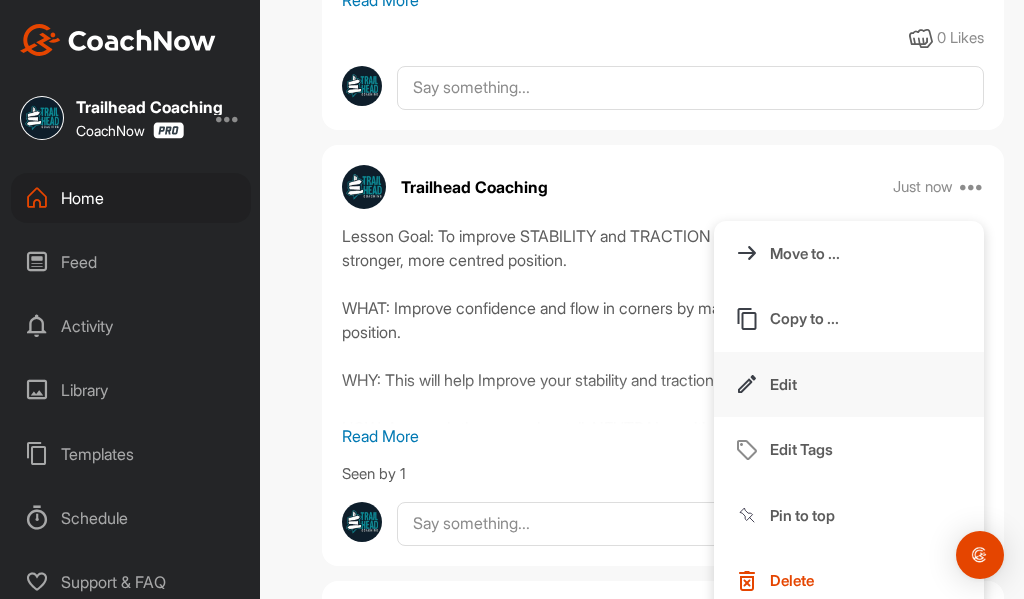 click on "Edit" at bounding box center (783, 384) 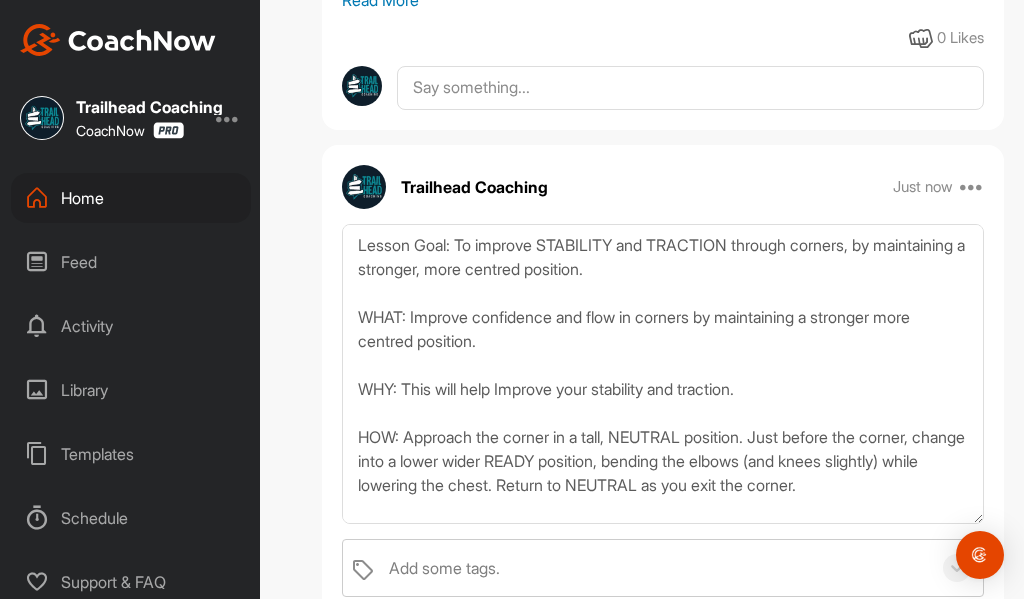 drag, startPoint x: 957, startPoint y: 284, endPoint x: 929, endPoint y: 569, distance: 286.37213 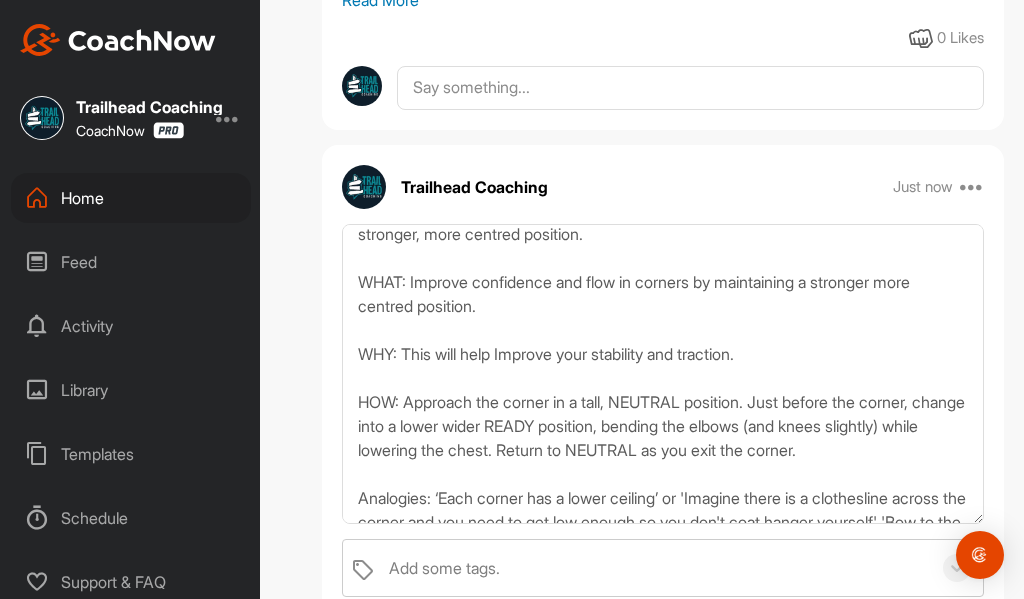 scroll, scrollTop: 0, scrollLeft: 0, axis: both 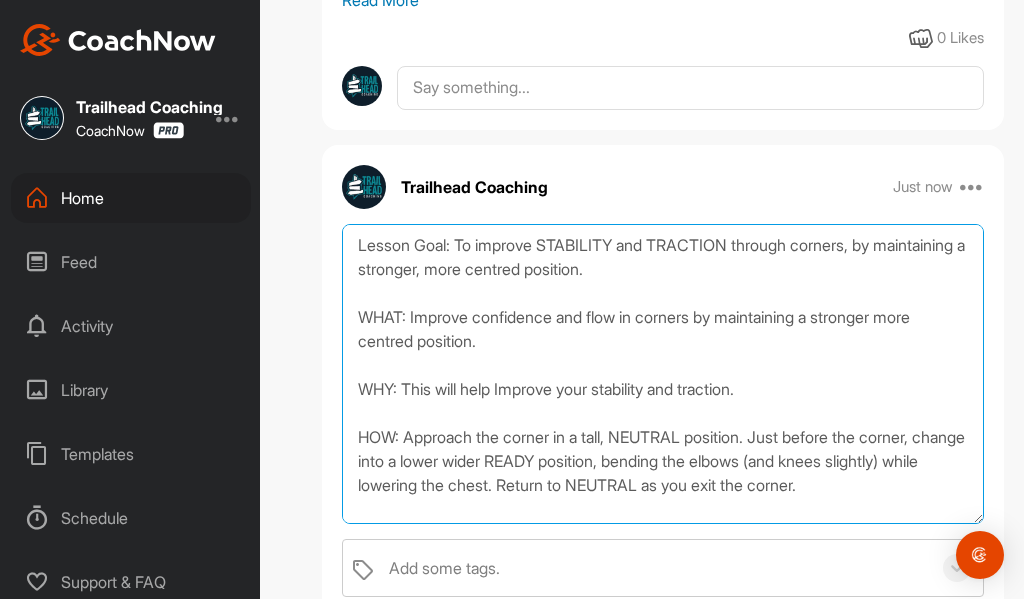 click on "Lesson Goal: To improve STABILITY and TRACTION through corners, by maintaining a stronger, more centred position.
WHAT: Improve confidence and flow in corners by maintaining a stronger more centred position.
WHY: This will help Improve your stability and traction.
HOW: Approach the corner in a tall, NEUTRAL position. Just before the corner, change into a lower wider READY position, bending the elbows (and knees slightly) while lowering the chest. Return to NEUTRAL as you exit the corner.
Analogies: ‘Each corner has a lower ceiling’ or 'Imagine there is a clothesline across the corner and you need to get low enough so you don't coat hanger yourself' 'Bow to the Corner' by hinging at the hips and remaining centred on the bike." at bounding box center [663, 374] 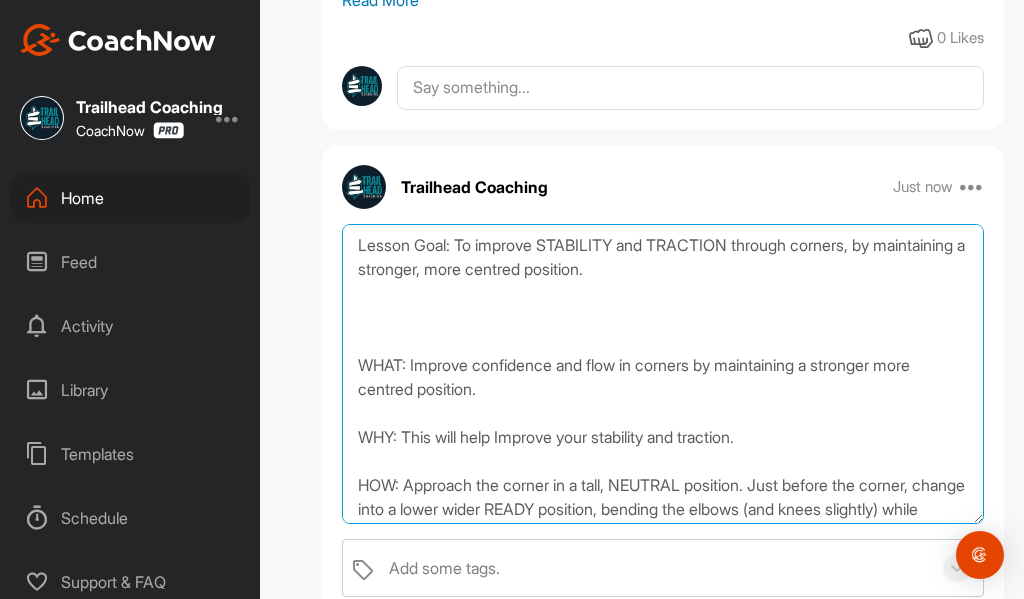 paste on "Improve confidence and flow in CORNERS by maintaining a stronger, more centered position and be MOBIL & DYNAMIC" 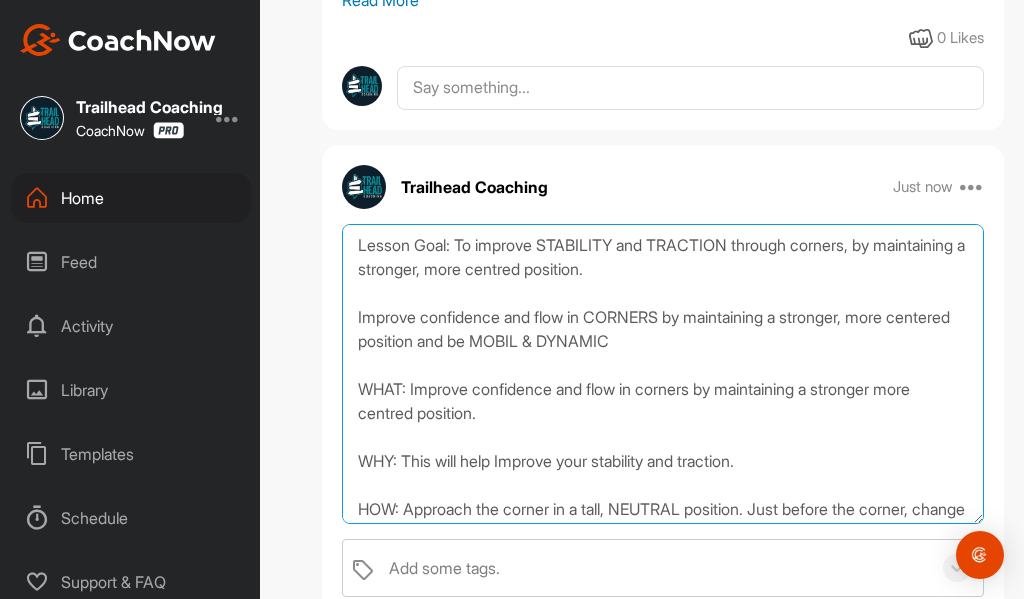 drag, startPoint x: 930, startPoint y: 270, endPoint x: 712, endPoint y: 223, distance: 223.00897 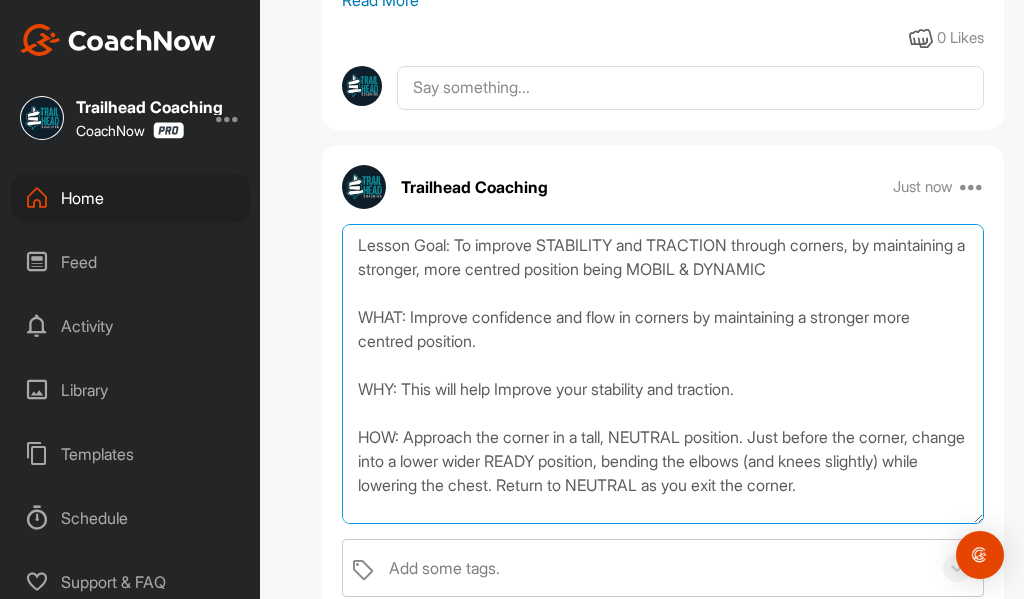 click on "Lesson Goal: To improve STABILITY and TRACTION through corners, by maintaining a stronger, more centred position being MOBIL & DYNAMIC
WHAT: Improve confidence and flow in corners by maintaining a stronger more centred position.
WHY: This will help Improve your stability and traction.
HOW: Approach the corner in a tall, NEUTRAL position. Just before the corner, change into a lower wider READY position, bending the elbows (and knees slightly) while lowering the chest. Return to NEUTRAL as you exit the corner.
Analogies: ‘Each corner has a lower ceiling’ or 'Imagine there is a clothesline across the corner and you need to get low enough so you don't coat hanger yourself' 'Bow to the Corner' by hinging at the hips and remaining centred on the bike." at bounding box center (663, 374) 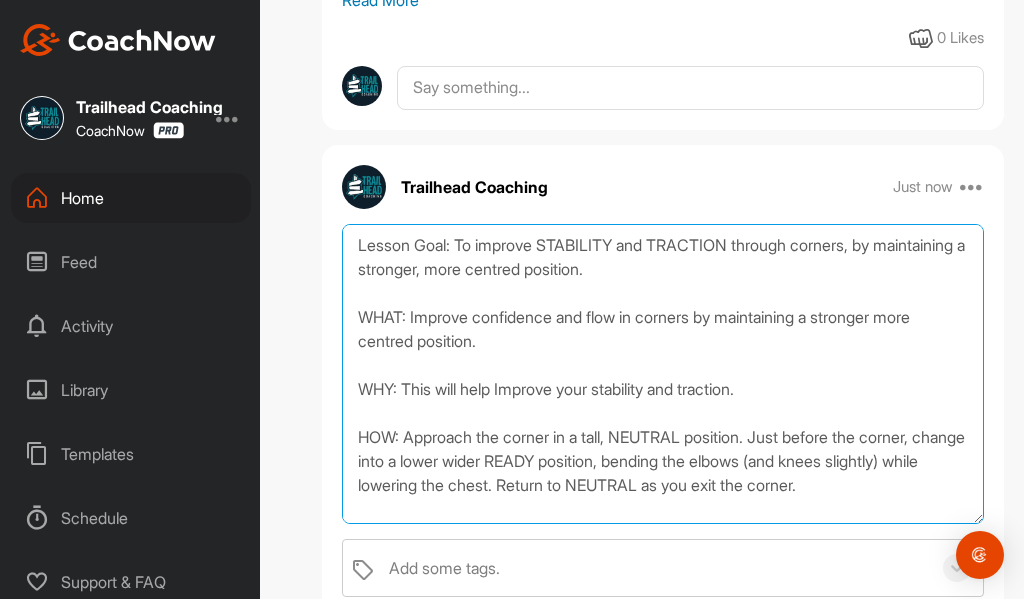 click on "Lesson Goal: To improve STABILITY and TRACTION through corners, by maintaining a stronger, more centred position.
WHAT: Improve confidence and flow in corners by maintaining a stronger more centred position.
WHY: This will help Improve your stability and traction.
HOW: Approach the corner in a tall, NEUTRAL position. Just before the corner, change into a lower wider READY position, bending the elbows (and knees slightly) while lowering the chest. Return to NEUTRAL as you exit the corner.
Analogies: ‘Each corner has a lower ceiling’ or 'Imagine there is a clothesline across the corner and you need to get low enough so you don't coat hanger yourself' 'Bow to the Corner' by hinging at the hips and remaining centred on the bike." at bounding box center [663, 374] 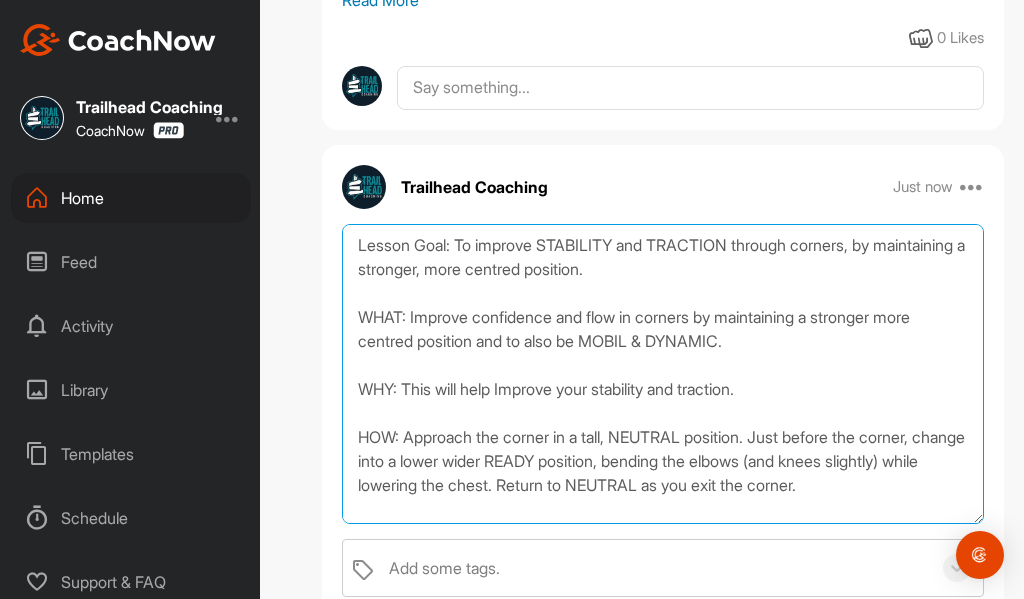 click on "Lesson Goal: To improve STABILITY and TRACTION through corners, by maintaining a stronger, more centred position.
WHAT: Improve confidence and flow in corners by maintaining a stronger more centred position and to also be MOBIL & DYNAMIC.
WHY: This will help Improve your stability and traction.
HOW: Approach the corner in a tall, NEUTRAL position. Just before the corner, change into a lower wider READY position, bending the elbows (and knees slightly) while lowering the chest. Return to NEUTRAL as you exit the corner.
Analogies: ‘Each corner has a lower ceiling’ or 'Imagine there is a clothesline across the corner and you need to get low enough so you don't coat hanger yourself' 'Bow to the Corner' by hinging at the hips and remaining centred on the bike." at bounding box center (663, 374) 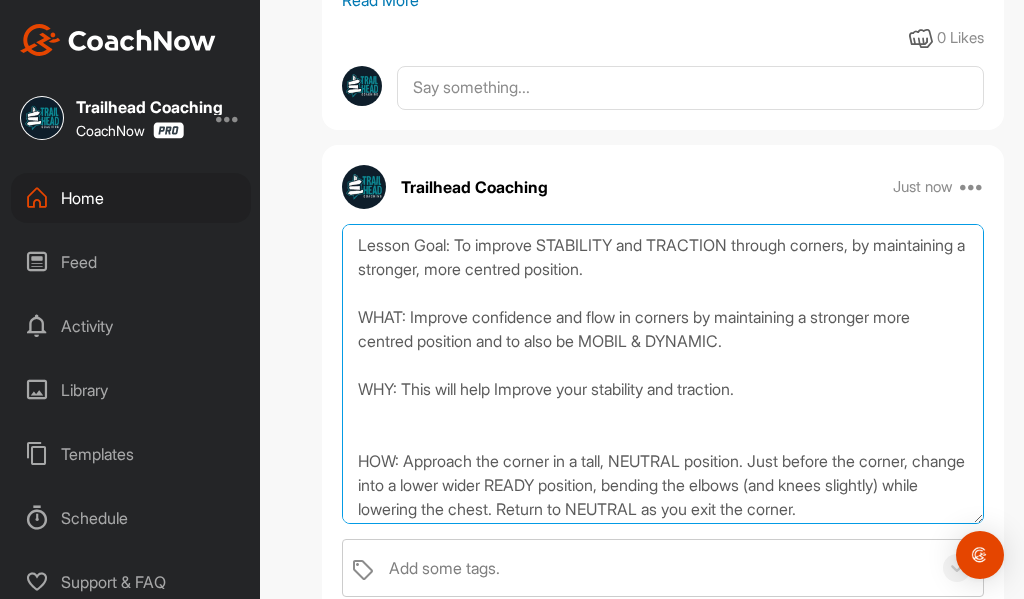 paste on "Lower centre of mass = more stability
More traction = more tyre grip = more control" 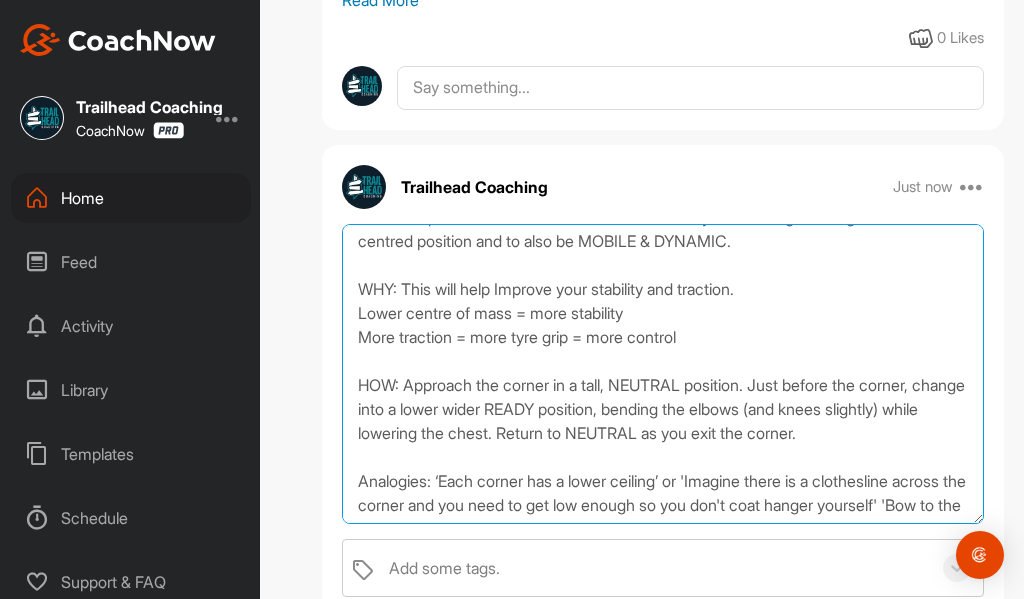 scroll, scrollTop: 174, scrollLeft: 0, axis: vertical 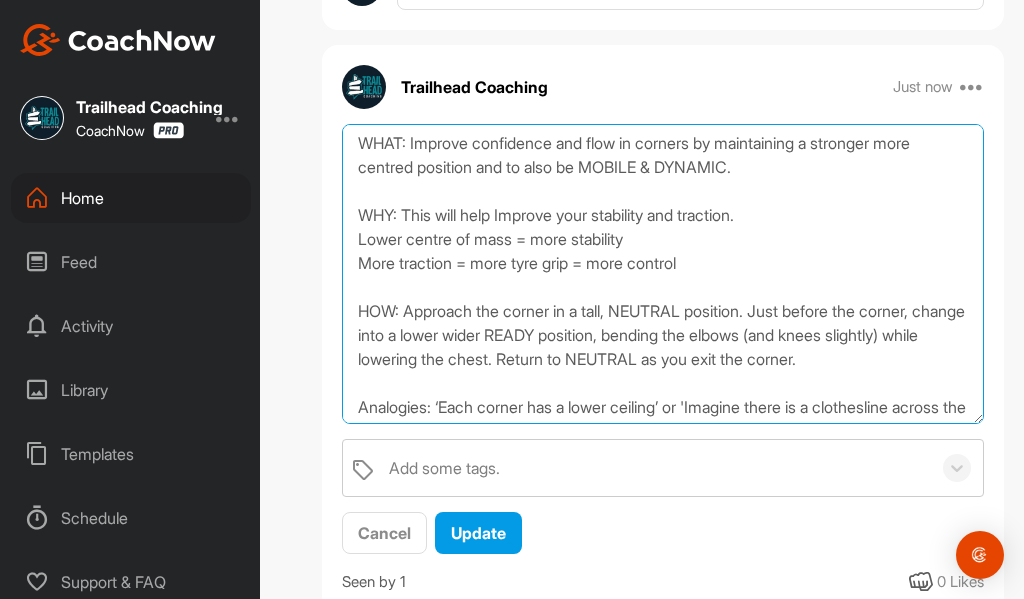 click on "Lesson Goal: To improve STABILITY and TRACTION through corners, by maintaining a stronger, more centred position.
WHAT: Improve confidence and flow in corners by maintaining a stronger more centred position and to also be MOBILE & DYNAMIC.
WHY: This will help Improve your stability and traction.
Lower centre of mass = more stability
More traction = more tyre grip = more control
HOW: Approach the corner in a tall, NEUTRAL position. Just before the corner, change into a lower wider READY position, bending the elbows (and knees slightly) while lowering the chest. Return to NEUTRAL as you exit the corner.
Analogies: ‘Each corner has a lower ceiling’ or 'Imagine there is a clothesline across the corner and you need to get low enough so you don't coat hanger yourself' 'Bow to the Corner' by hinging at the hips and remaining centred on the bike." at bounding box center [663, 274] 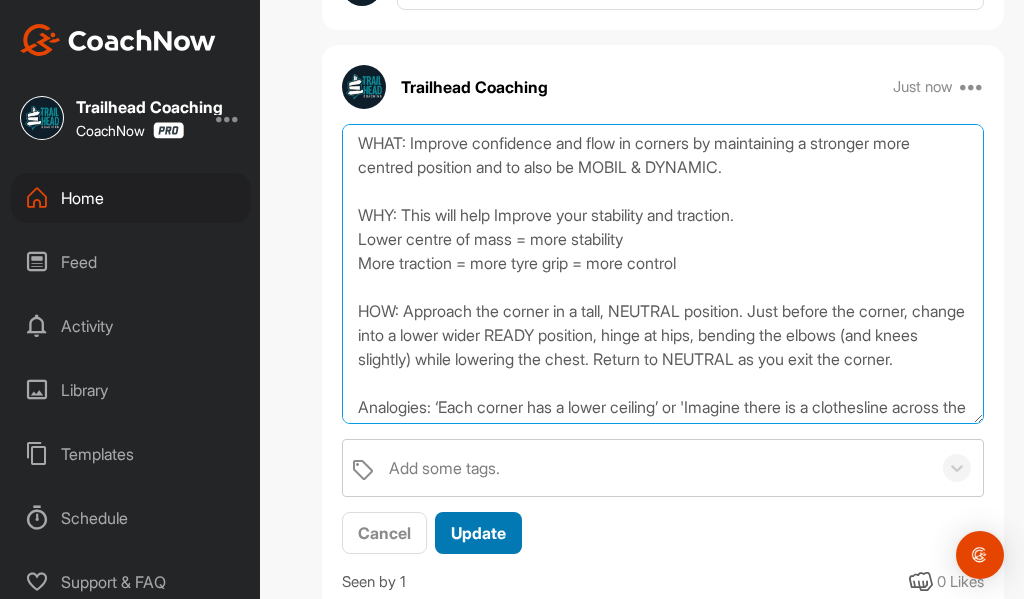 type on "Lesson Goal: To improve STABILITY and TRACTION through corners, by maintaining a stronger, more centred position.
WHAT: Improve confidence and flow in corners by maintaining a stronger more centred position and to also be MOBIL & DYNAMIC.
WHY: This will help Improve your stability and traction.
Lower centre of mass = more stability
More traction = more tyre grip = more control
HOW: Approach the corner in a tall, NEUTRAL position. Just before the corner, change into a lower wider READY position, hinge at hips, bending the elbows (and knees slightly) while lowering the chest. Return to NEUTRAL as you exit the corner.
Analogies: ‘Each corner has a lower ceiling’ or 'Imagine there is a clothesline across the corner and you need to get low enough so you don't coat hanger yourself' 'Bow to the Corner' by hinging at the hips and remaining centred on the bike." 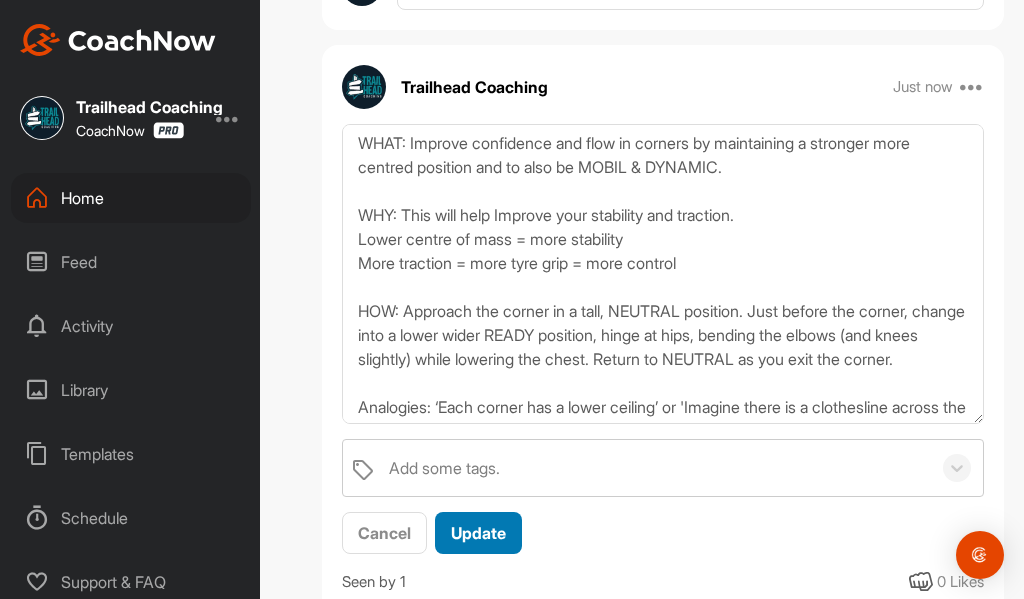 click on "Update" at bounding box center [478, 533] 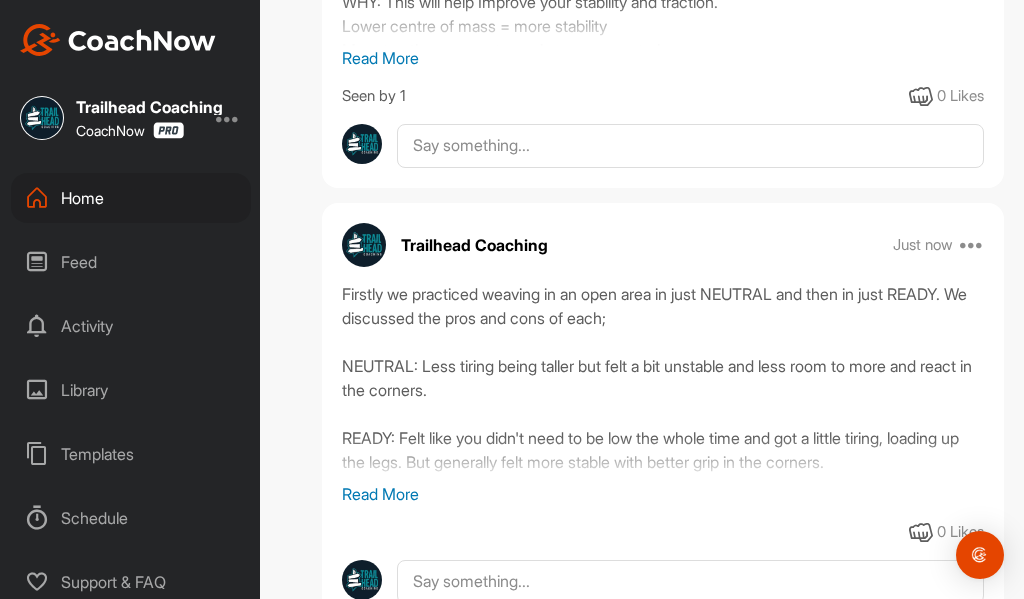 scroll, scrollTop: 1100, scrollLeft: 0, axis: vertical 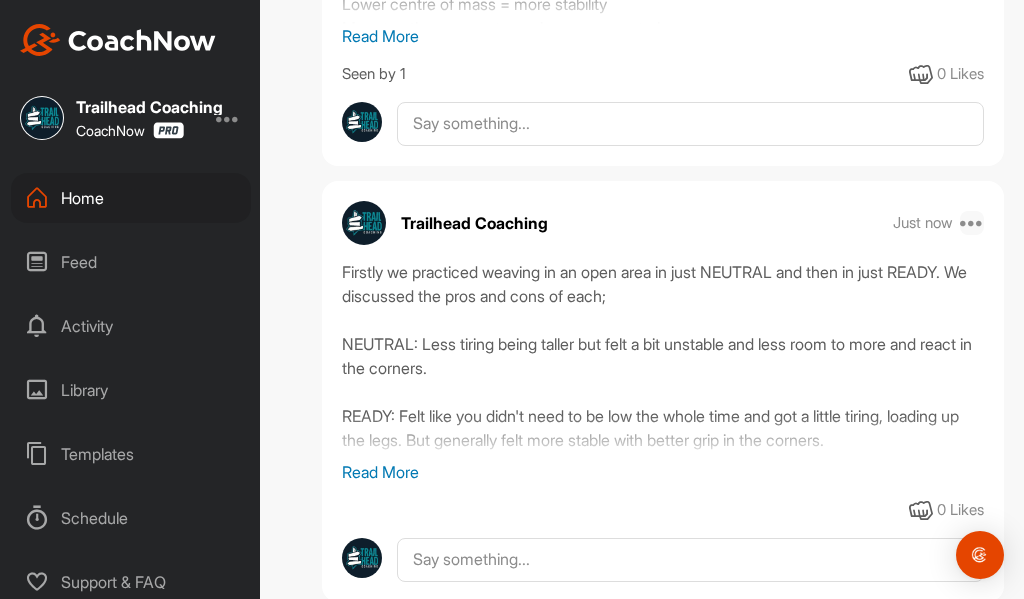 click at bounding box center [972, 223] 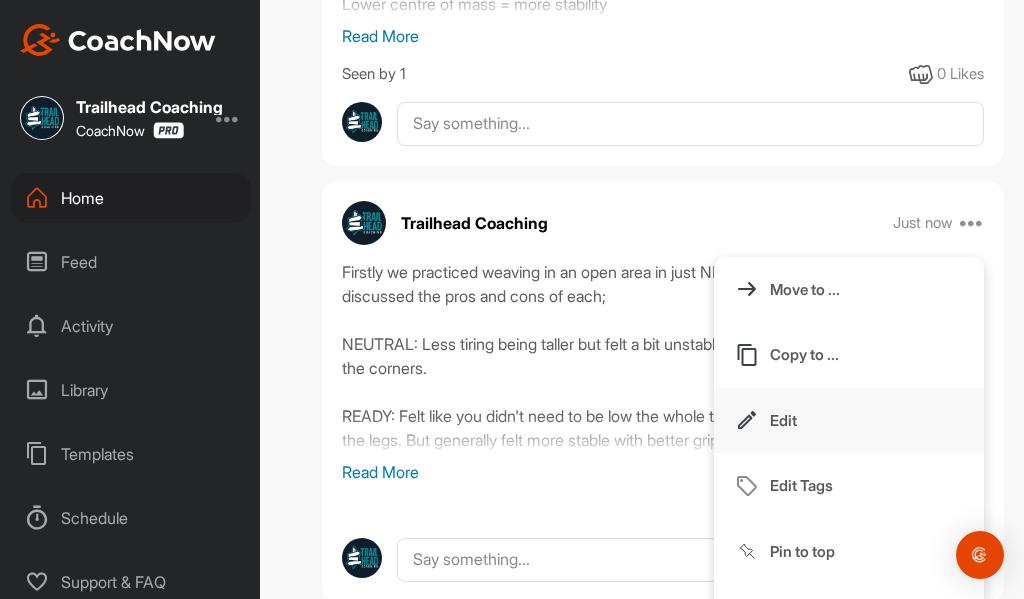 click on "Edit" at bounding box center (783, 420) 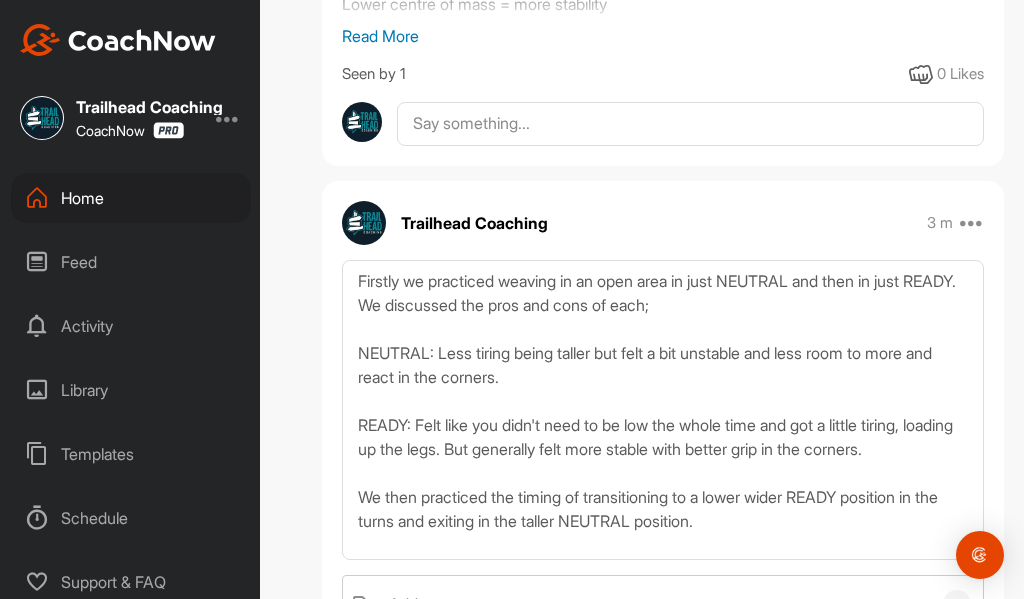 drag, startPoint x: 964, startPoint y: 320, endPoint x: 945, endPoint y: 634, distance: 314.5743 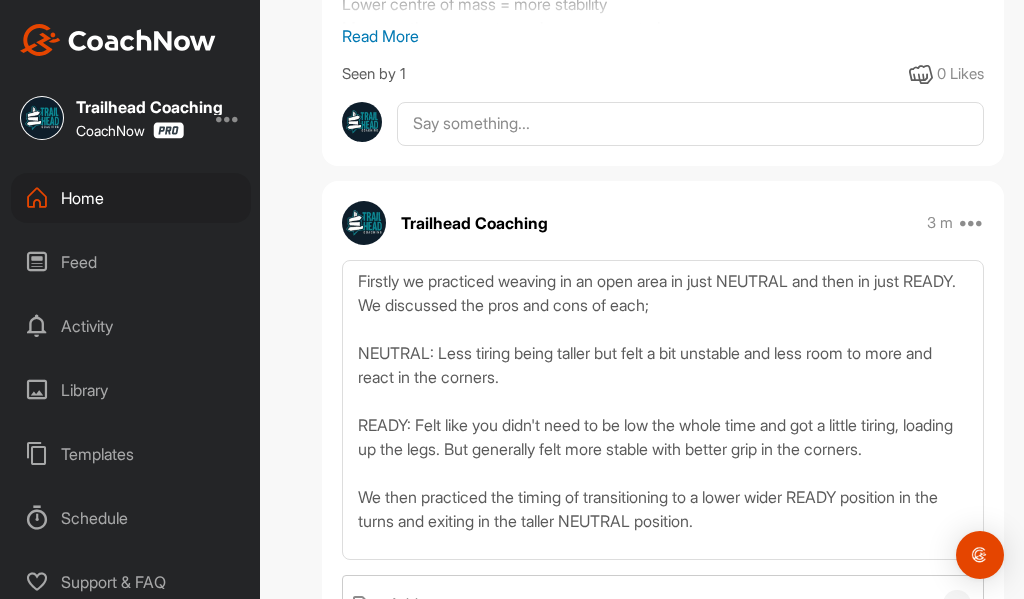click on "Trailhead Coaching CoachNow   Home Feed Activity Library Templates Schedule Support   Create New Space New Group New Tag New List New Template 9 Notifications Invitations Today [FIRST] v.   posted an image . 21 m  • Trailhead Winter Squad Program / General [FIRST] R.   joined the Castlemaine FLOW and SHRED Term 3 Program  Group. 29 m  • Castlemaine FLOW and SHRED Term 3 Program  / General [FIRST] v.   posted a video . 31 m  • Trailhead Winter Squad Program / General [FIRST] v.   posted a video . 31 m  • Trailhead Winter Squad Program / General [FIRST] v.   posted a video . 31 m  • Trailhead Winter Squad Program / General [FIRST] v.   posted a video . 32 m  • Trailhead Winter Squad Program / General [FIRST] v.   posted a video . 32 m  • Trailhead Winter Squad Program / General [FIRST] v.   posted an image : " Today was about braking, wh... " 36 m  • Trailhead Winter Squad Program / General [FIRST] H.   joined the Castlemaine FLOW and SHRED Term 3 Program  Group. 2 h This Week [FIRST] v.   1 d   2 d" at bounding box center [512, 299] 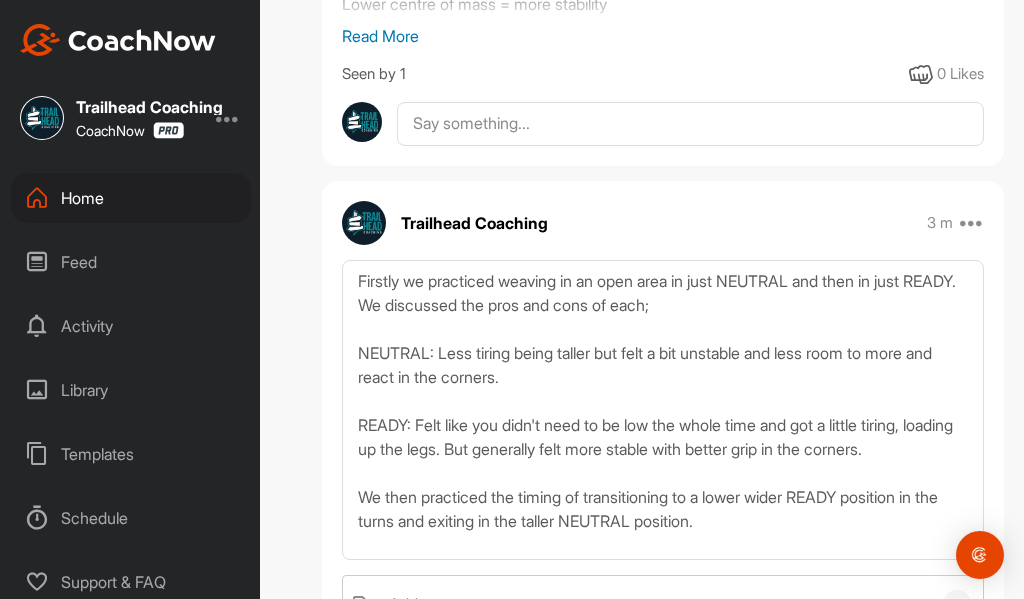 scroll, scrollTop: 6, scrollLeft: 0, axis: vertical 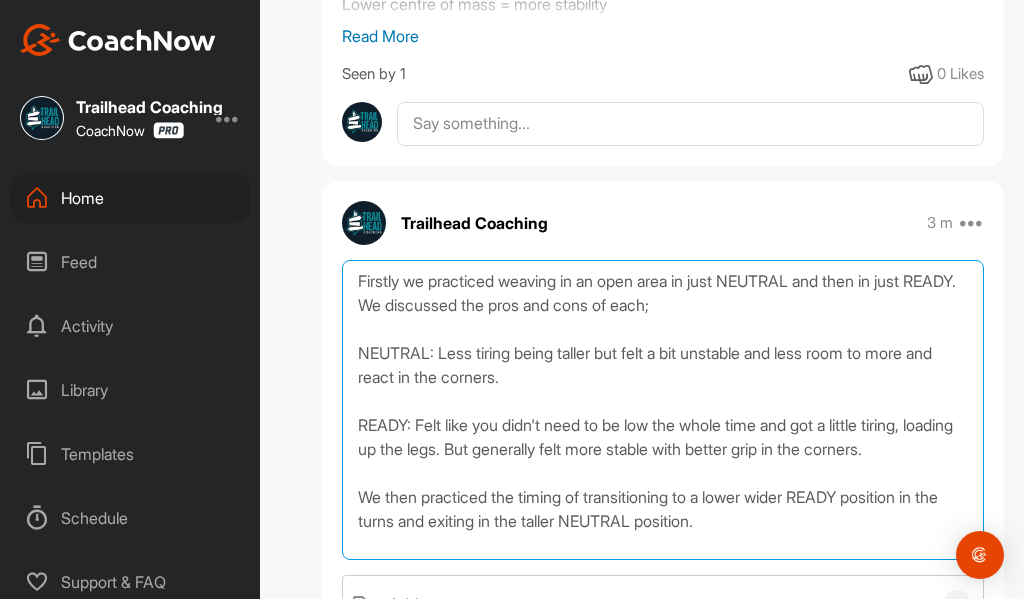 click on "Firstly we practiced weaving in an open area in just NEUTRAL and then in just READY. We discussed the pros and cons of each;
NEUTRAL: Less tiring being taller but felt a bit unstable and less room to more and react in the corners.
READY: Felt like you didn't need to be low the whole time and got a little tiring, loading up the legs. But generally felt more stable with better grip in the corners.
We then practiced the timing of transitioning to a lower wider READY position in the turns and exiting in the taller NEUTRAL position." at bounding box center [663, 410] 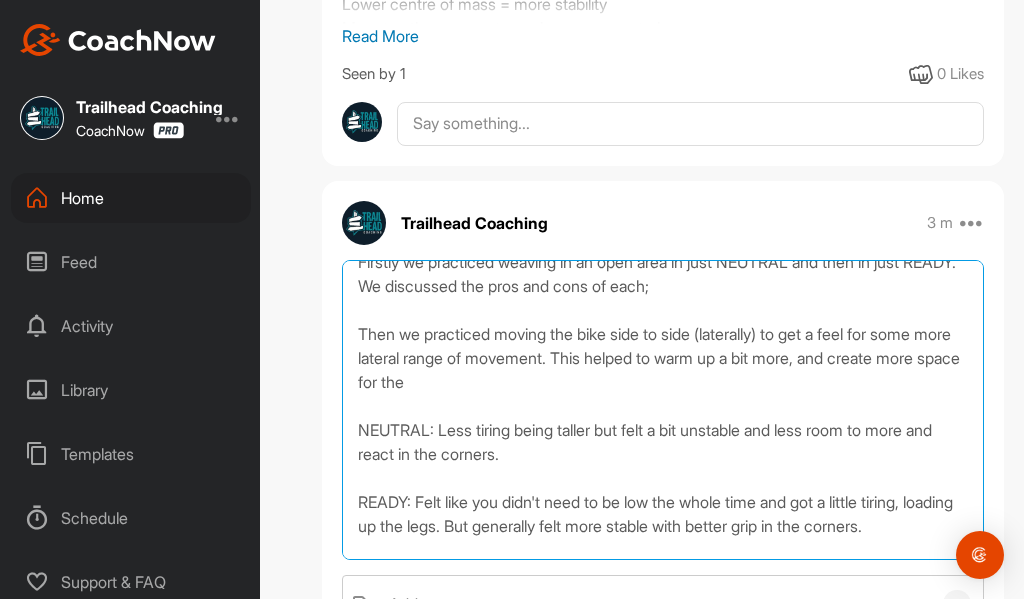 scroll, scrollTop: 0, scrollLeft: 0, axis: both 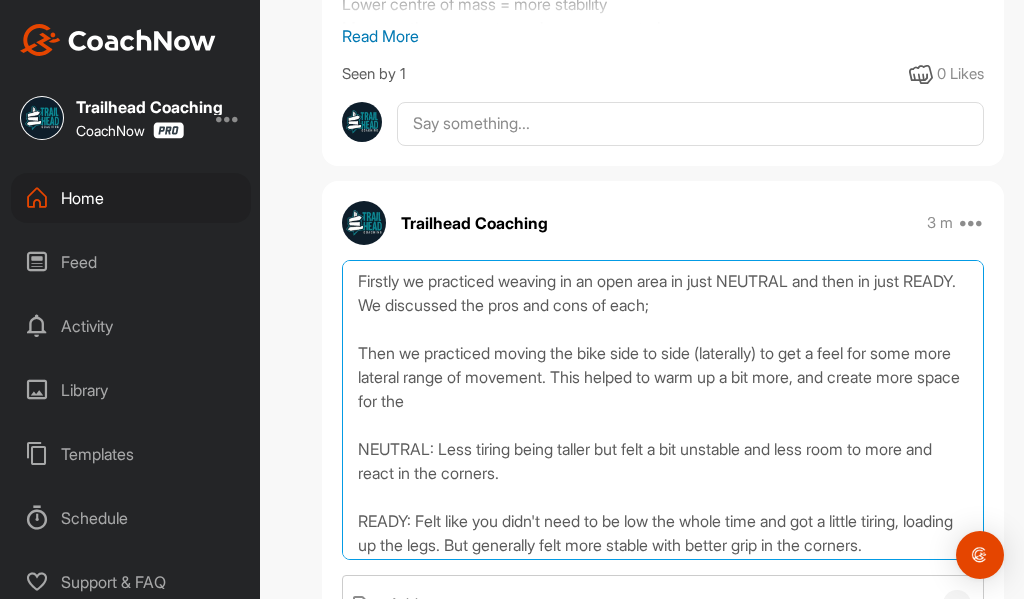 drag, startPoint x: 465, startPoint y: 314, endPoint x: 360, endPoint y: 305, distance: 105.38501 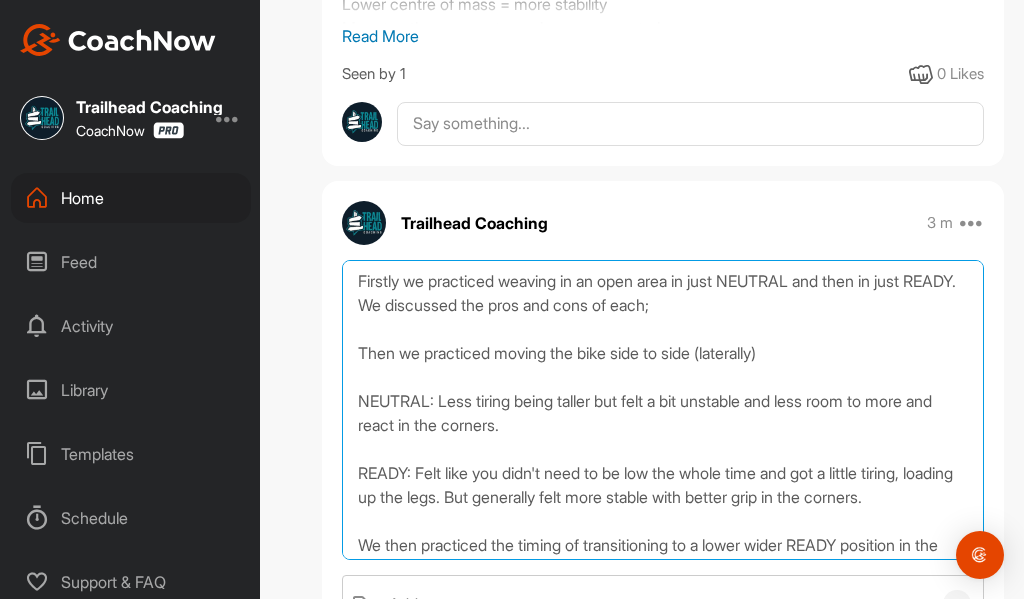 click on "Firstly we practiced weaving in an open area in just NEUTRAL and then in just READY. We discussed the pros and cons of each;
Then we practiced moving the bike side to side (laterally)
NEUTRAL: Less tiring being taller but felt a bit unstable and less room to more and react in the corners.
READY: Felt like you didn't need to be low the whole time and got a little tiring, loading up the legs. But generally felt more stable with better grip in the corners.
We then practiced the timing of transitioning to a lower wider READY position in the turns and exiting in the taller NEUTRAL position." at bounding box center (663, 410) 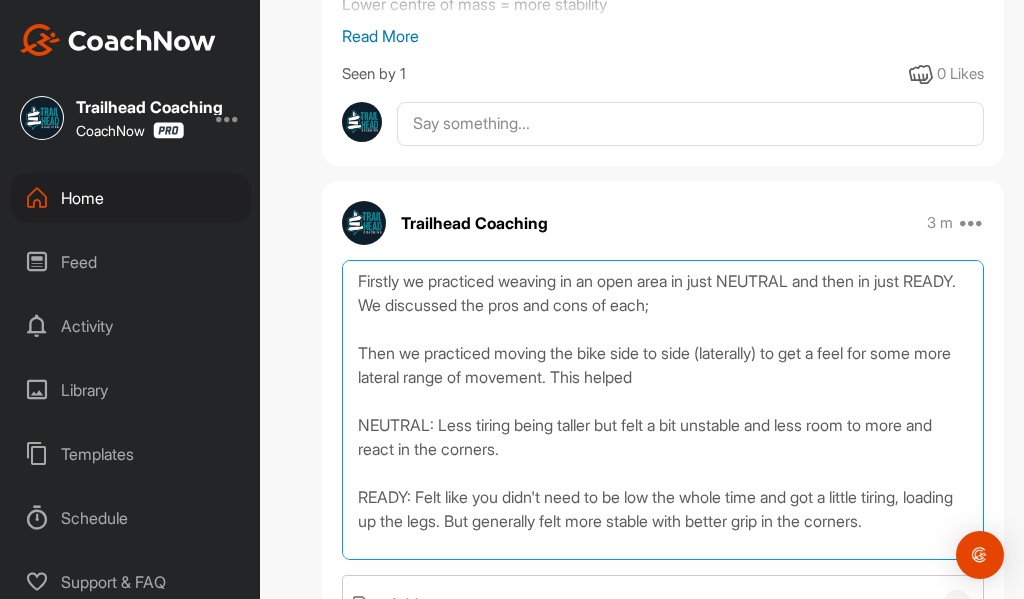 click on "Firstly we practiced weaving in an open area in just NEUTRAL and then in just READY. We discussed the pros and cons of each;
Then we practiced moving the bike side to side (laterally) to get a feel for some more lateral range of movement. This helped
NEUTRAL: Less tiring being taller but felt a bit unstable and less room to more and react in the corners.
READY: Felt like you didn't need to be low the whole time and got a little tiring, loading up the legs. But generally felt more stable with better grip in the corners.
We then practiced the timing of transitioning to a lower wider READY position in the turns and exiting in the taller NEUTRAL position." at bounding box center [663, 410] 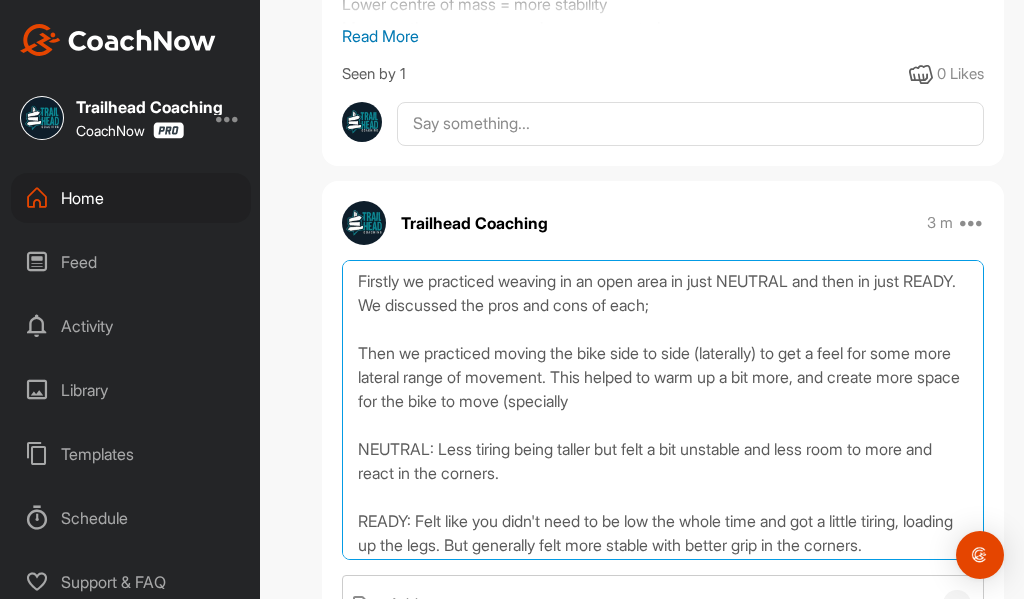click on "Firstly we practiced weaving in an open area in just NEUTRAL and then in just READY. We discussed the pros and cons of each;
Then we practiced moving the bike side to side (laterally) to get a feel for some more lateral range of movement. This helped to warm up a bit more, and create more space for the bike to move (specially
NEUTRAL: Less tiring being taller but felt a bit unstable and less room to more and react in the corners.
READY: Felt like you didn't need to be low the whole time and got a little tiring, loading up the legs. But generally felt more stable with better grip in the corners.
We then practiced the timing of transitioning to a lower wider READY position in the turns and exiting in the taller NEUTRAL position." at bounding box center (663, 410) 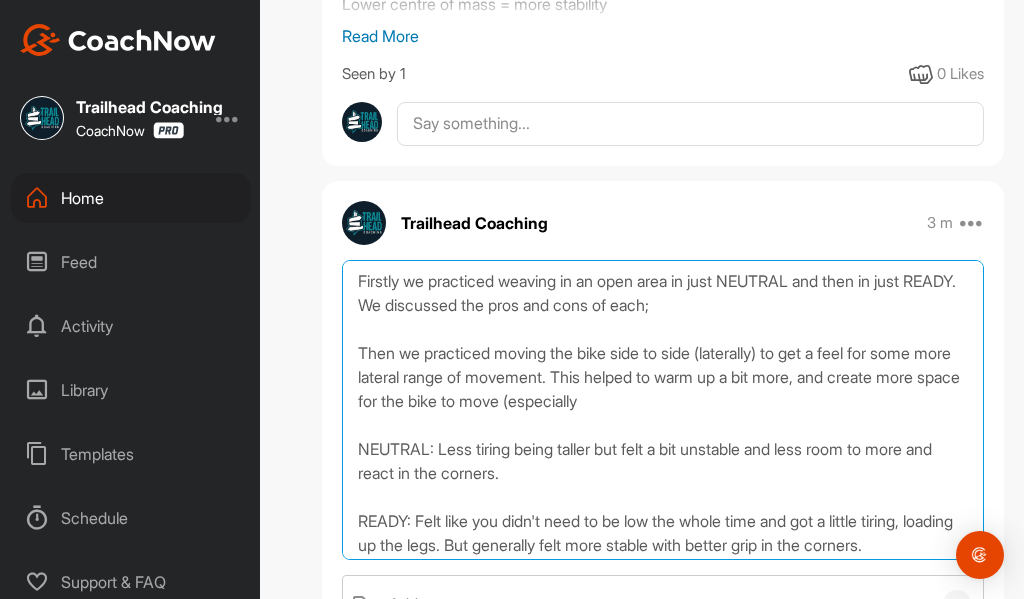 click on "Firstly we practiced weaving in an open area in just NEUTRAL and then in just READY. We discussed the pros and cons of each;
Then we practiced moving the bike side to side (laterally) to get a feel for some more lateral range of movement. This helped to warm up a bit more, and create more space for the bike to move (especially
NEUTRAL: Less tiring being taller but felt a bit unstable and less room to more and react in the corners.
READY: Felt like you didn't need to be low the whole time and got a little tiring, loading up the legs. But generally felt more stable with better grip in the corners.
We then practiced the timing of transitioning to a lower wider READY position in the turns and exiting in the taller NEUTRAL position." at bounding box center (663, 410) 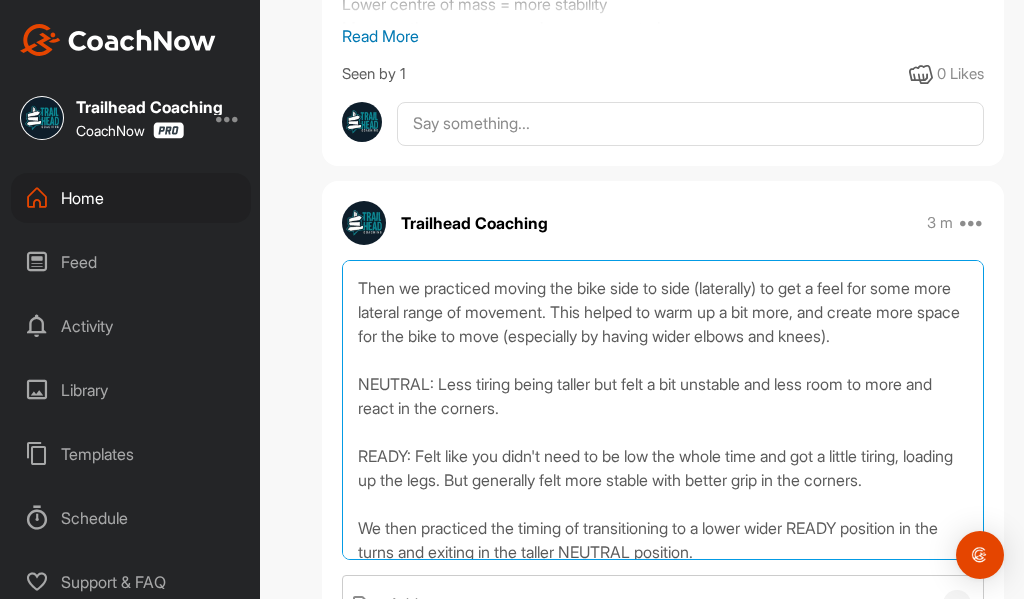 scroll, scrollTop: 100, scrollLeft: 0, axis: vertical 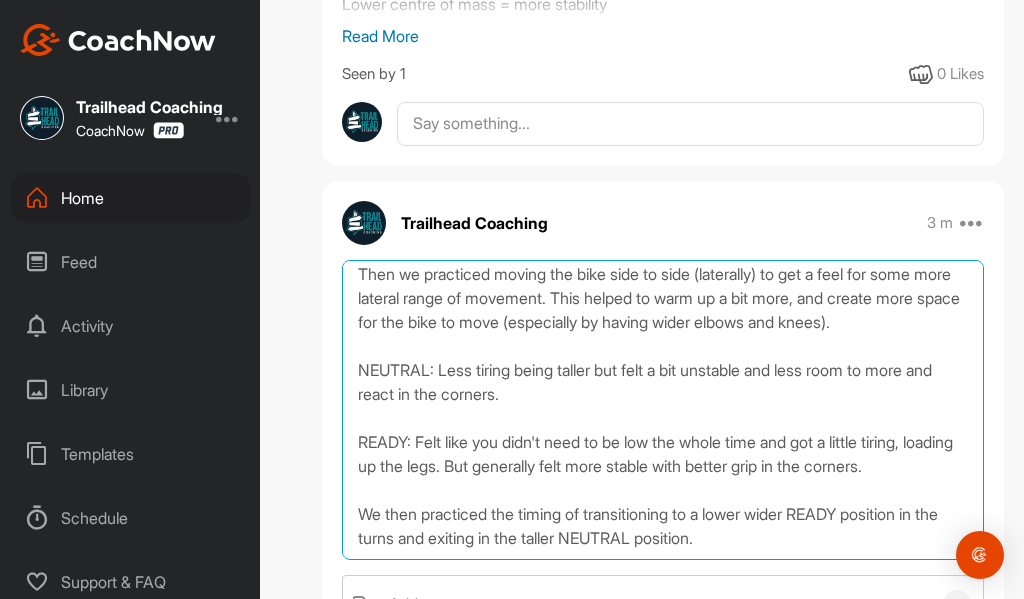 drag, startPoint x: 460, startPoint y: 444, endPoint x: 357, endPoint y: 329, distance: 154.38264 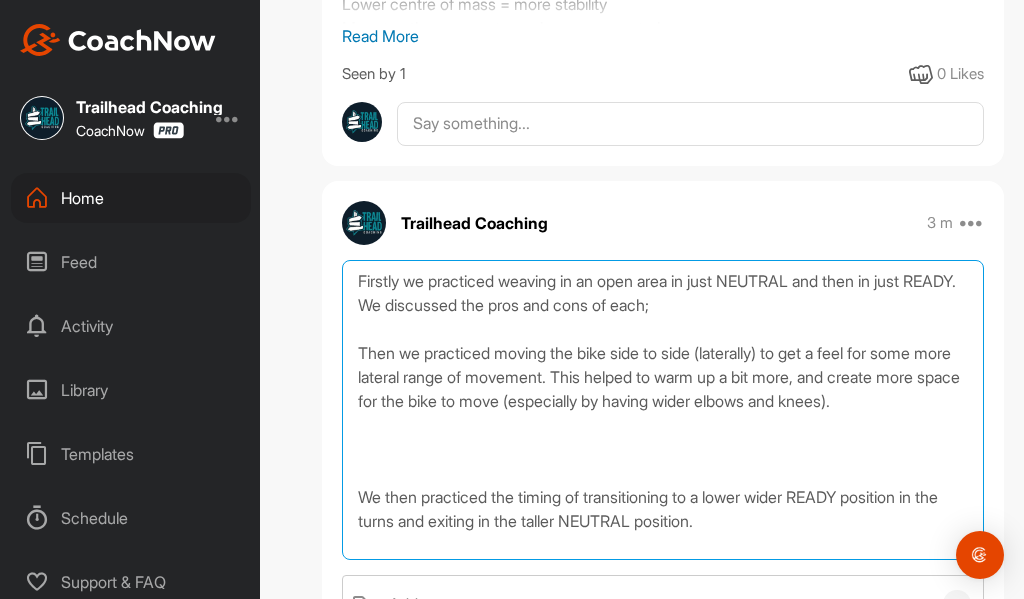 scroll, scrollTop: 0, scrollLeft: 0, axis: both 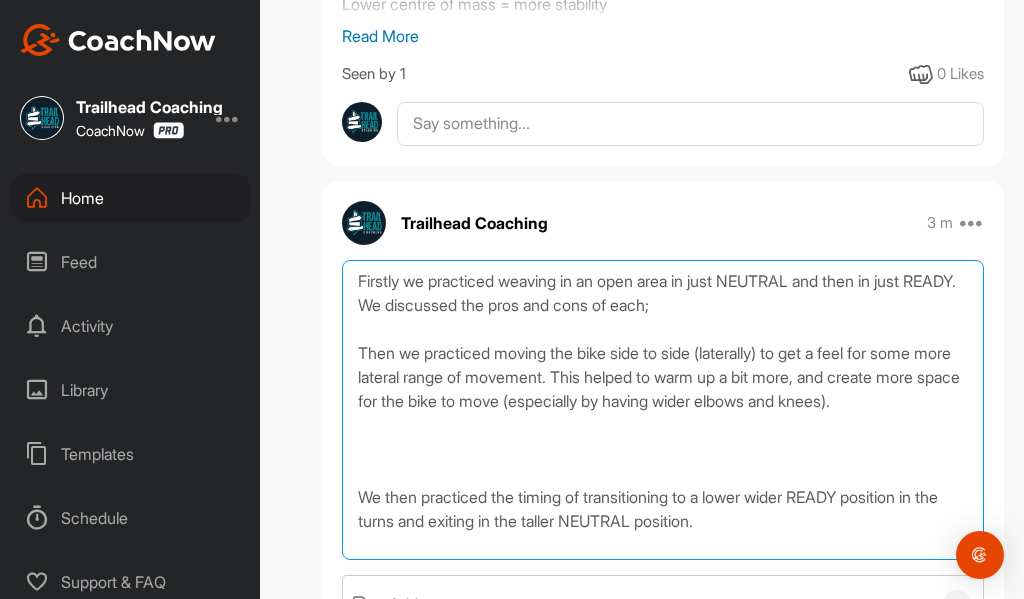 click on "Firstly we practiced weaving in an open area in just NEUTRAL and then in just READY. We discussed the pros and cons of each;
Then we practiced moving the bike side to side (laterally) to get a feel for some more lateral range of movement. This helped to warm up a bit more, and create more space for the bike to move (especially by having wider elbows and knees).
We then practiced the timing of transitioning to a lower wider READY position in the turns and exiting in the taller NEUTRAL position." at bounding box center (663, 410) 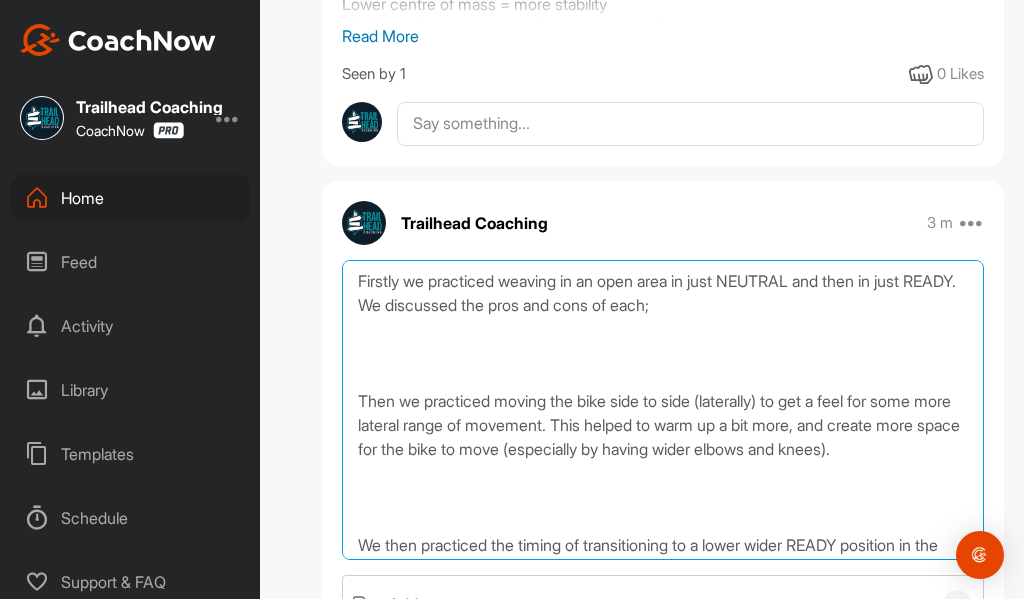 paste on "NEUTRAL: Less tiring being taller but felt a bit unstable and less room to more and react in the corners.
READY: Felt like you didn't need to be low the whole time and got a little tiring, loading up the legs. But generally felt more stable with better grip in the corners." 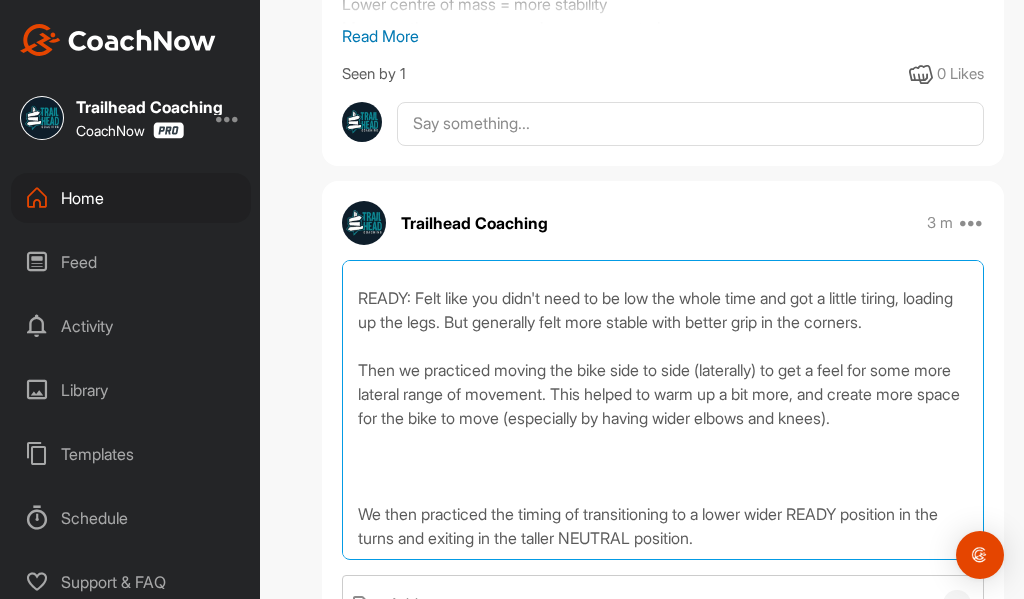scroll, scrollTop: 174, scrollLeft: 0, axis: vertical 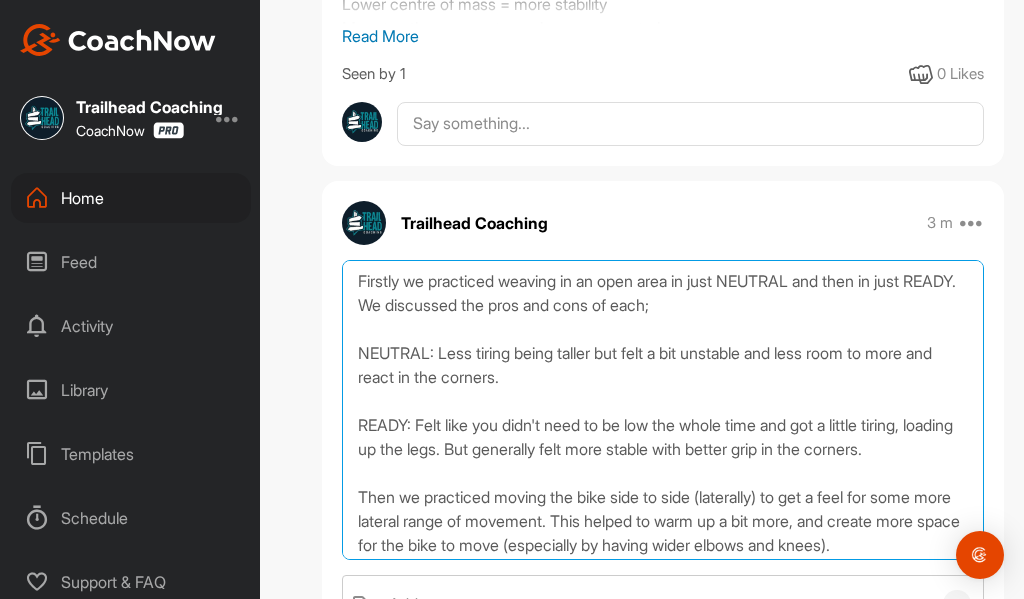 click on "Firstly we practiced weaving in an open area in just NEUTRAL and then in just READY. We discussed the pros and cons of each;
NEUTRAL: Less tiring being taller but felt a bit unstable and less room to more and react in the corners.
READY: Felt like you didn't need to be low the whole time and got a little tiring, loading up the legs. But generally felt more stable with better grip in the corners.
Then we practiced moving the bike side to side (laterally) to get a feel for some more lateral range of movement. This helped to warm up a bit more, and create more space for the bike to move (especially by having wider elbows and knees).
Next we practiced the timing of transitioning to a lower wider READY position in the turns and exiting in the taller NEUTRAL position." at bounding box center [663, 410] 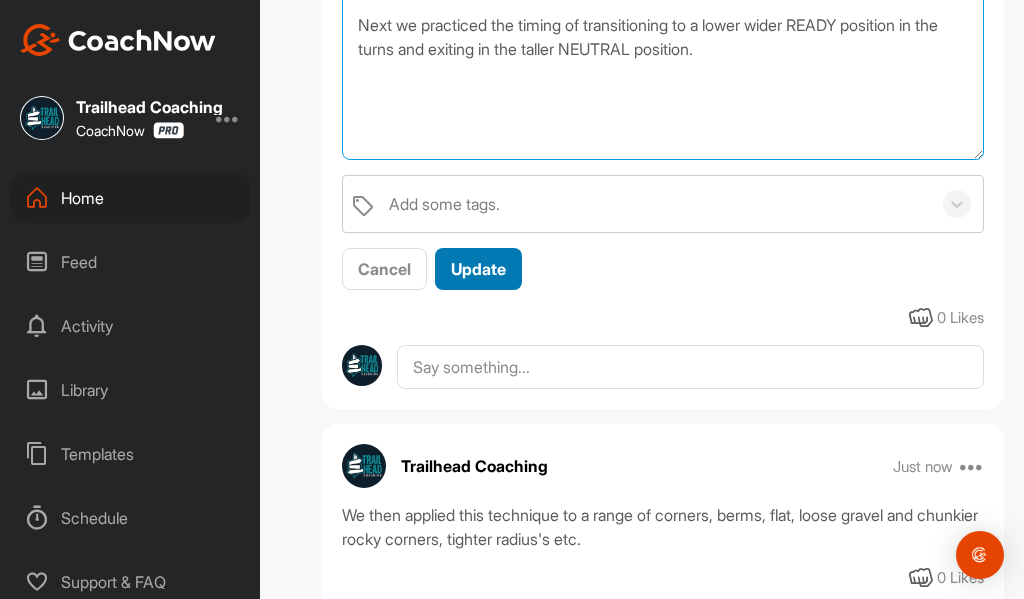 type on "Firstly we practiced weaving in an open area in just NEUTRAL and then in just READY.
Then we practiced moving the bike side to side (laterally) to get a feel for some more lateral range of movement. This helped to warm up a bit more, and create more space for the bike to move (especially by having wider elbows and knees).
Next we practiced the timing of transitioning to a lower wider READY position in the turns and exiting in the taller NEUTRAL position." 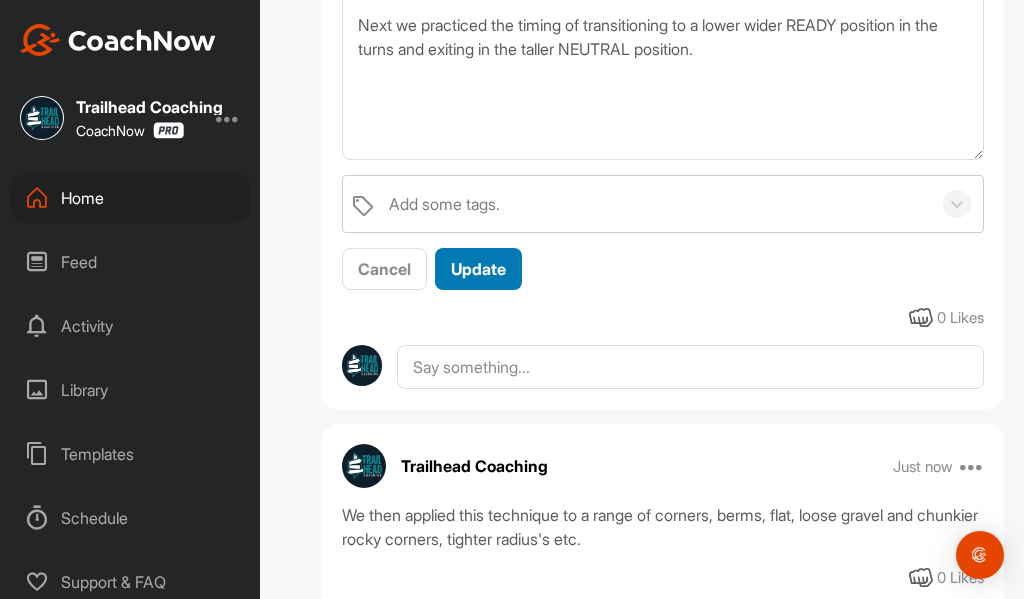click on "Update" at bounding box center [478, 269] 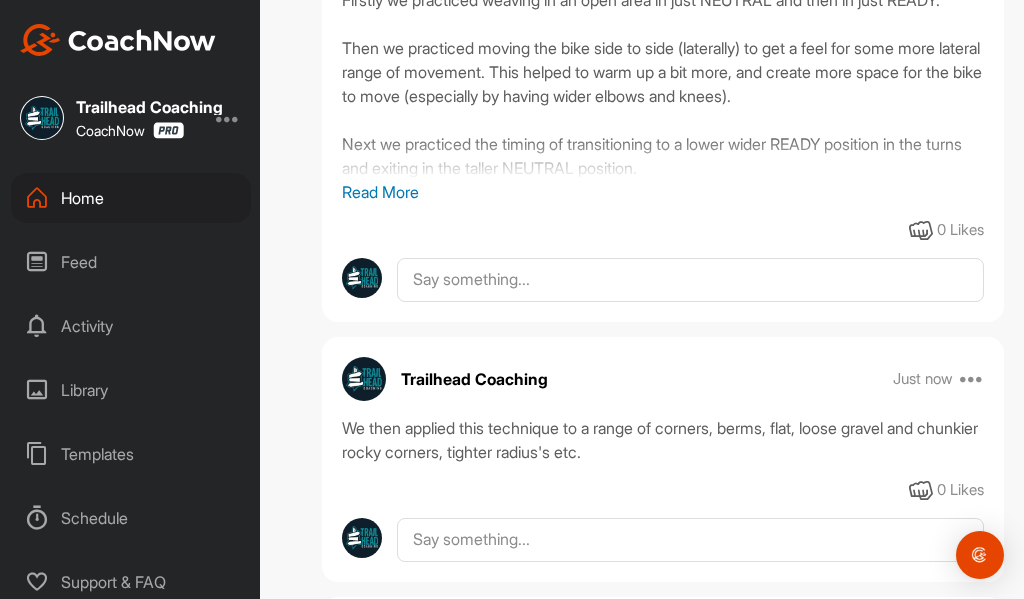 scroll, scrollTop: 1493, scrollLeft: 0, axis: vertical 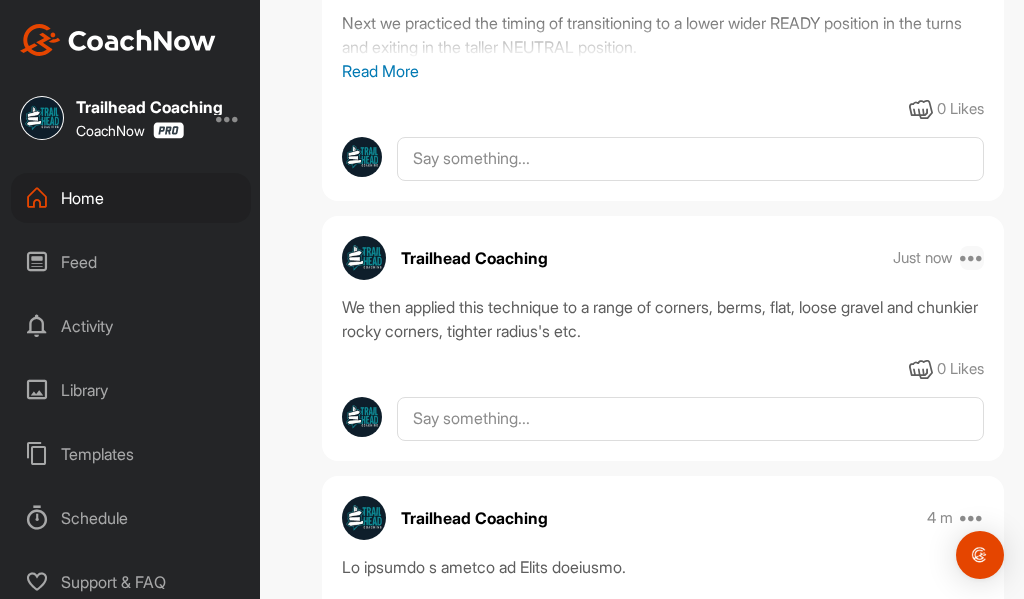 click at bounding box center [972, 258] 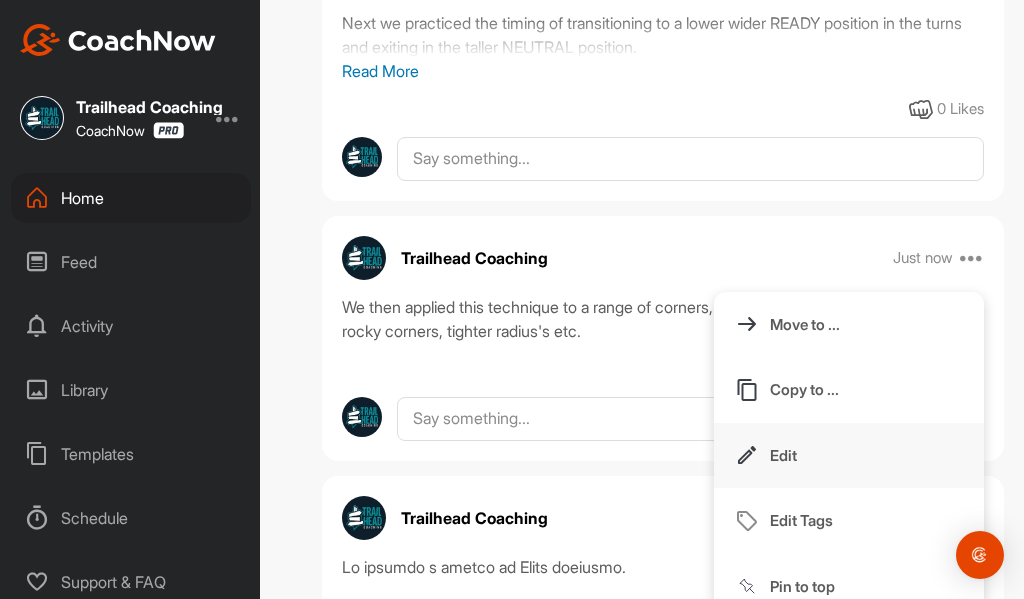 click on "Edit" at bounding box center (783, 455) 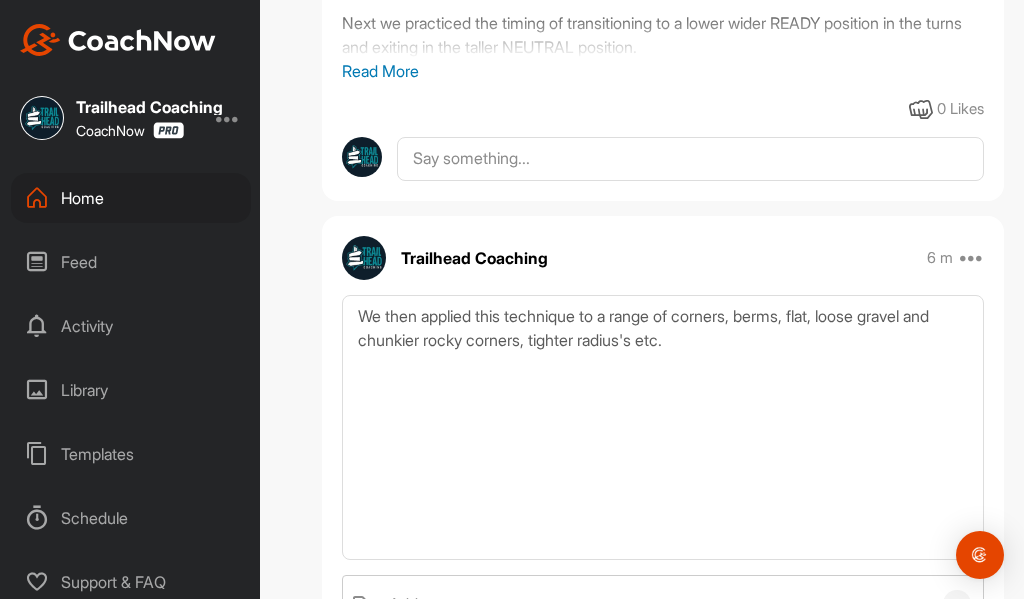 drag, startPoint x: 964, startPoint y: 362, endPoint x: 945, endPoint y: 513, distance: 152.19067 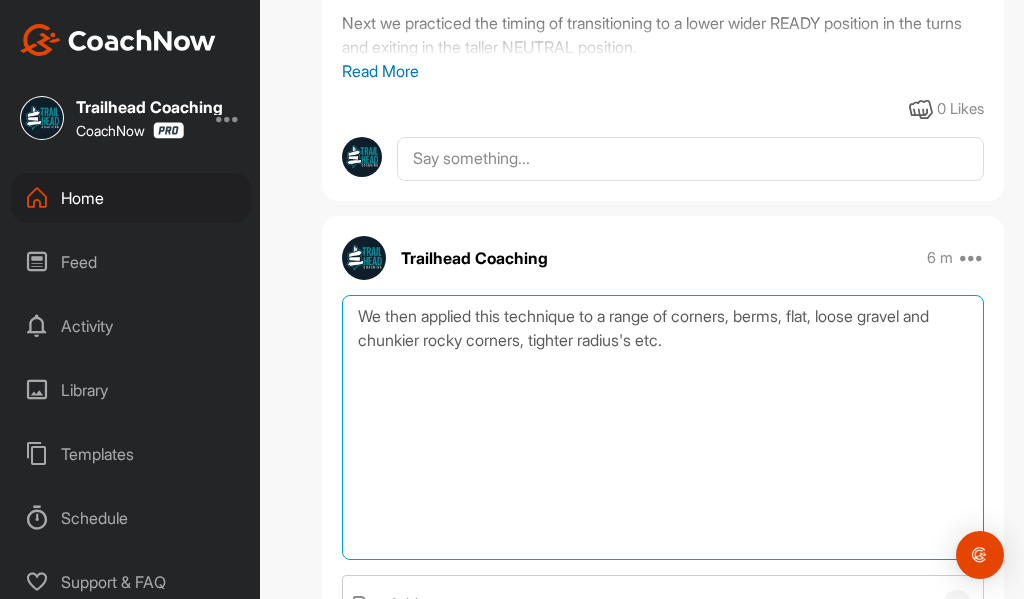 drag, startPoint x: 815, startPoint y: 277, endPoint x: 760, endPoint y: 279, distance: 55.03635 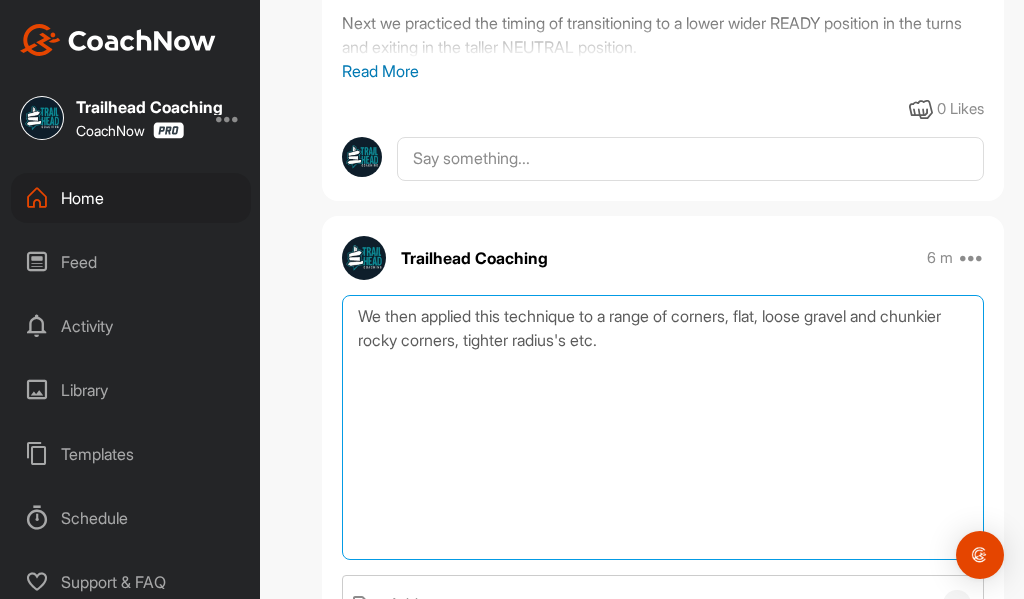 click on "We then applied this technique to a range of corners, flat, loose gravel and chunkier rocky corners, tighter radius's etc." at bounding box center [663, 427] 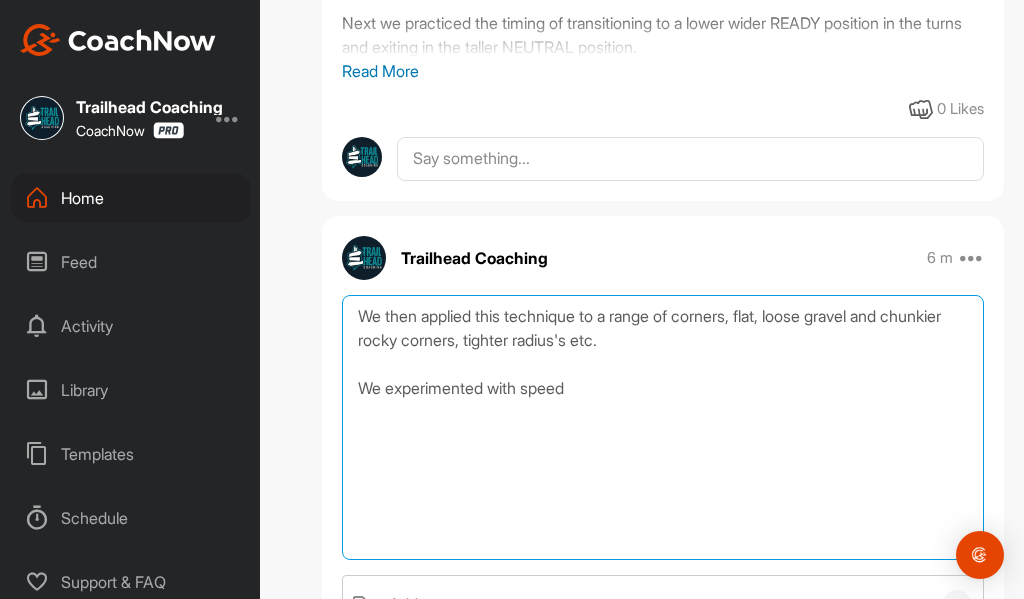 click on "We then applied this technique to a range of corners, flat, loose gravel and chunkier rocky corners, tighter radius's etc.
We experimented with speed" at bounding box center (663, 427) 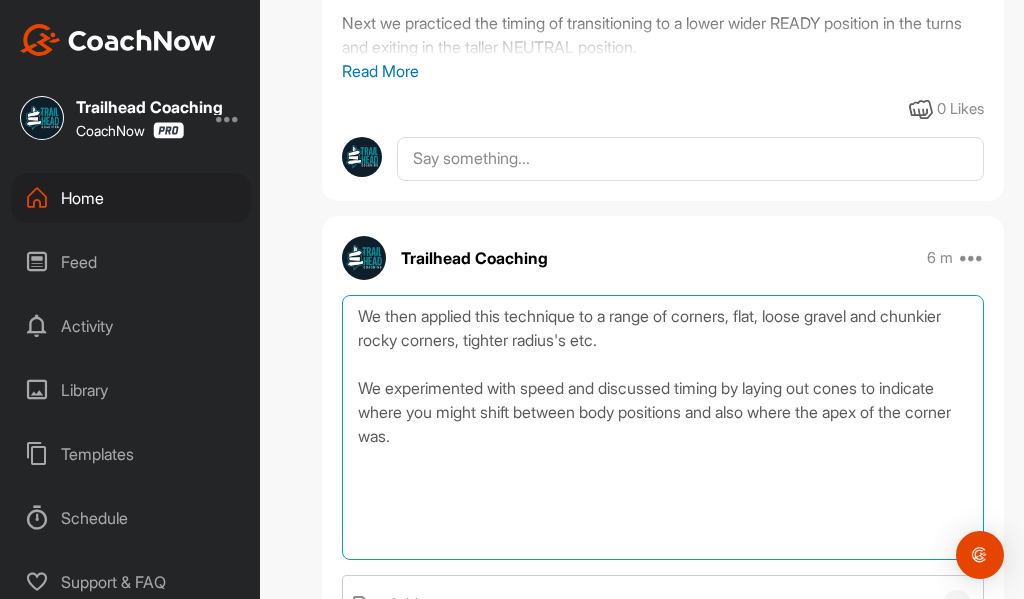click on "We then applied this technique to a range of corners, flat, loose gravel and chunkier rocky corners, tighter radius's etc.
We experimented with speed and discussed timing by laying out cones to indicate where you might shift between body positions and also where the apex of the corner was." at bounding box center [663, 427] 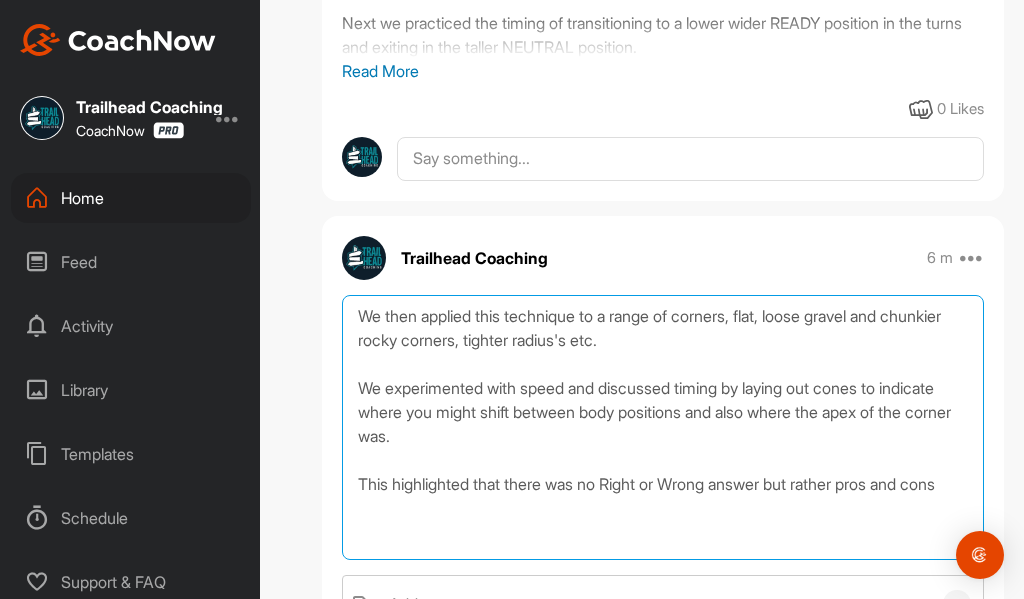 click on "We then applied this technique to a range of corners, flat, loose gravel and chunkier rocky corners, tighter radius's etc.
We experimented with speed and discussed timing by laying out cones to indicate where you might shift between body positions and also where the apex of the corner was.
This highlighted that there was no Right or Wrong answer but rather pros and cons" at bounding box center (663, 427) 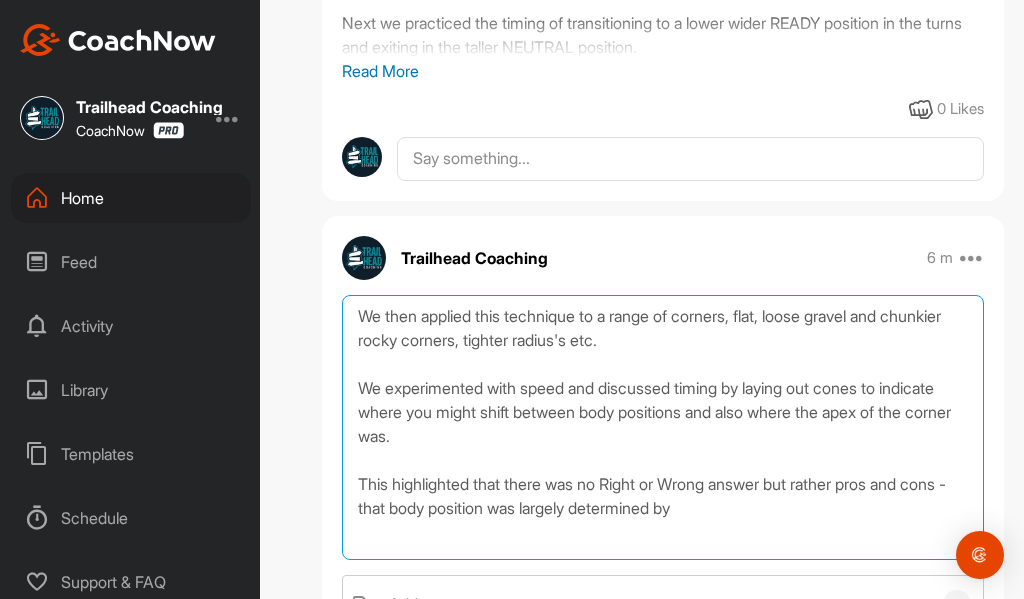 click on "We then applied this technique to a range of corners, flat, loose gravel and chunkier rocky corners, tighter radius's etc.
We experimented with speed and discussed timing by laying out cones to indicate where you might shift between body positions and also where the apex of the corner was.
This highlighted that there was no Right or Wrong answer but rather pros and cons - that body position was largely determined by" at bounding box center [663, 427] 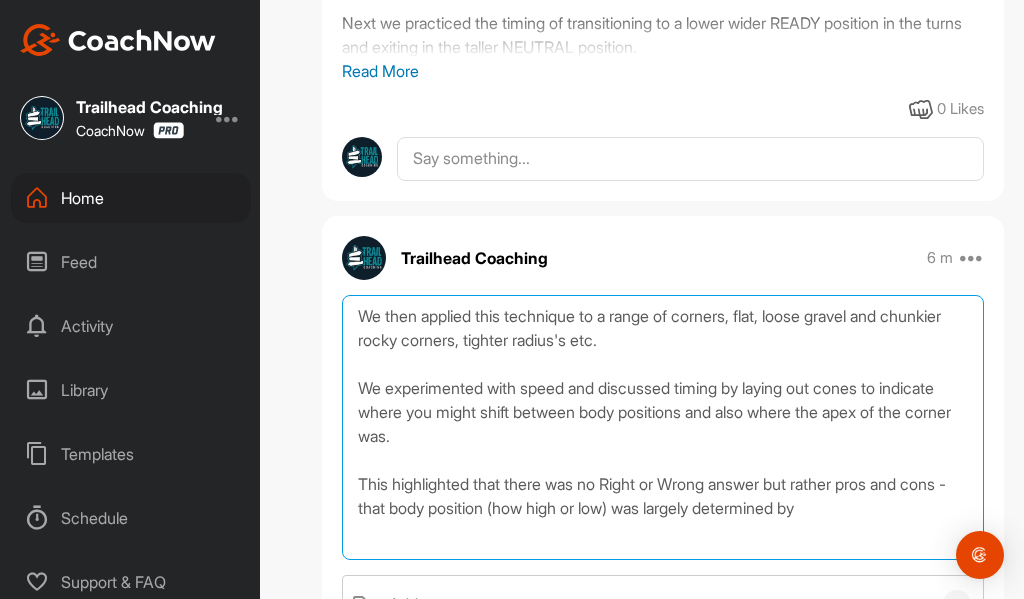 click on "We then applied this technique to a range of corners, flat, loose gravel and chunkier rocky corners, tighter radius's etc.
We experimented with speed and discussed timing by laying out cones to indicate where you might shift between body positions and also where the apex of the corner was.
This highlighted that there was no Right or Wrong answer but rather pros and cons - that body position (how high or low) was largely determined by" at bounding box center [663, 427] 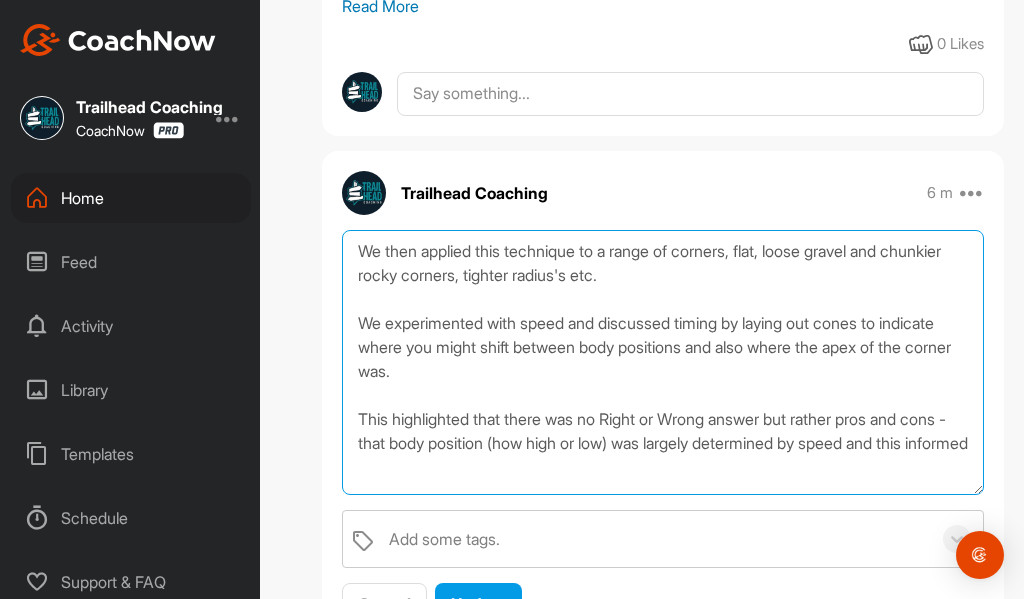 scroll, scrollTop: 1593, scrollLeft: 0, axis: vertical 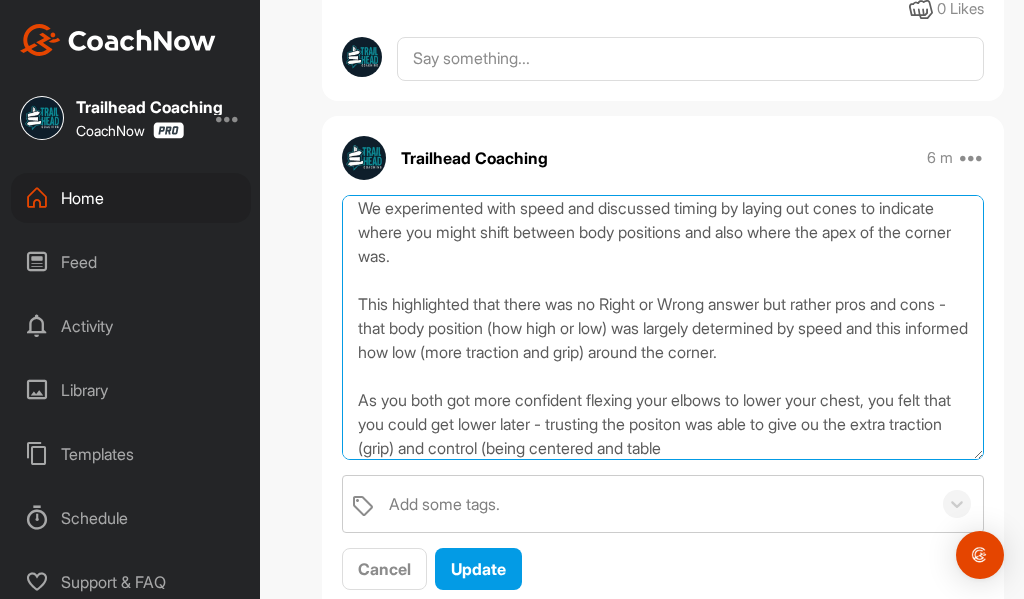 click on "We then applied this technique to a range of corners, flat, loose gravel and chunkier rocky corners, tighter radius's etc.
We experimented with speed and discussed timing by laying out cones to indicate where you might shift between body positions and also where the apex of the corner was.
This highlighted that there was no Right or Wrong answer but rather pros and cons - that body position (how high or low) was largely determined by speed and this informed how low (more traction and grip) around the corner.
As you both got more confident flexing your elbows to lower your chest, you felt that you could get lower later - trusting the positon was able to give ou the extra traction (grip) and control (being centered and table" at bounding box center [663, 327] 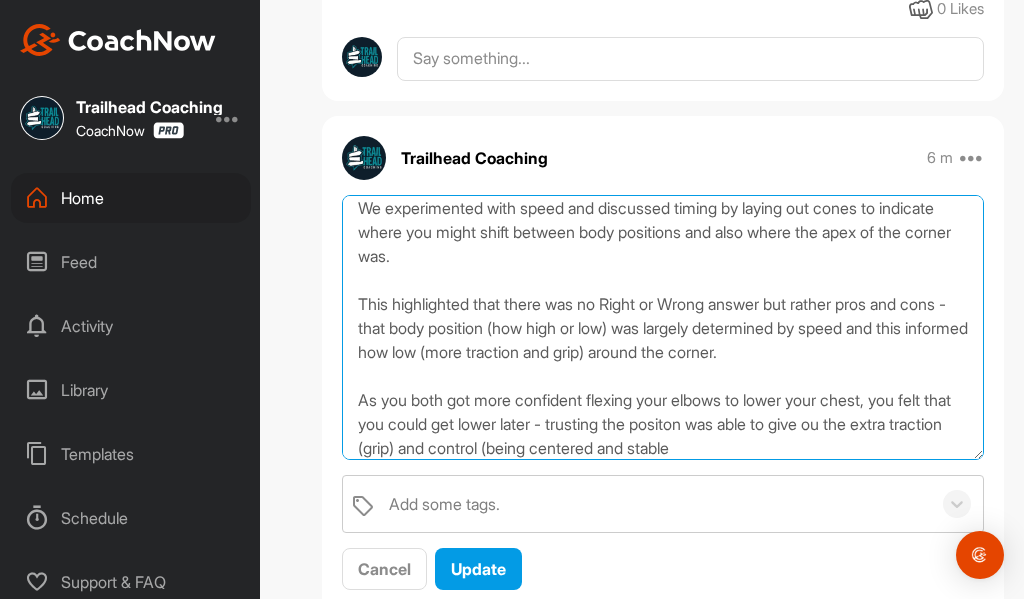 click on "We then applied this technique to a range of corners, flat, loose gravel and chunkier rocky corners, tighter radius's etc.
We experimented with speed and discussed timing by laying out cones to indicate where you might shift between body positions and also where the apex of the corner was.
This highlighted that there was no Right or Wrong answer but rather pros and cons - that body position (how high or low) was largely determined by speed and this informed how low (more traction and grip) around the corner.
As you both got more confident flexing your elbows to lower your chest, you felt that you could get lower later - trusting the positon was able to give ou the extra traction (grip) and control (being centered and stable" at bounding box center (663, 327) 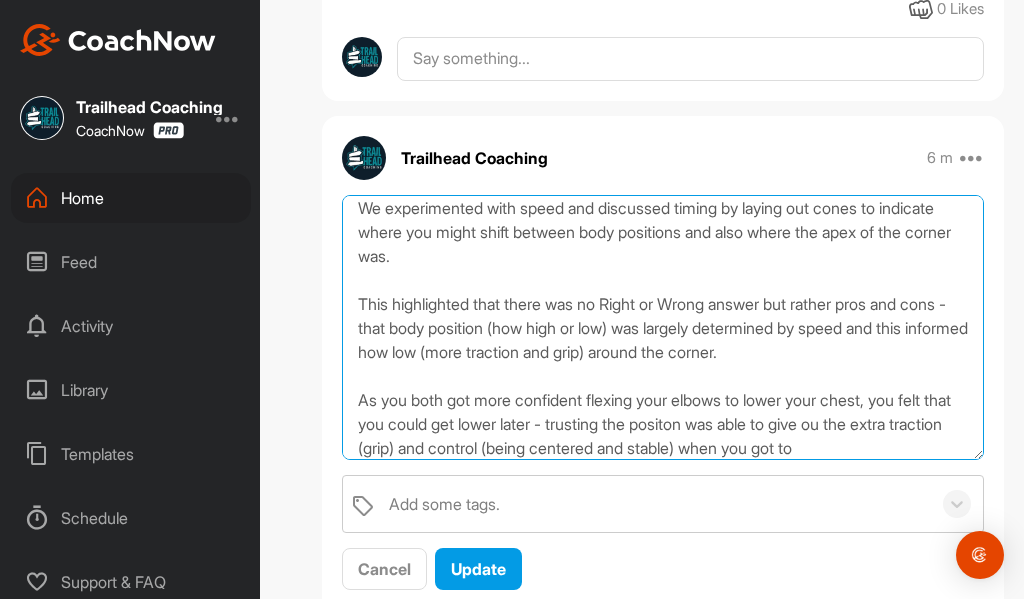 scroll, scrollTop: 104, scrollLeft: 0, axis: vertical 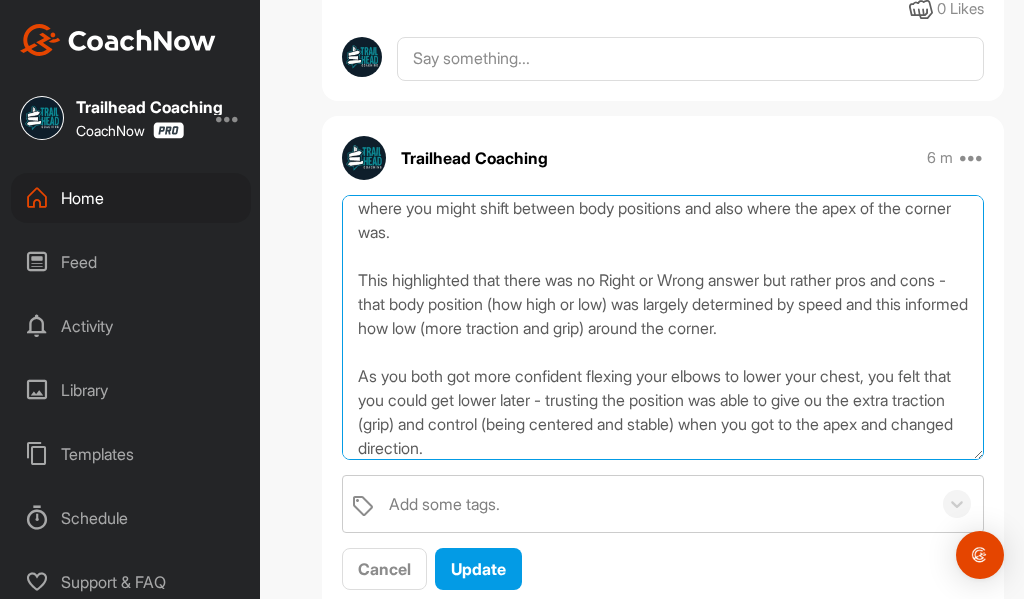 drag, startPoint x: 905, startPoint y: 369, endPoint x: 598, endPoint y: 310, distance: 312.61798 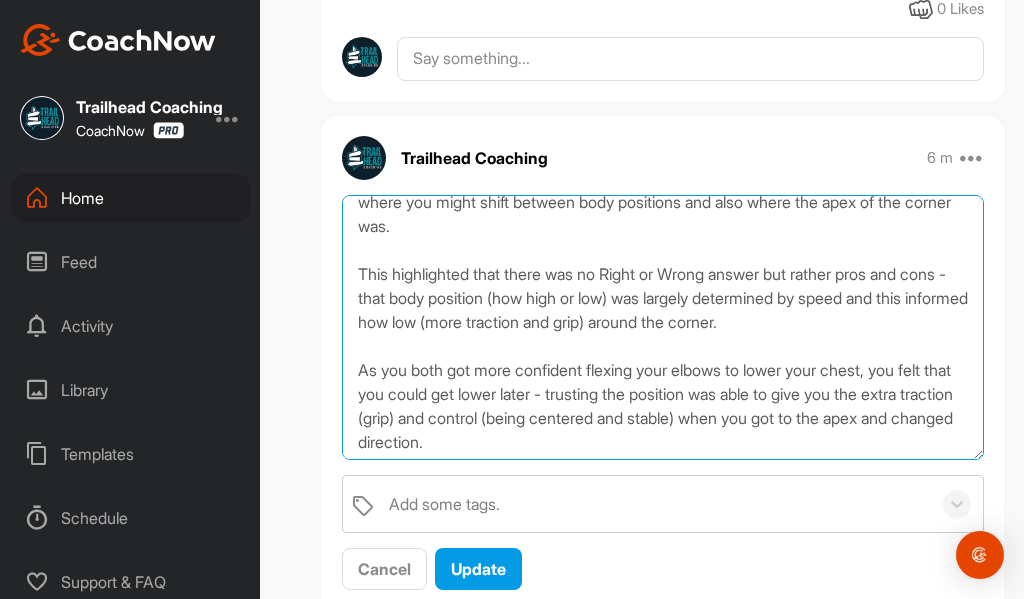 scroll, scrollTop: 113, scrollLeft: 0, axis: vertical 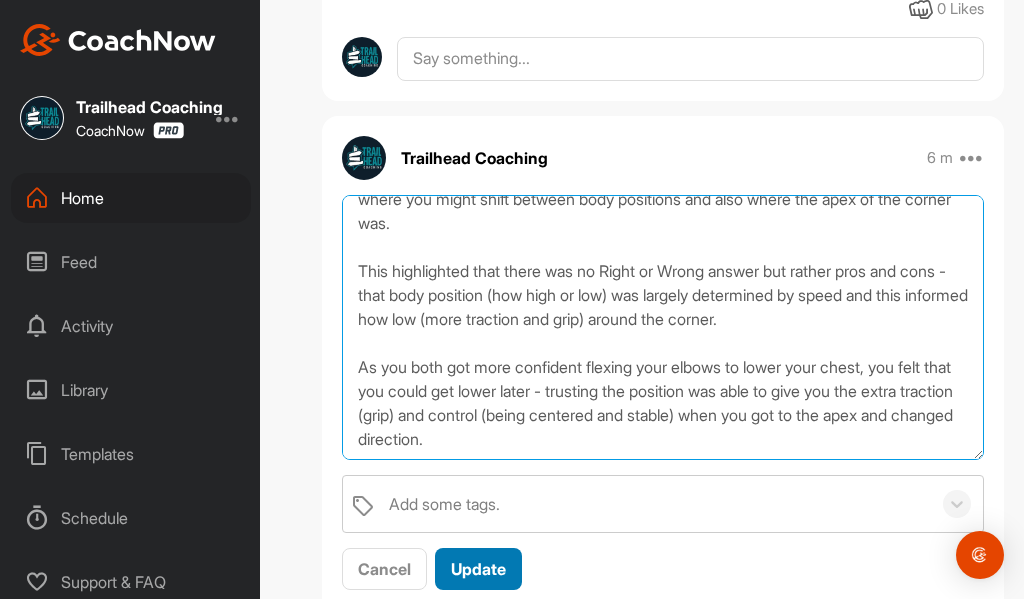 type on "We then applied this technique to a range of corners, flat, loose gravel and chunkier rocky corners, tighter radius's etc.
We experimented with speed and discussed timing by laying out cones to indicate where you might shift between body positions and also where the apex of the corner was.
This highlighted that there was no Right or Wrong answer but rather pros and cons - that body position (how high or low) was largely determined by speed and this informed how low (more traction and grip) around the corner.
As you both got more confident flexing your elbows to lower your chest, you felt that you could get lower later - trusting the position was able to give you the extra traction (grip) and control (being centered and stable) when you got to the apex and changed direction." 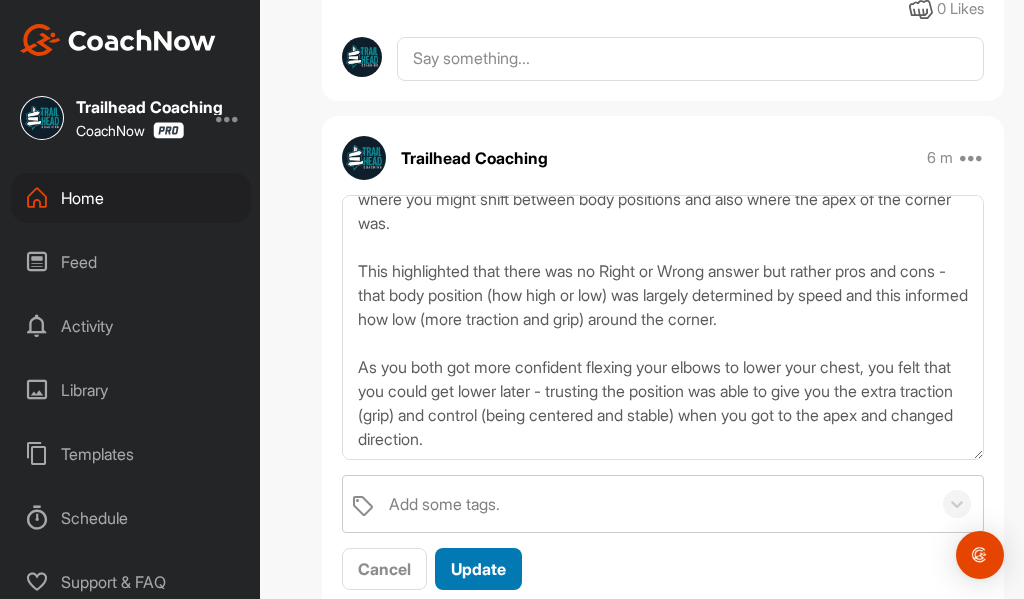 click on "Update" at bounding box center [478, 569] 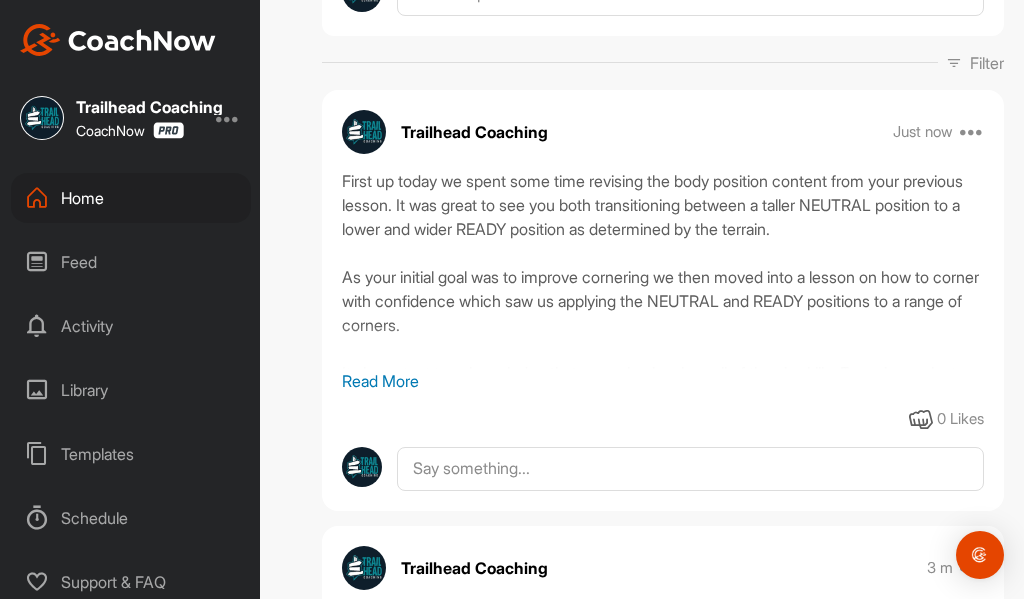 scroll, scrollTop: 93, scrollLeft: 0, axis: vertical 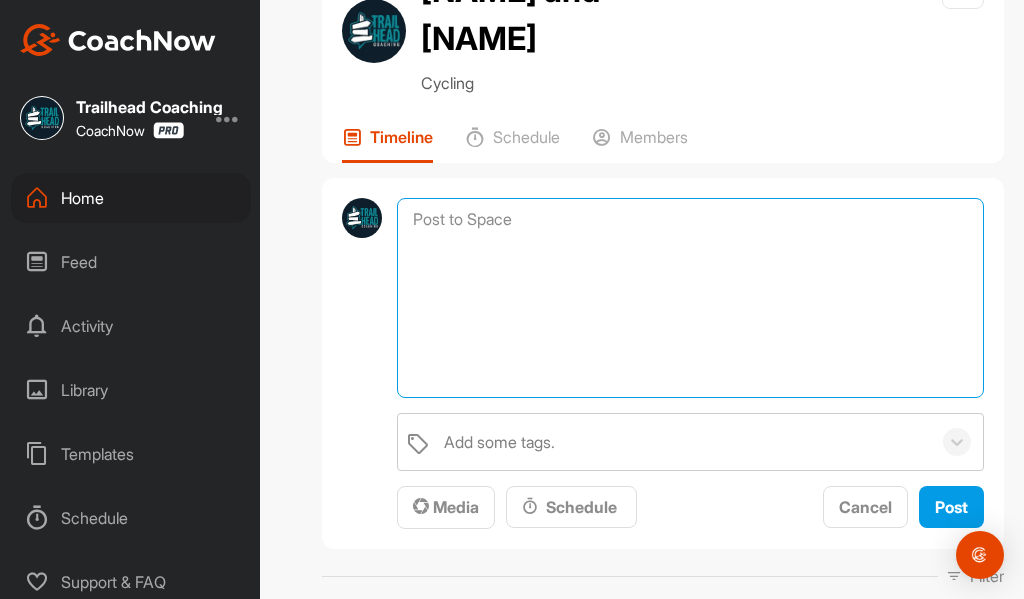 click at bounding box center (690, 298) 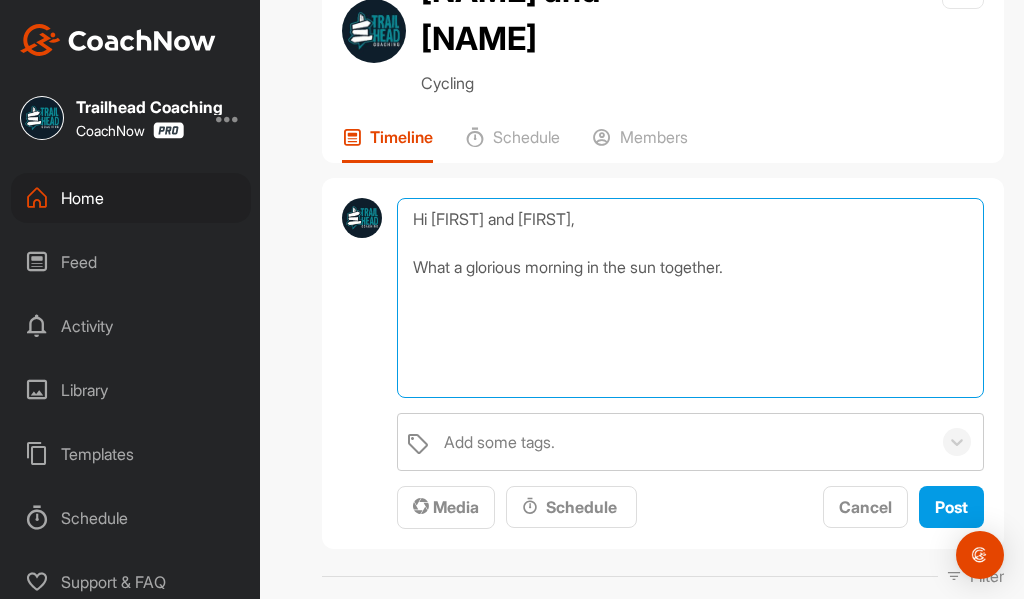 click on "Hi [FIRST] and [FIRST],
What a glorious morning in the sun together." at bounding box center (690, 298) 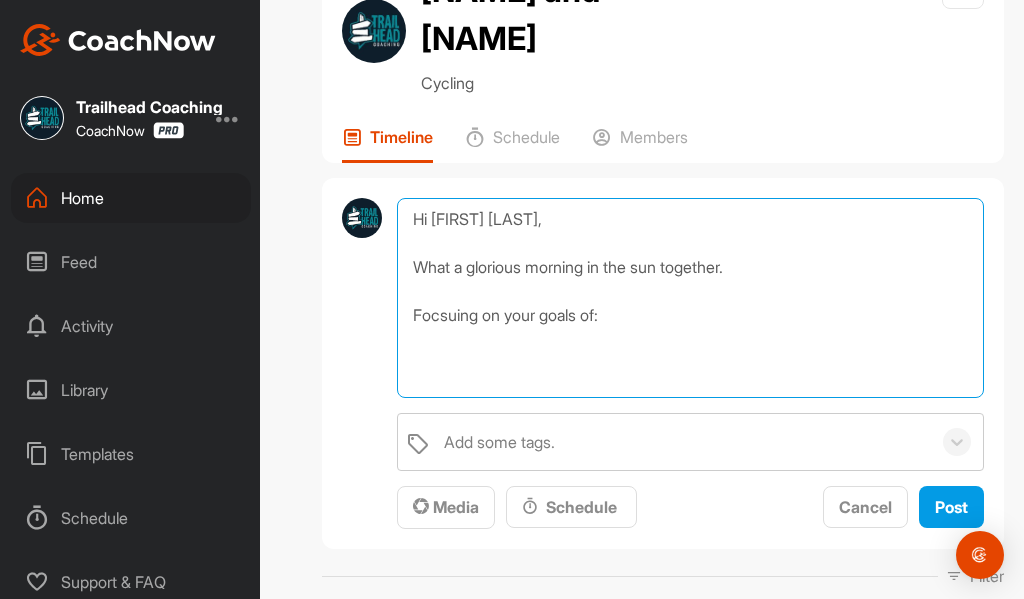 click on "Hi [FIRST] [LAST],
What a glorious morning in the sun together.
Focsuing on your goals of:" at bounding box center (690, 298) 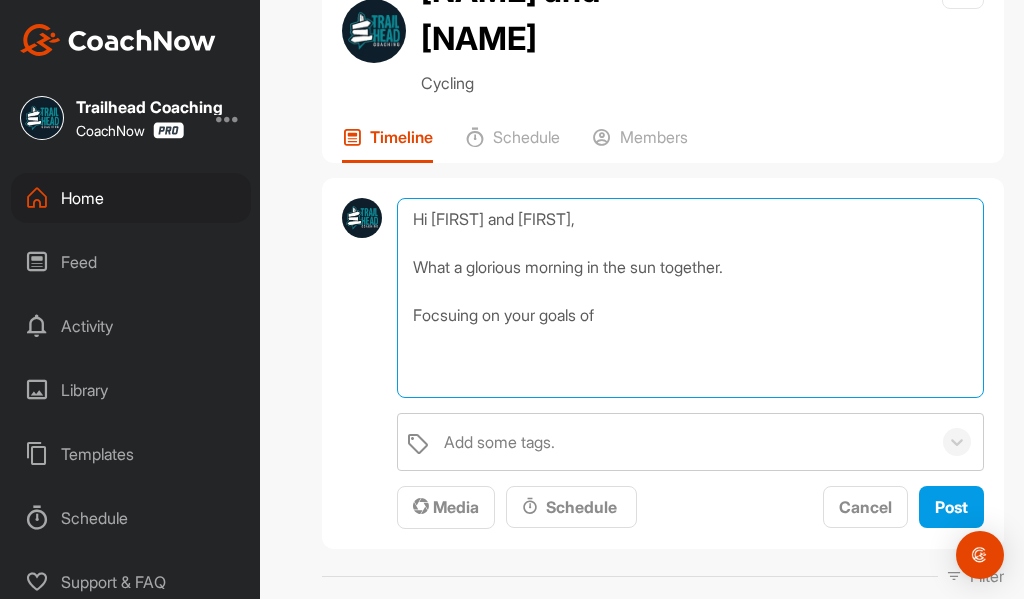paste on "Position when Cornering
Considerations when ground is wet/or across different terrain" 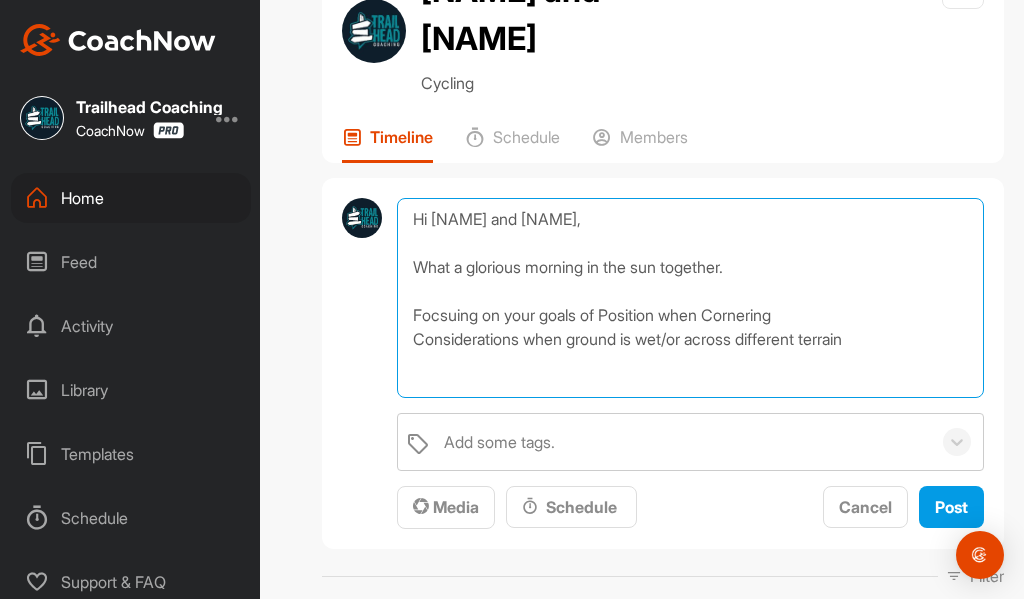 drag, startPoint x: 883, startPoint y: 293, endPoint x: 413, endPoint y: 281, distance: 470.15317 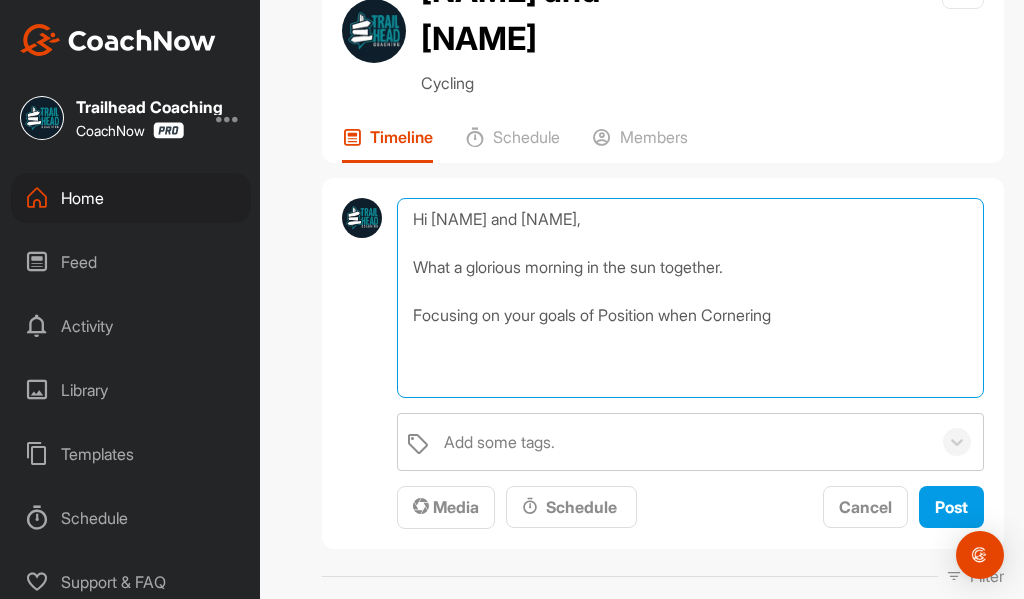click on "Hi [NAME] and [NAME],
What a glorious morning in the sun together.
Focusing on your goals of Position when Cornering" at bounding box center [690, 298] 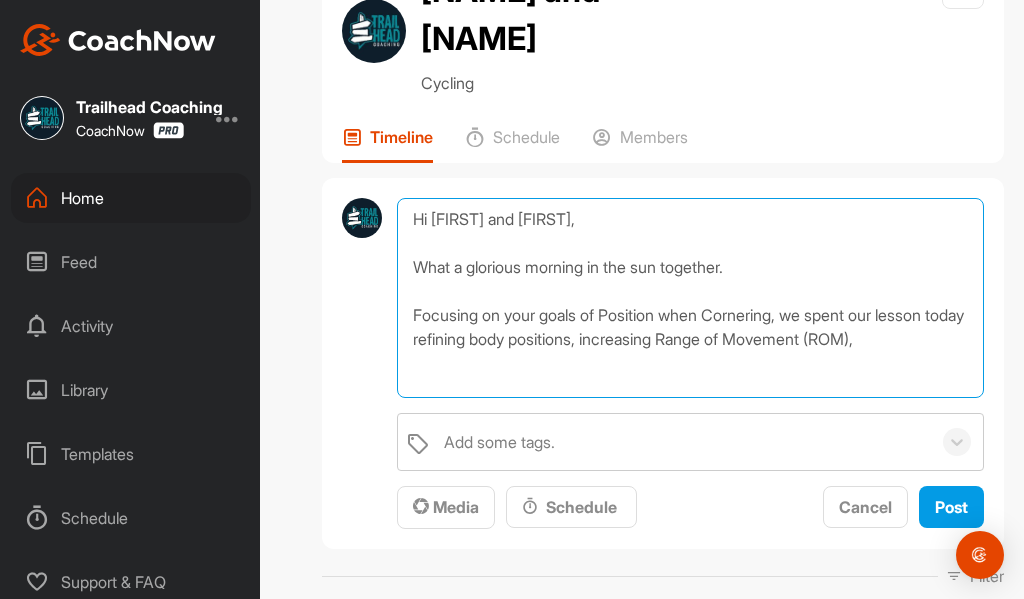 click on "Hi [FIRST] and [FIRST],
What a glorious morning in the sun together.
Focusing on your goals of Position when Cornering, we spent our lesson today refining body positions, increasing Range of Movement (ROM)," at bounding box center [690, 298] 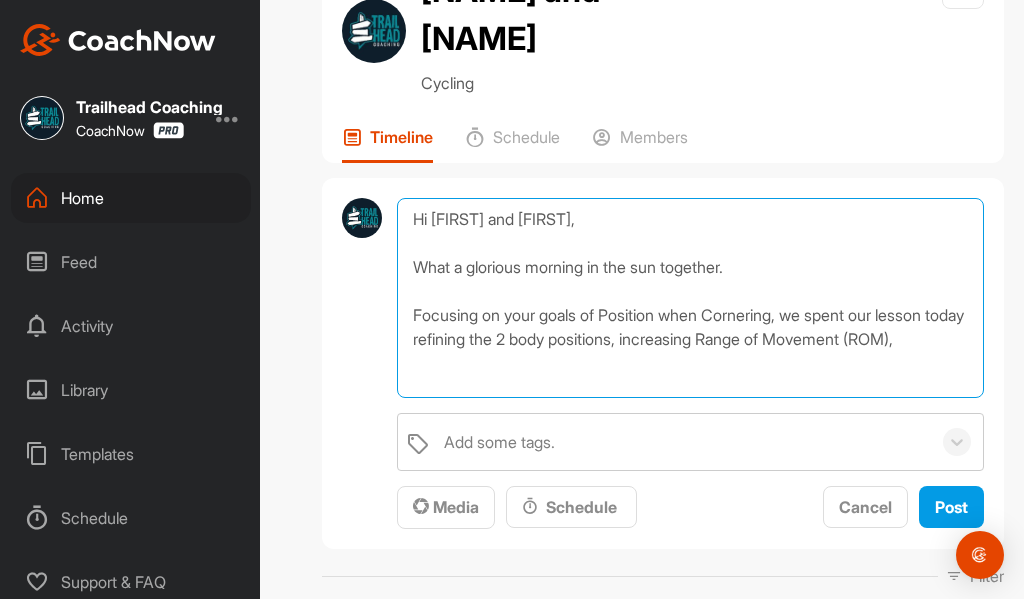 click on "Hi [FIRST] and [FIRST],
What a glorious morning in the sun together.
Focusing on your goals of Position when Cornering, we spent our lesson today refining the 2 body positions, increasing Range of Movement (ROM)," at bounding box center (690, 298) 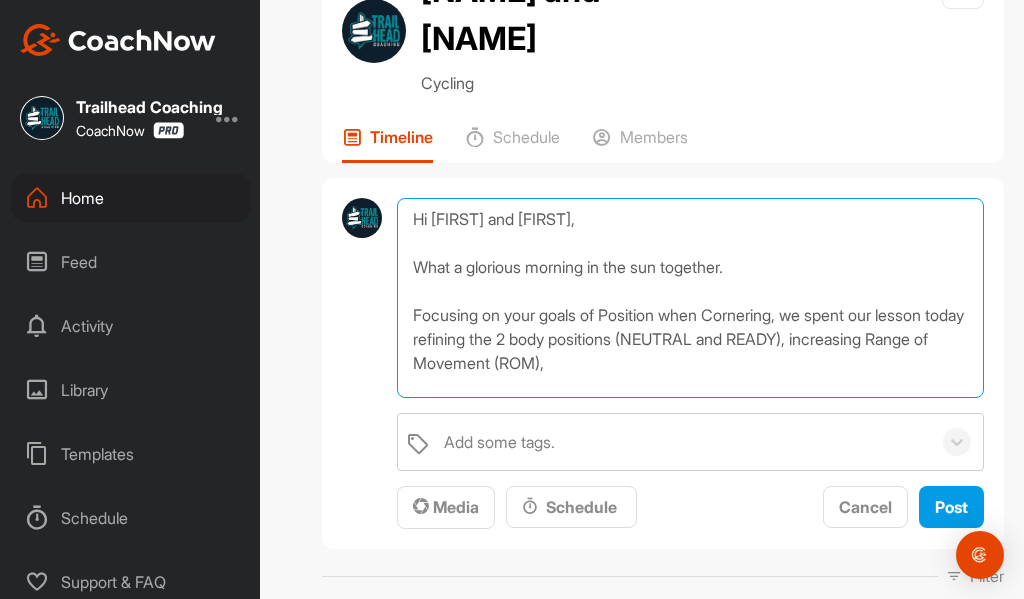 scroll, scrollTop: 34, scrollLeft: 0, axis: vertical 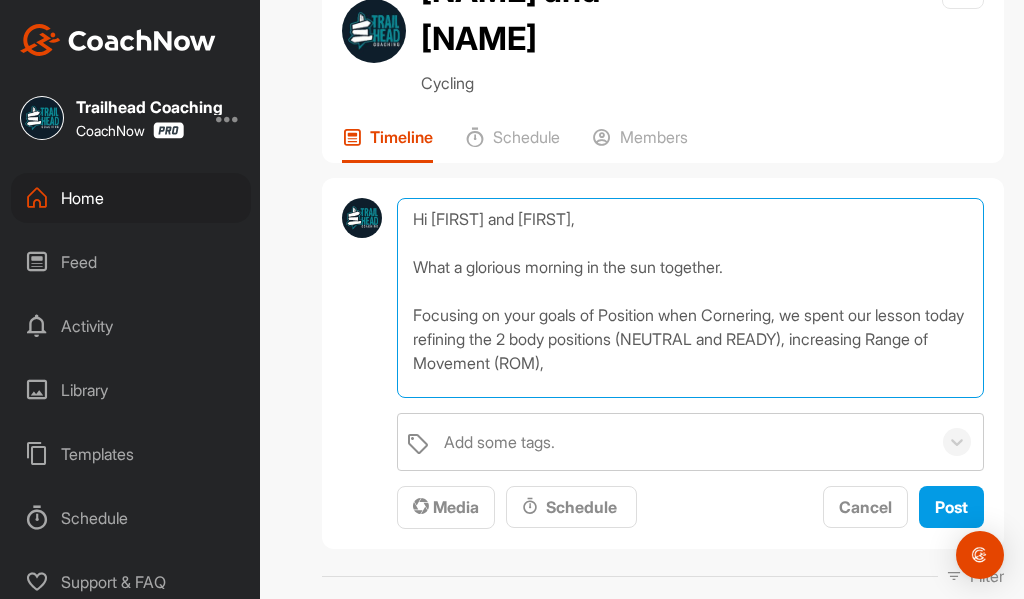 click on "Hi [FIRST] and [FIRST],
What a glorious morning in the sun together.
Focusing on your goals of Position when Cornering, we spent our lesson today refining the 2 body positions (NEUTRAL and READY), increasing Range of Movement (ROM)," at bounding box center (690, 298) 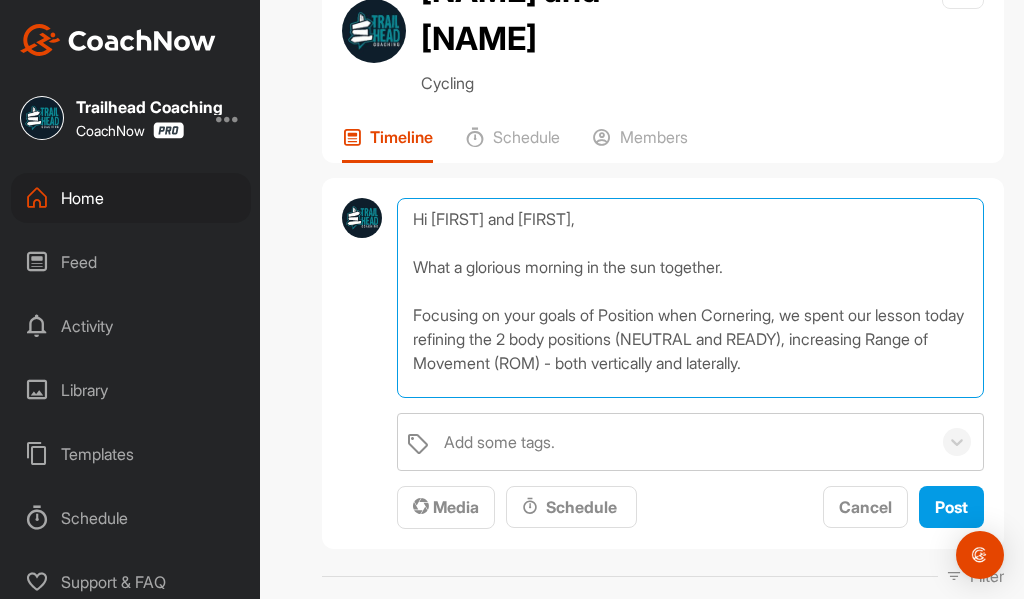 click on "Hi [FIRST] and [FIRST],
What a glorious morning in the sun together.
Focusing on your goals of Position when Cornering, we spent our lesson today refining the 2 body positions (NEUTRAL and READY), increasing Range of Movement (ROM) - both vertically and laterally." at bounding box center [690, 298] 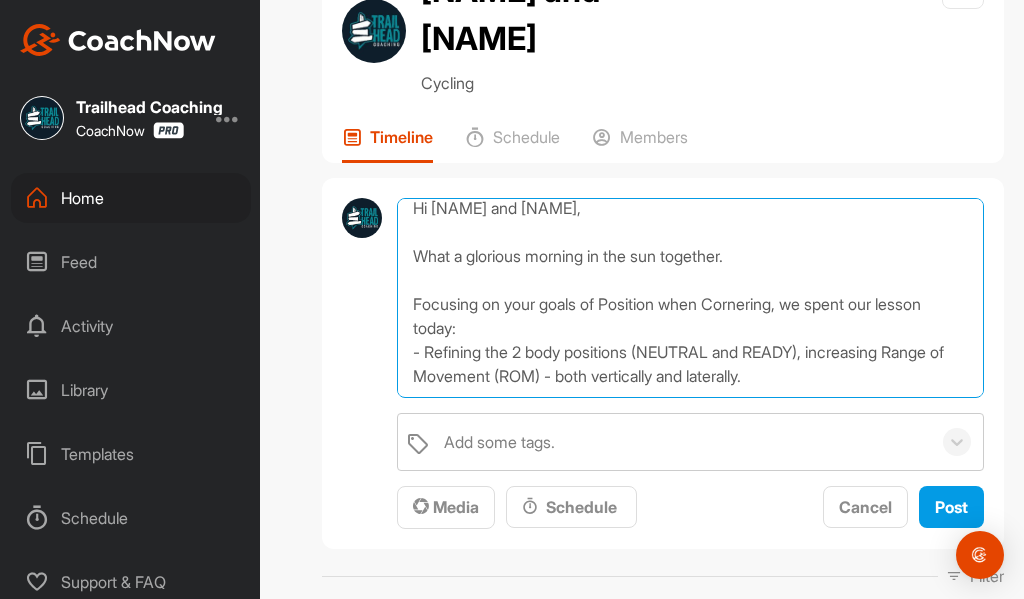 click on "Hi [NAME] and [NAME],
What a glorious morning in the sun together.
Focusing on your goals of Position when Cornering, we spent our lesson today:
- Refining the 2 body positions (NEUTRAL and READY), increasing Range of Movement (ROM) - both vertically and laterally." at bounding box center [690, 298] 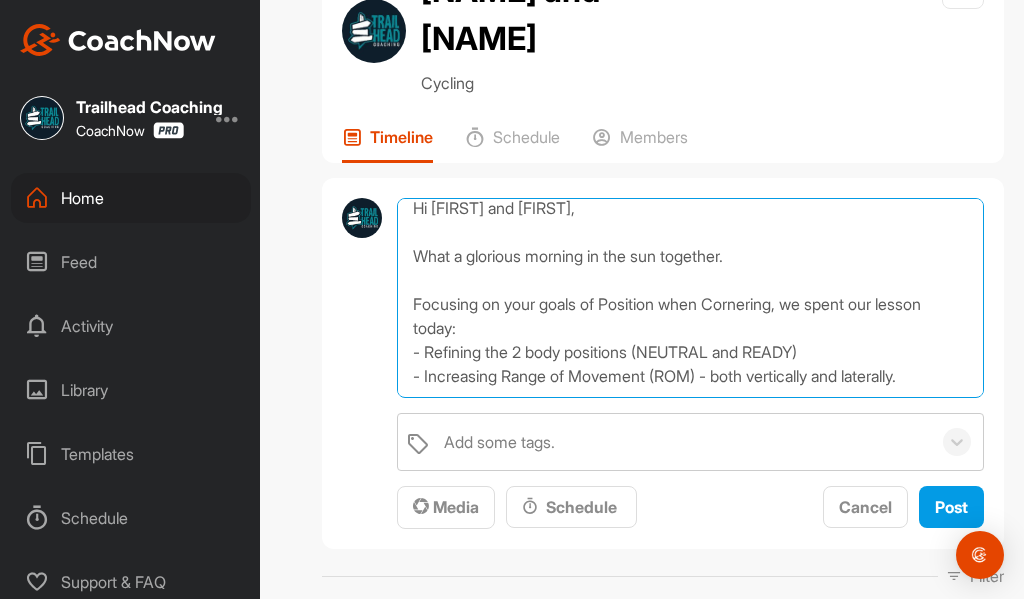 click on "Hi [FIRST] and [FIRST],
What a glorious morning in the sun together.
Focusing on your goals of Position when Cornering, we spent our lesson today:
- Refining the 2 body positions (NEUTRAL and READY)
- Increasing Range of Movement (ROM) - both vertically and laterally." at bounding box center [690, 298] 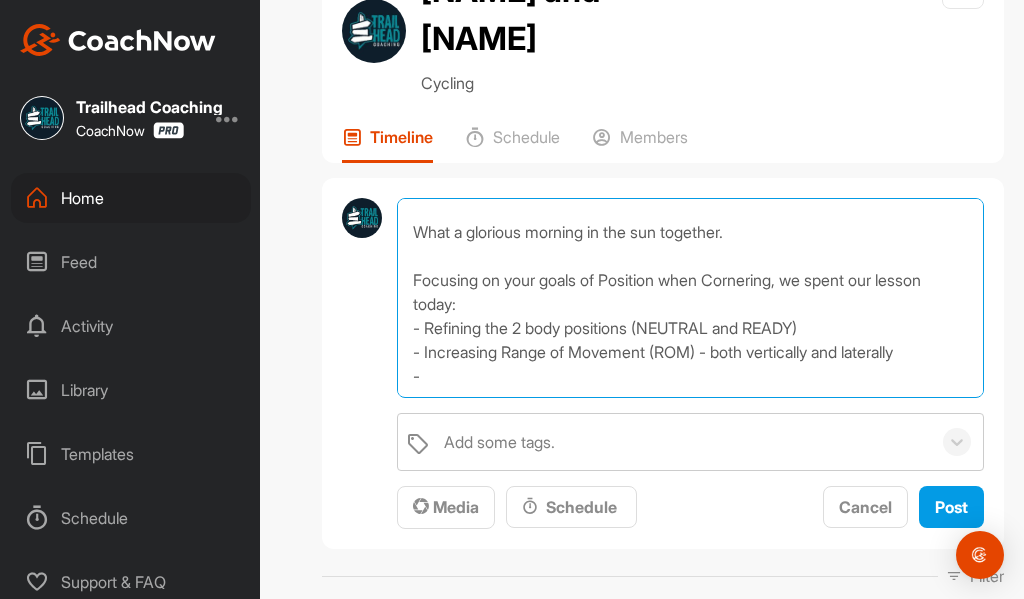 scroll, scrollTop: 82, scrollLeft: 0, axis: vertical 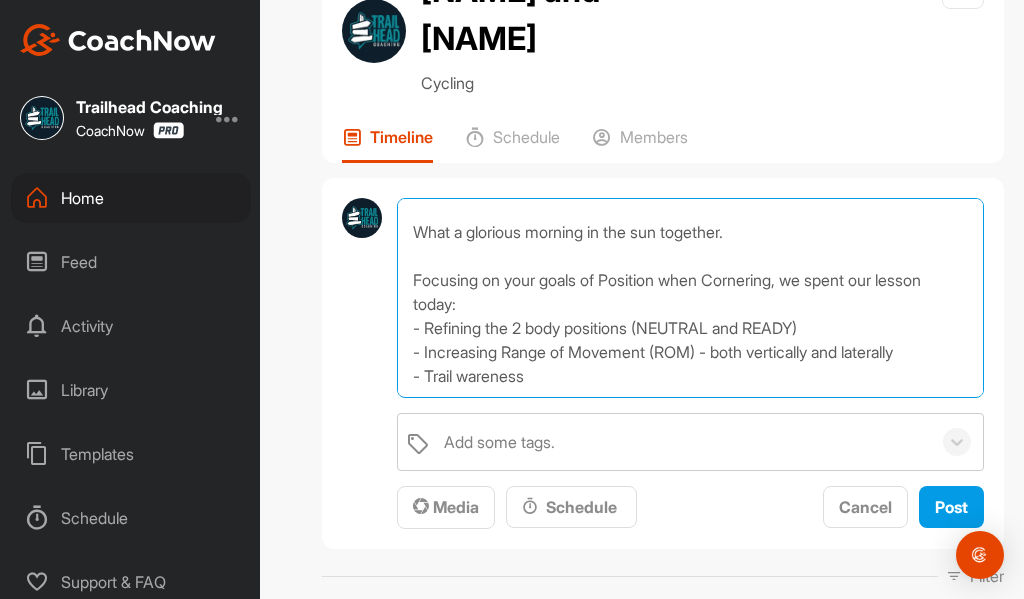 click on "Hi [FIRST] and [FIRST],
What a glorious morning in the sun together.
Focusing on your goals of Position when Cornering, we spent our lesson today:
- Refining the 2 body positions (NEUTRAL and READY)
- Increasing Range of Movement (ROM) - both vertically and laterally
- Trail wareness" at bounding box center (690, 298) 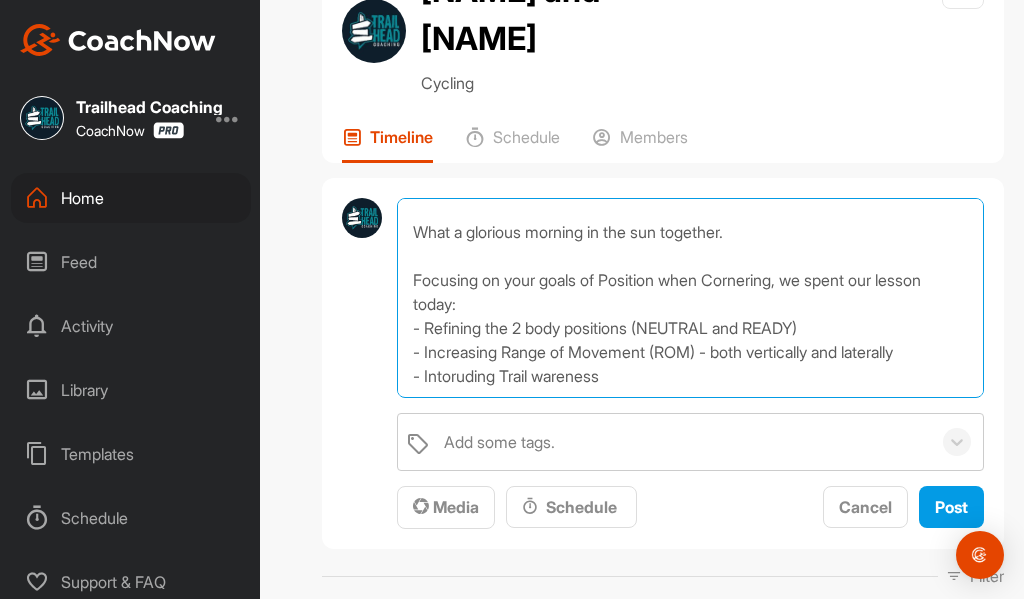 drag, startPoint x: 465, startPoint y: 283, endPoint x: 458, endPoint y: 315, distance: 32.75668 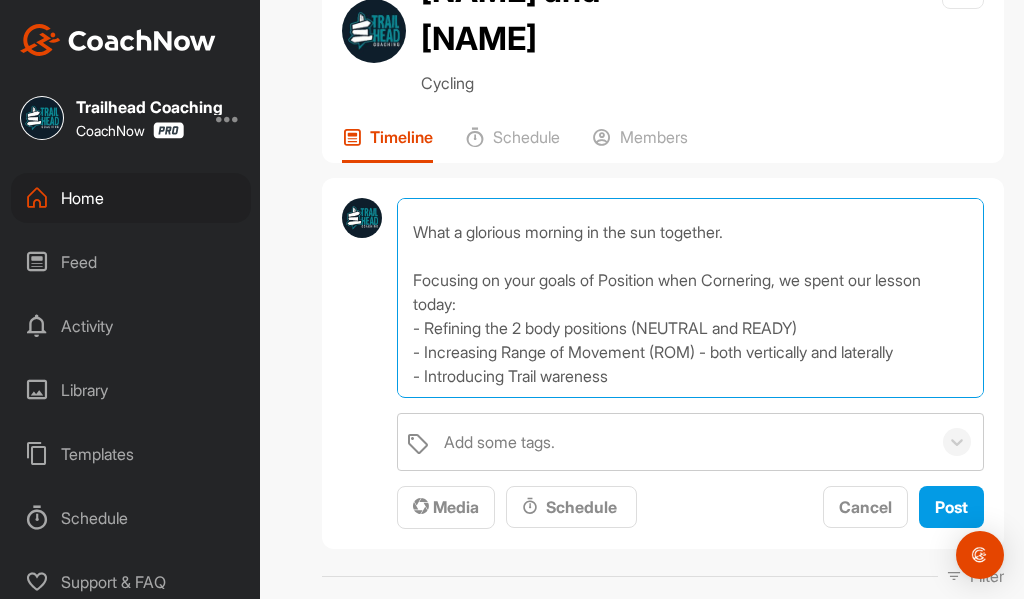 drag, startPoint x: 568, startPoint y: 282, endPoint x: 550, endPoint y: 293, distance: 21.095022 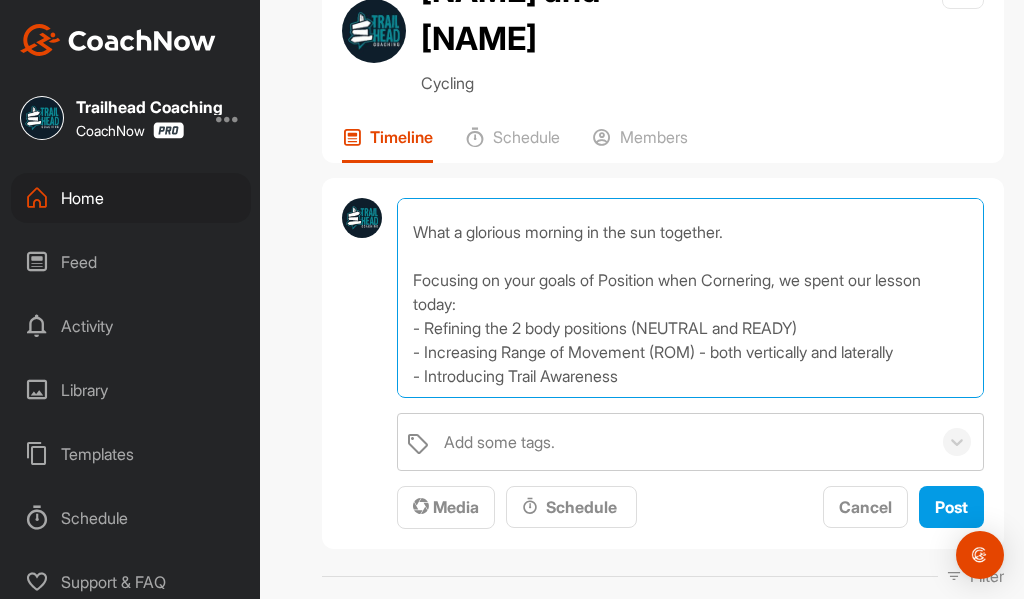 click on "Hi [NAME] and [NAME],
What a glorious morning in the sun together.
Focusing on your goals of Position when Cornering, we spent our lesson today:
- Refining the 2 body positions (NEUTRAL and READY)
- Increasing Range of Movement (ROM) - both vertically and laterally
- Introducing Trail Awareness" at bounding box center [690, 298] 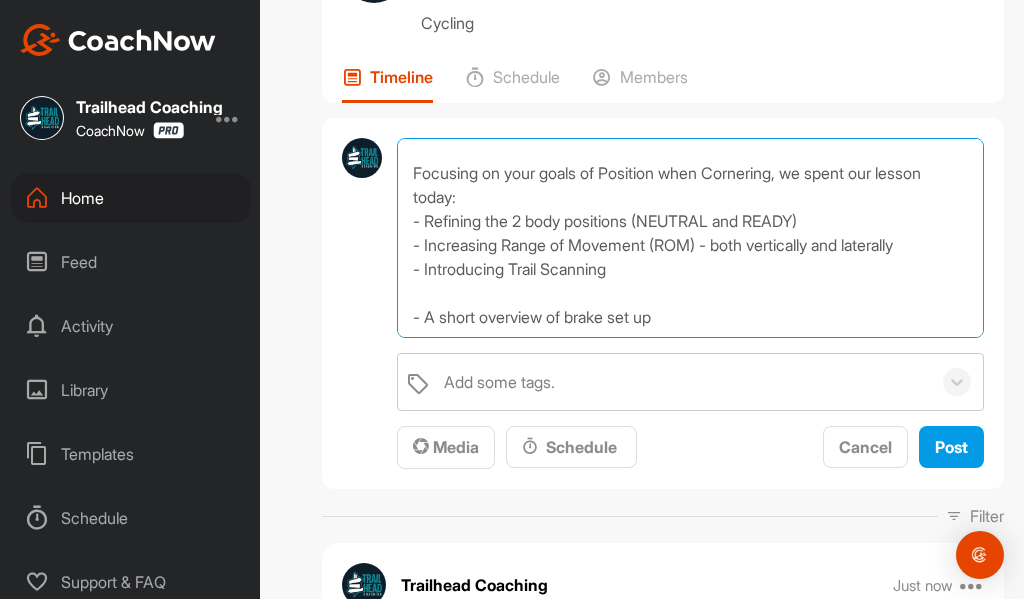scroll, scrollTop: 0, scrollLeft: 0, axis: both 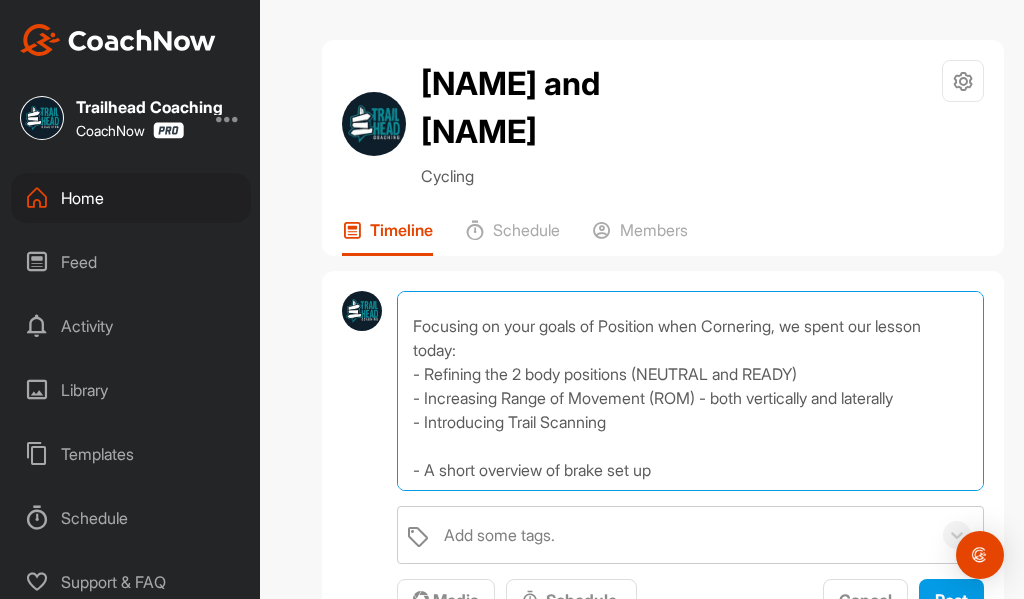 click on "Hi [FIRST] and [FIRST],
What a glorious morning in the sun together.
Focusing on your goals of Position when Cornering, we spent our lesson today:
- Refining the 2 body positions (NEUTRAL and READY)
- Increasing Range of Movement (ROM) - both vertically and laterally
- Introducing Trail Scanning
- A short overview of brake set up" at bounding box center [690, 391] 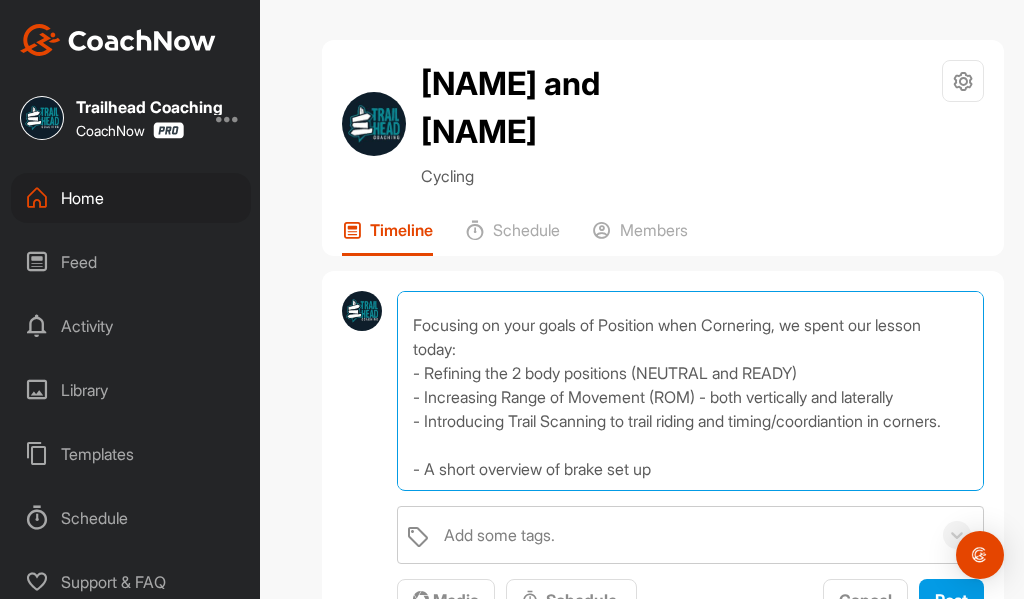scroll, scrollTop: 154, scrollLeft: 0, axis: vertical 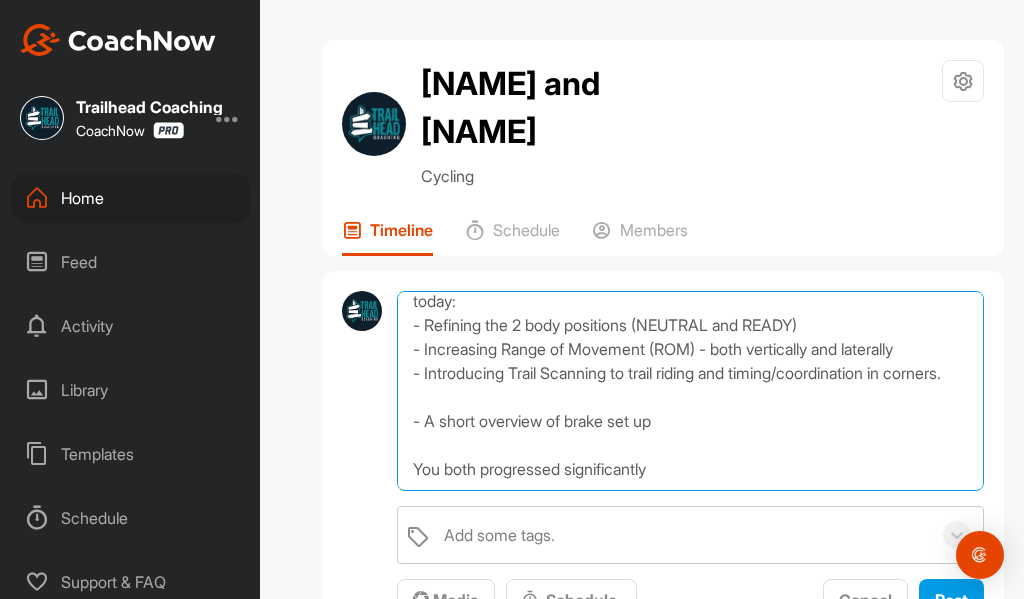 click on "Hi [NAME] and [NAME],
What a glorious morning in the sun together.
Focusing on your goals of Position when Cornering, we spent our lesson today:
- Refining the 2 body positions (NEUTRAL and READY)
- Increasing Range of Movement (ROM) - both vertically and laterally
- Introducing Trail Scanning to trail riding and timing/coordination in corners.
- A short overview of brake set up
You both progressed significantly" at bounding box center [690, 391] 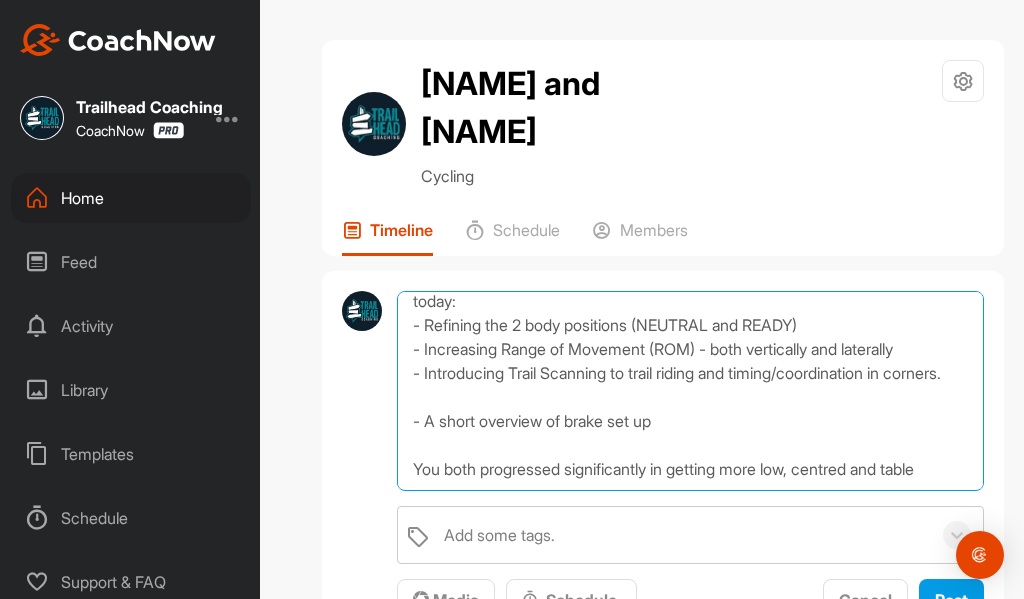 scroll, scrollTop: 169, scrollLeft: 0, axis: vertical 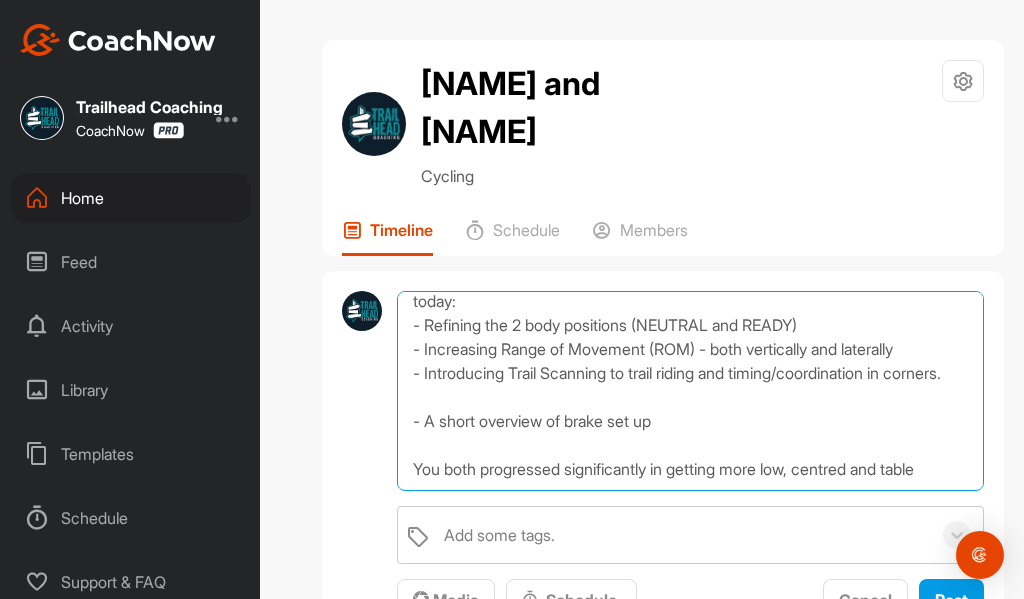 click on "Hi [FIRST] [LAST],
What a glorious morning in the sun together.
Focusing on your goals of Position when Cornering, we spent our lesson today:
- Refining the 2 body positions (NEUTRAL and READY)
- Increasing Range of Movement (ROM) - both vertically and laterally
- Introducing Trail Scanning to trail riding and timing/coordination in corners.
- A short overview of brake set up
You both progressed significantly in getting more low, centred and table" at bounding box center (690, 391) 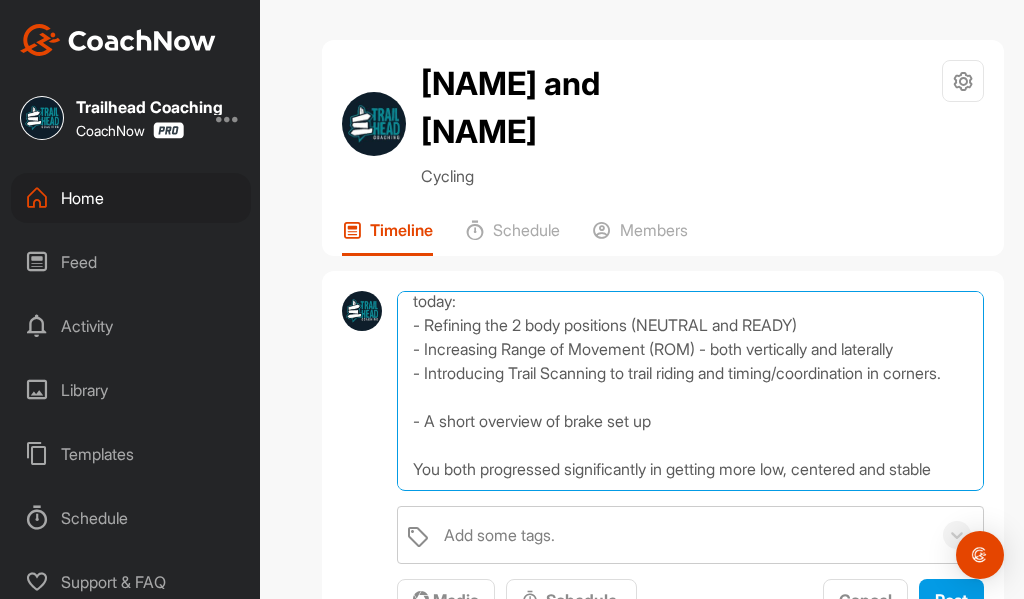 click on "Hi [FIRST] and [FIRST],
What a glorious morning in the sun together.
Focusing on your goals of Position when Cornering, we spent our lesson today:
- Refining the 2 body positions (NEUTRAL and READY)
- Increasing Range of Movement (ROM) - both vertically and laterally
- Introducing Trail Scanning to trail riding and timing/coordination in corners.
- A short overview of brake set up
You both progressed significantly in getting more low, centered and stable" at bounding box center (690, 391) 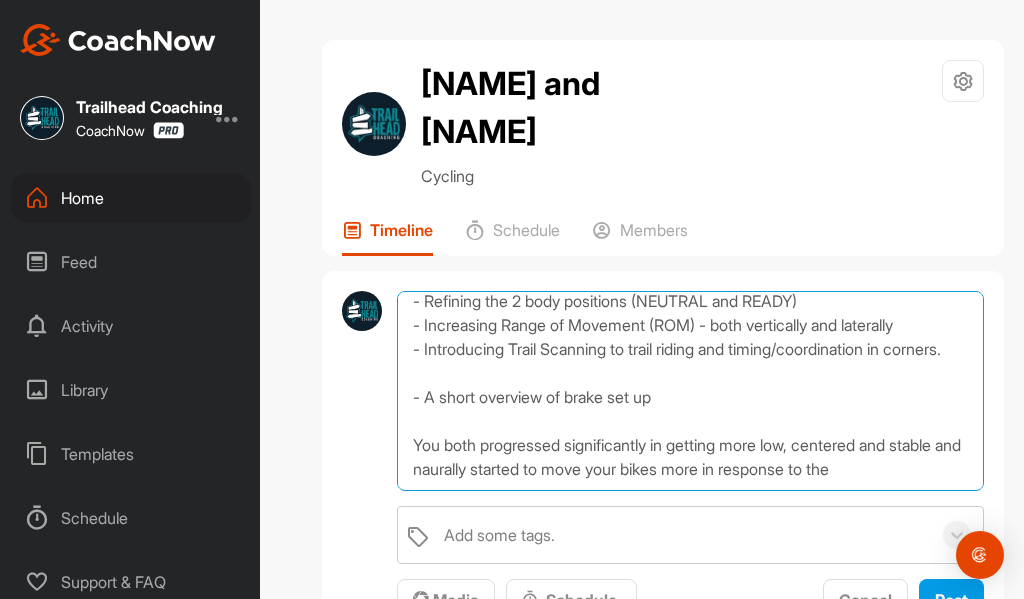 scroll, scrollTop: 193, scrollLeft: 0, axis: vertical 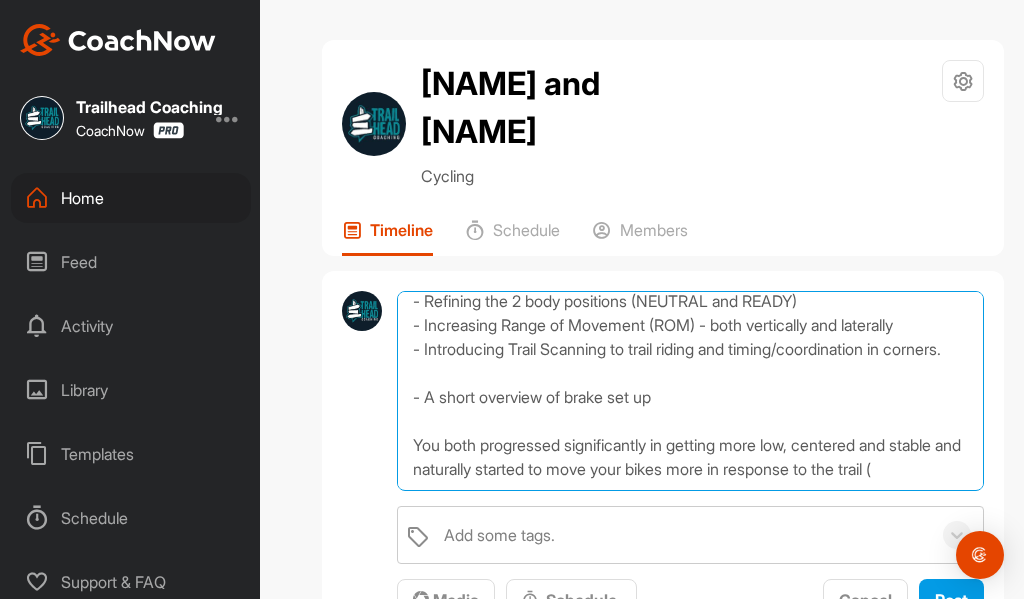 click on "Hi [FIRST] and [LAST],
What a glorious morning in the sun together.
Focusing on your goals of Position when Cornering, we spent our lesson today:
- Refining the 2 body positions (NEUTRAL and READY)
- Increasing Range of Movement (ROM) - both vertically and laterally
- Introducing Trail Scanning to trail riding and timing/coordination in corners.
- A short overview of brake set up
You both progressed significantly in getting more low, centered and stable and naturally started to move your bikes more in response to the trail (" at bounding box center [690, 391] 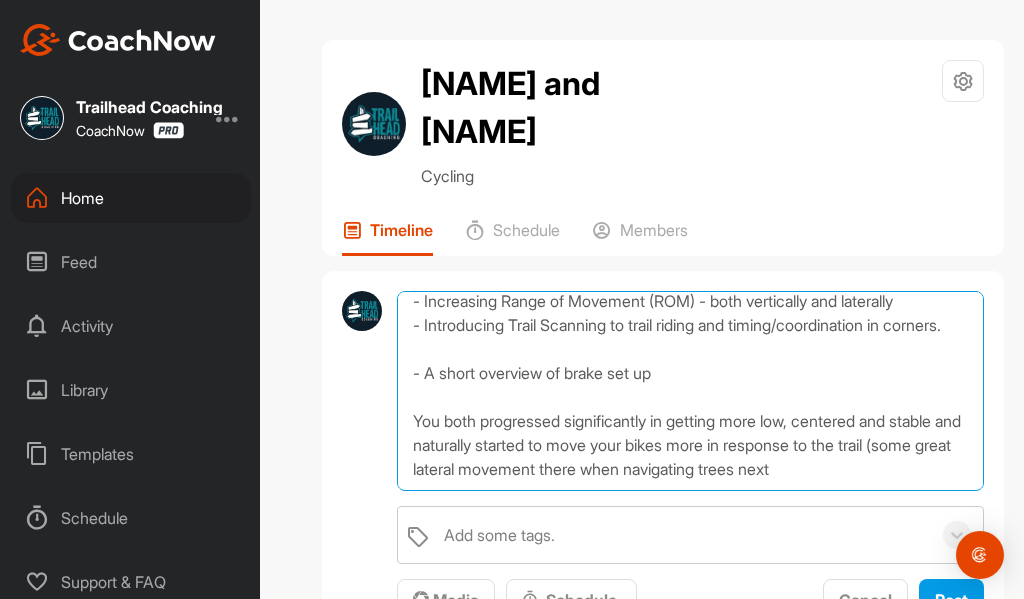 scroll, scrollTop: 217, scrollLeft: 0, axis: vertical 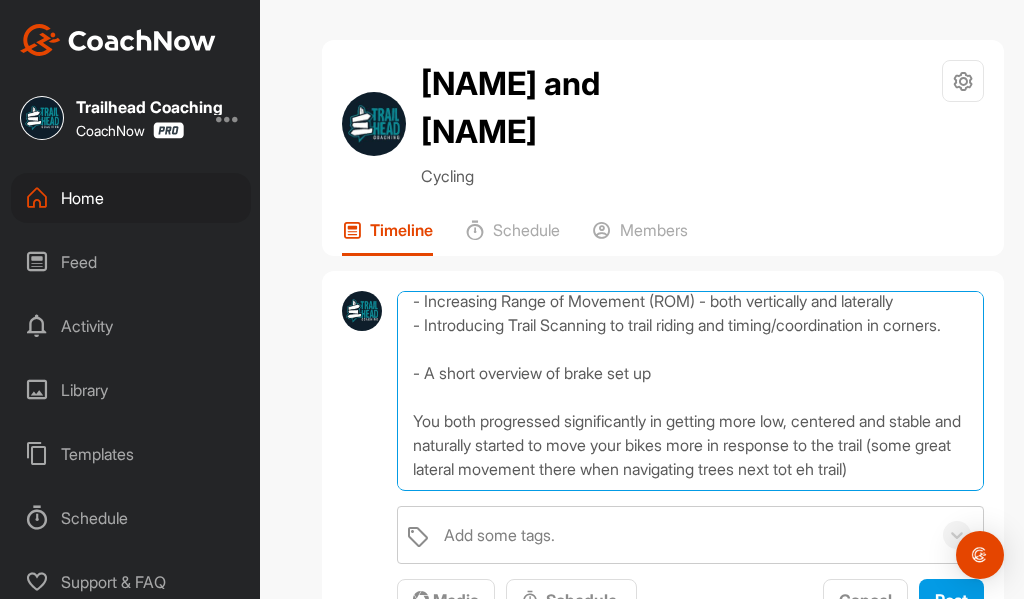 click on "Hi [FIRST] and [FIRST],
What a glorious morning in the sun together.
Focusing on your goals of Position when Cornering, we spent our lesson today:
- Refining the 2 body positions (NEUTRAL and READY)
- Increasing Range of Movement (ROM) - both vertically and laterally
- Introducing Trail Scanning to trail riding and timing/coordination in corners.
- A short overview of brake set up
You both progressed significantly in getting more low, centered and stable and naturally started to move your bikes more in response to the trail (some great lateral movement there when navigating trees next tot eh trail)" at bounding box center [690, 391] 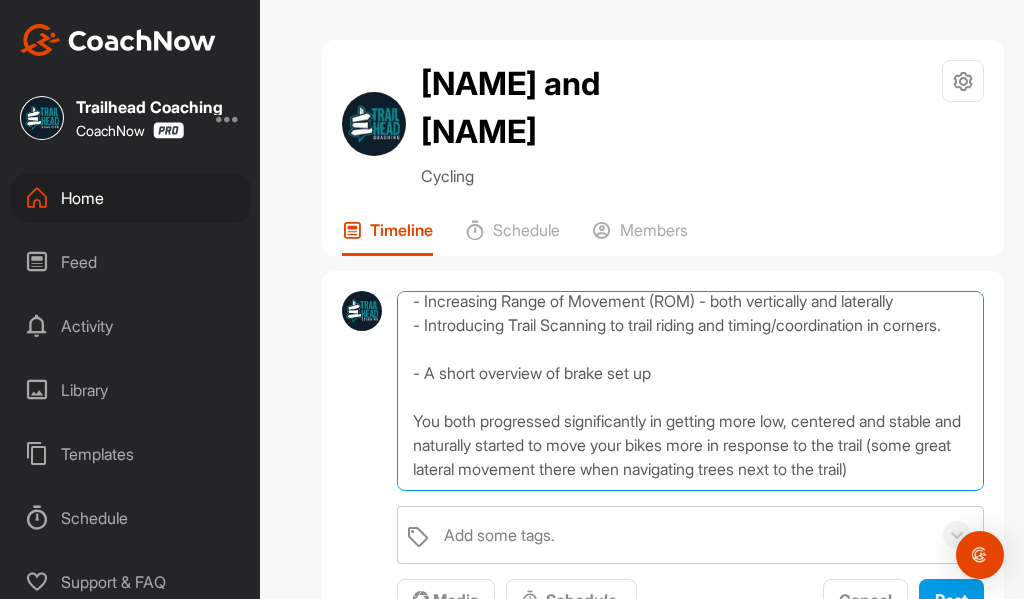 click on "Hi [FIRST] and [FIRST],
What a glorious morning in the sun together.
Focusing on your goals of Position when Cornering, we spent our lesson today:
- Refining the 2 body positions (NEUTRAL and READY)
- Increasing Range of Movement (ROM) - both vertically and laterally
- Introducing Trail Scanning to trail riding and timing/coordination in corners.
- A short overview of brake set up
You both progressed significantly in getting more low, centered and stable and naturally started to move your bikes more in response to the trail (some great lateral movement there when navigating trees next to the trail)" at bounding box center [690, 391] 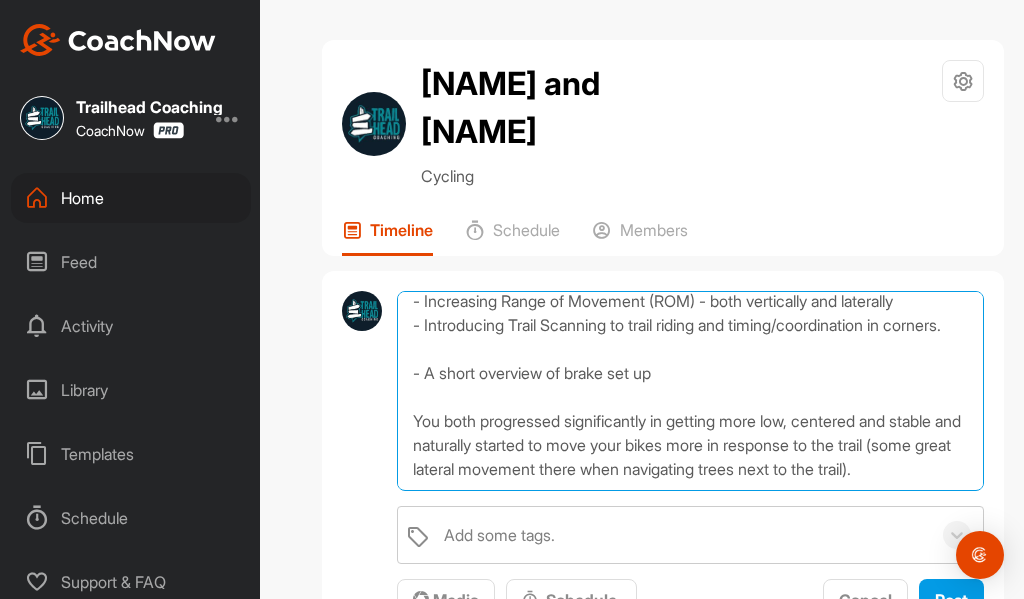 scroll, scrollTop: 265, scrollLeft: 0, axis: vertical 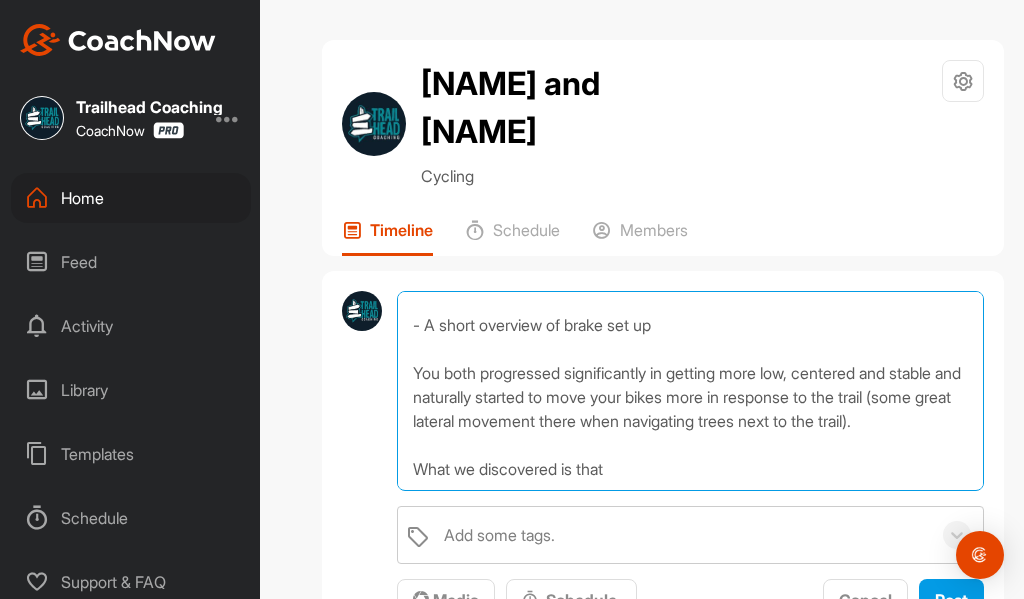 drag, startPoint x: 619, startPoint y: 434, endPoint x: 601, endPoint y: 378, distance: 58.821766 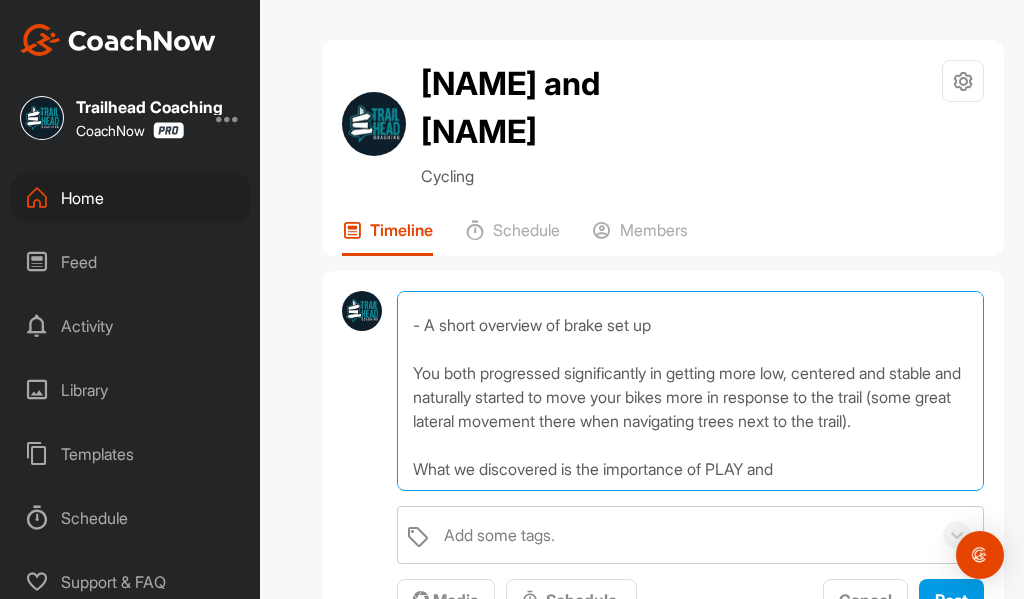 click on "Hi [NAME] and [NAME],
What a glorious morning in the sun together.
Focusing on your goals of Position when Cornering, we spent our lesson today:
- Refining the 2 body positions (NEUTRAL and READY)
- Increasing Range of Movement (ROM) - both vertically and laterally
- Introducing Trail Scanning to trail riding and timing/coordination in corners.
- A short overview of brake set up
You both progressed significantly in getting more low, centered and stable and naturally started to move your bikes more in response to the trail (some great lateral movement there when navigating trees next to the trail).
What we discovered is the importance of PLAY and" at bounding box center [690, 391] 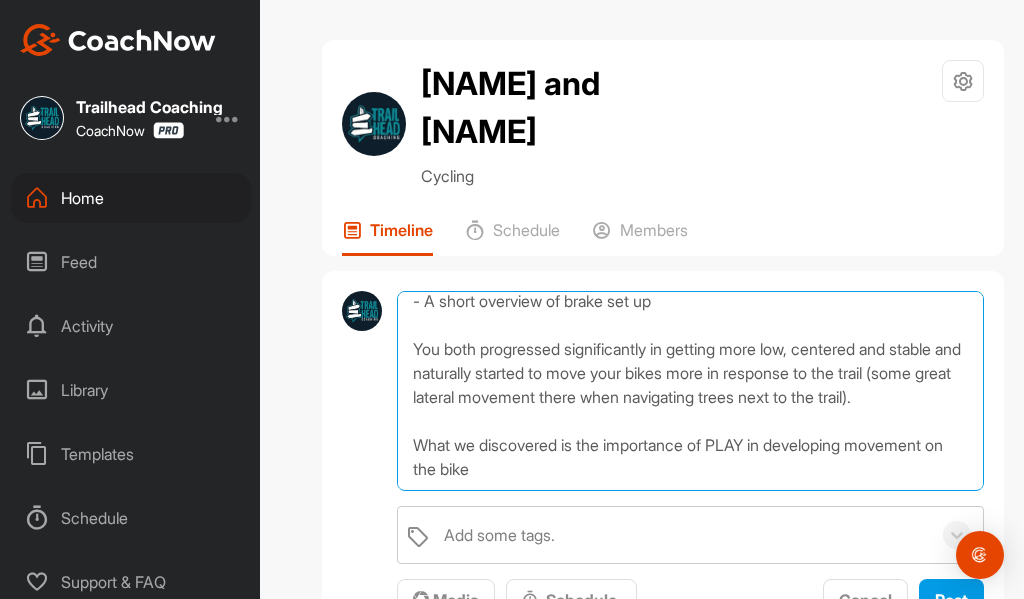 click on "Hi [FIRST] and [FIRST],
What a glorious morning in the sun together.
Focusing on your goals of Position when Cornering, we spent our lesson today:
- Refining the 2 body positions (NEUTRAL and READY)
- Increasing Range of Movement (ROM) - both vertically and laterally
- Introducing Trail Scanning to trail riding and timing/coordination in corners.
- A short overview of brake set up
You both progressed significantly in getting more low, centered and stable and naturally started to move your bikes more in response to the trail (some great lateral movement there when navigating trees next to the trail).
What we discovered is the importance of PLAY in developing movement on the bike" at bounding box center [690, 391] 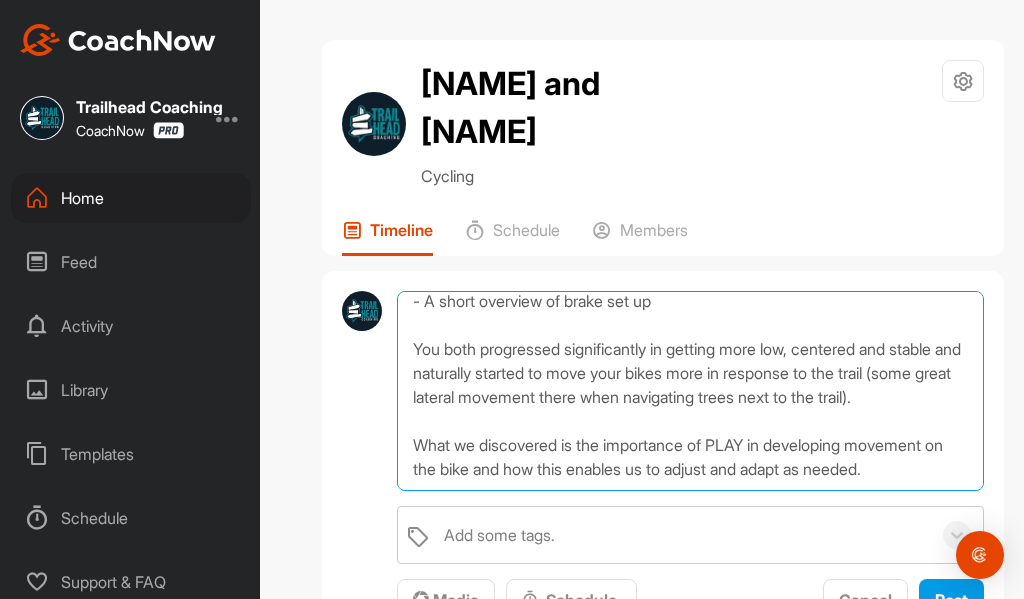 drag, startPoint x: 831, startPoint y: 399, endPoint x: 788, endPoint y: 396, distance: 43.104523 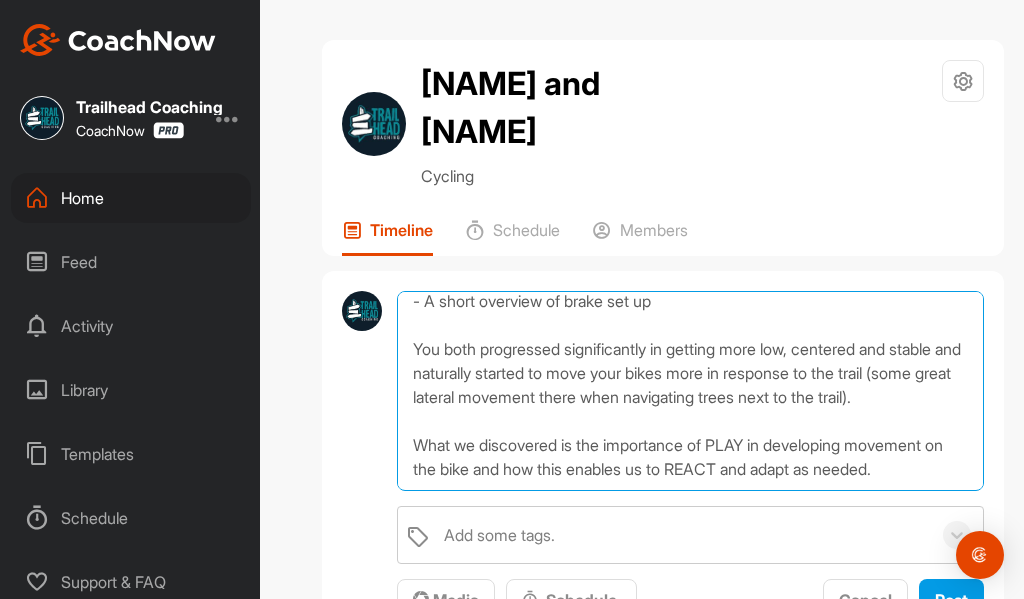drag, startPoint x: 921, startPoint y: 398, endPoint x: 878, endPoint y: 397, distance: 43.011627 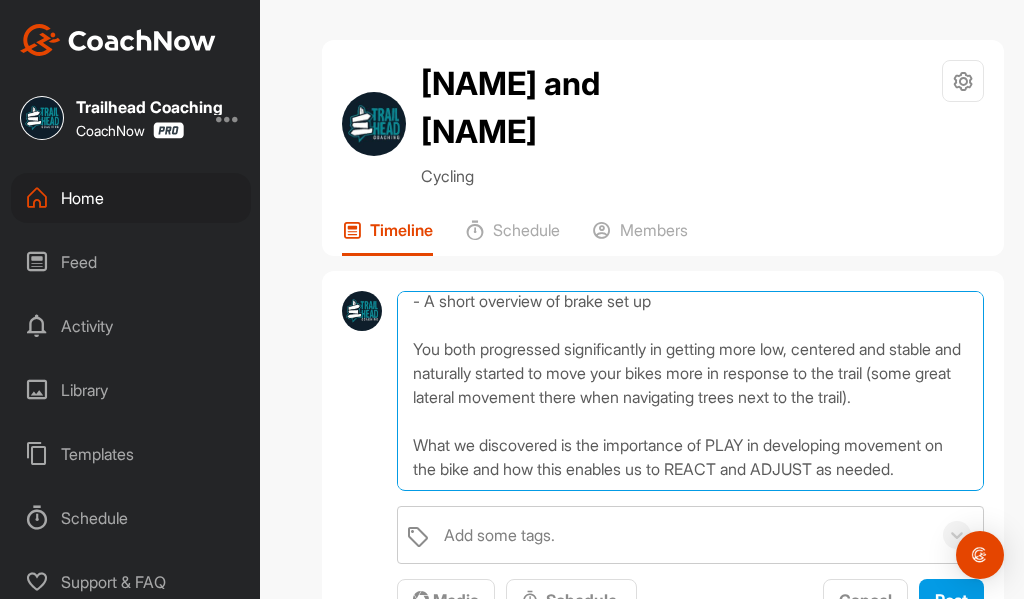scroll, scrollTop: 370, scrollLeft: 0, axis: vertical 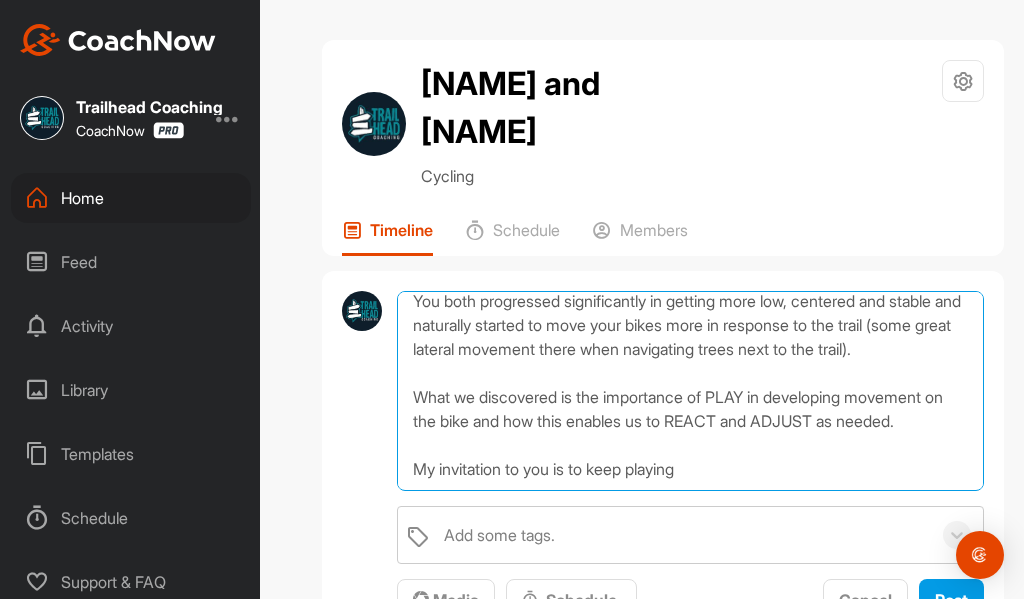 click on "Hi [FIRST] and [TERRY],
What a glorious morning in the sun together.
Focusing on your goals of Position when Cornering, we spent our lesson today:
- Refining the 2 body positions (NEUTRAL and READY)
- Increasing Range of Movement (ROM) - both vertically and laterally
- Introducing Trail Scanning to trail riding and timing/coordination in corners.
- A short overview of brake set up
You both progressed significantly in getting more low, centered and stable and naturally started to move your bikes more in response to the trail (some great lateral movement there when navigating trees next to the trail).
What we discovered is the importance of PLAY in developing movement on the bike and how this enables us to REACT and ADJUST as needed.
My invitation to you is to keep playing" at bounding box center (690, 391) 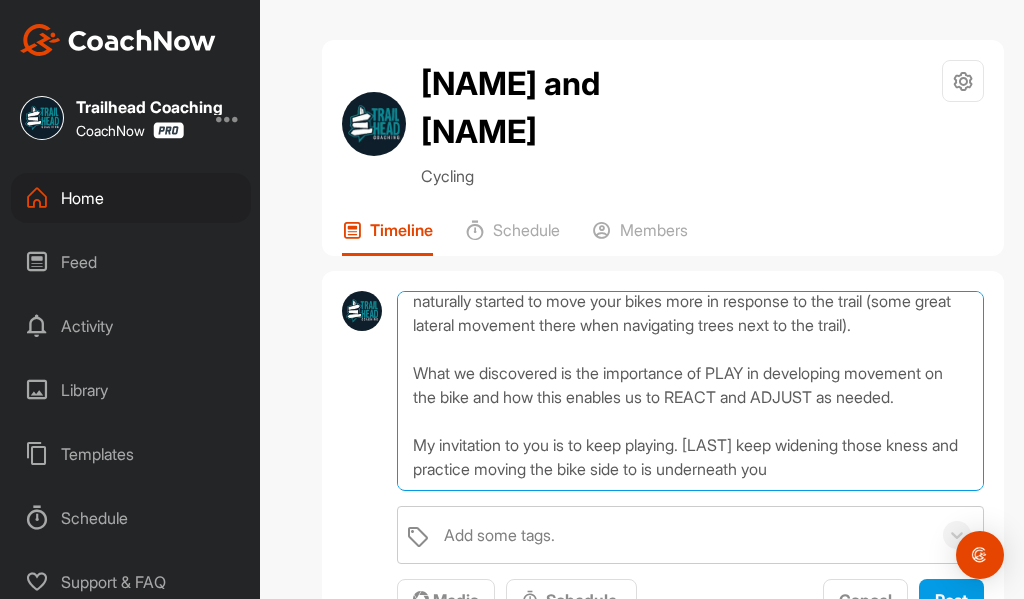 scroll, scrollTop: 442, scrollLeft: 0, axis: vertical 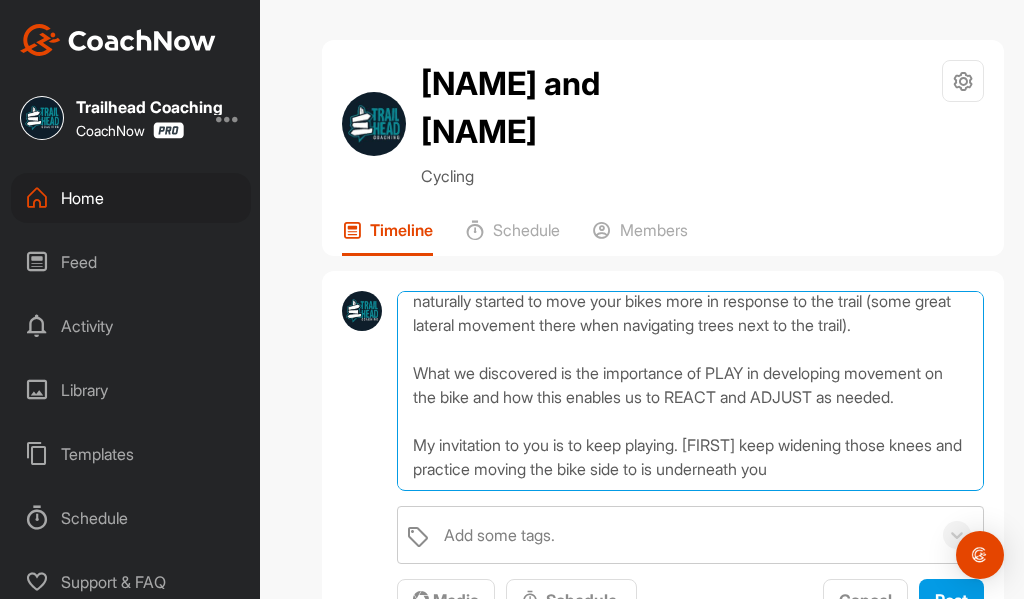 click on "Hi [FIRST] and [FIRST],
What a glorious morning in the sun together.
Focusing on your goals of Position when Cornering, we spent our lesson today:
- Refining the 2 body positions (NEUTRAL and READY)
- Increasing Range of Movement (ROM) - both vertically and laterally
- Introducing Trail Scanning to trail riding and timing/coordination in corners.
- A short overview of brake set up
You both progressed significantly in getting more low, centered and stable and naturally started to move your bikes more in response to the trail (some great lateral movement there when navigating trees next to the trail).
What we discovered is the importance of PLAY in developing movement on the bike and how this enables us to REACT and ADJUST as needed.
My invitation to you is to keep playing. [FIRST] keep widening those knees and practice moving the bike side to is underneath you" at bounding box center [690, 391] 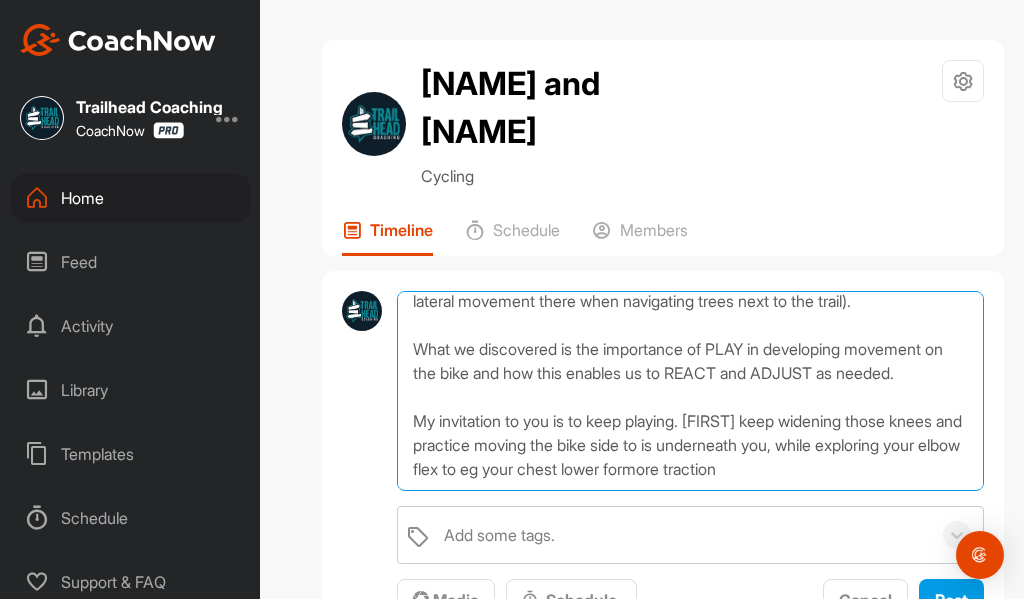 click on "Hi [FIRST] and [FIRST],
What a glorious morning in the sun together.
Focusing on your goals of Position when Cornering, we spent our lesson today:
- Refining the 2 body positions (NEUTRAL and READY)
- Increasing Range of Movement (ROM) - both vertically and laterally
- Introducing Trail Scanning to trail riding and timing/coordination in corners.
- A short overview of brake set up
You both progressed significantly in getting more low, centered and stable and naturally started to move your bikes more in response to the trail (some great lateral movement there when navigating trees next to the trail).
What we discovered is the importance of PLAY in developing movement on the bike and how this enables us to REACT and ADJUST as needed.
My invitation to you is to keep playing. [FIRST] keep widening those knees and practice moving the bike side to is underneath you, while exploring your elbow flex to eg your chest lower formore traction" at bounding box center [690, 391] 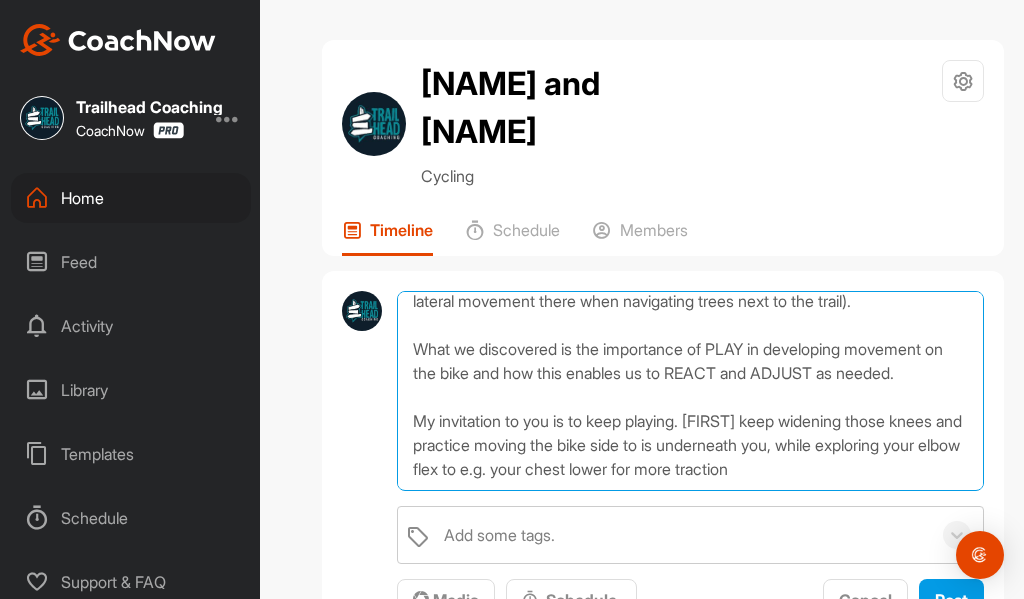click on "Hi [FIRST] and [FIRST],
What a glorious morning in the sun together.
Focusing on your goals of Position when Cornering, we spent our lesson today:
- Refining the 2 body positions (NEUTRAL and READY)
- Increasing Range of Movement (ROM) - both vertically and laterally
- Introducing Trail Scanning to trail riding and timing/coordination in corners.
- A short overview of brake set up
You both progressed significantly in getting more low, centered and stable and naturally started to move your bikes more in response to the trail (some great lateral movement there when navigating trees next to the trail).
What we discovered is the importance of PLAY in developing movement on the bike and how this enables us to REACT and ADJUST as needed.
My invitation to you is to keep playing. [FIRST] keep widening those knees and practice moving the bike side to is underneath you, while exploring your elbow flex to e.g. your chest lower for more traction" at bounding box center [690, 391] 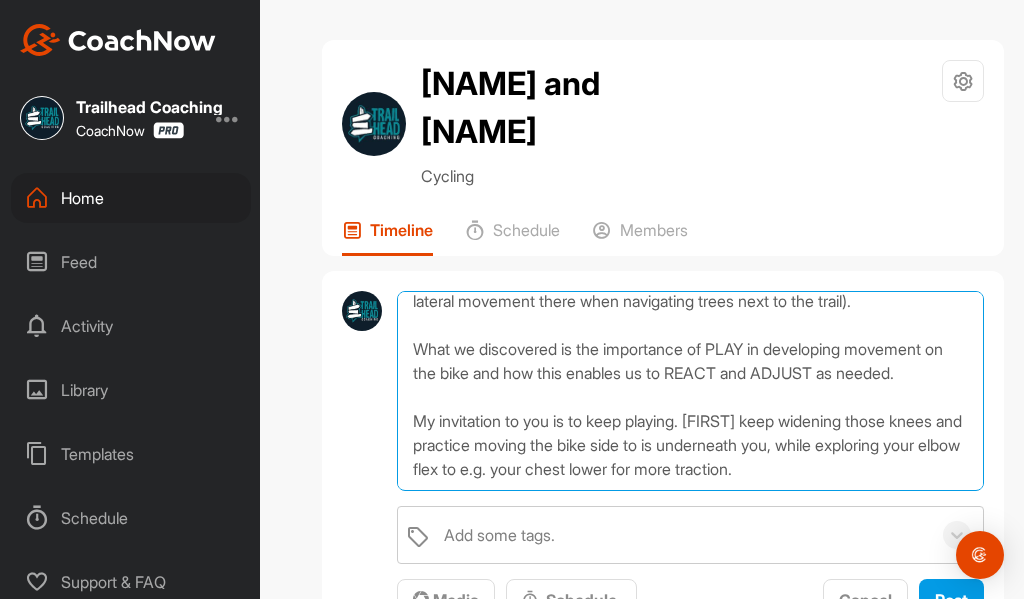 scroll, scrollTop: 457, scrollLeft: 0, axis: vertical 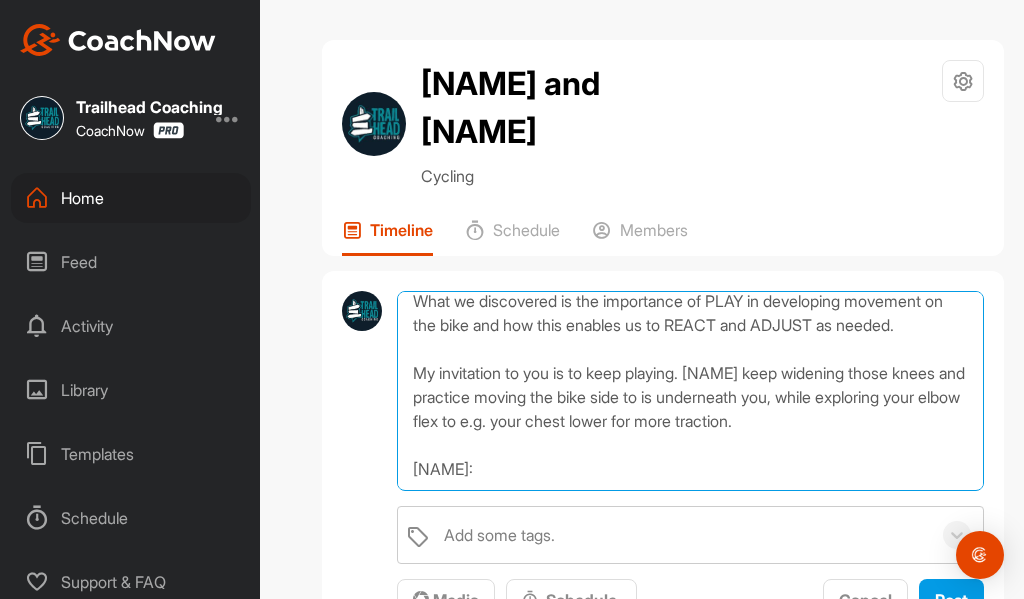 click on "Hi [NAME] and [NAME],
What a glorious morning in the sun together.
Focusing on your goals of Position when Cornering, we spent our lesson today:
- Refining the 2 body positions (NEUTRAL and READY)
- Increasing Range of Movement (ROM) - both vertically and laterally
- Introducing Trail Scanning to trail riding and timing/coordination in corners.
- A short overview of brake set up
You both progressed significantly in getting more low, centered and stable and naturally started to move your bikes more in response to the trail (some great lateral movement there when navigating trees next to the trail).
What we discovered is the importance of PLAY in developing movement on the bike and how this enables us to REACT and ADJUST as needed.
My invitation to you is to keep playing. [NAME] keep widening those knees and practice moving the bike side to is underneath you, while exploring your elbow flex to e.g. your chest lower for more traction.
[NAME]:" at bounding box center (690, 391) 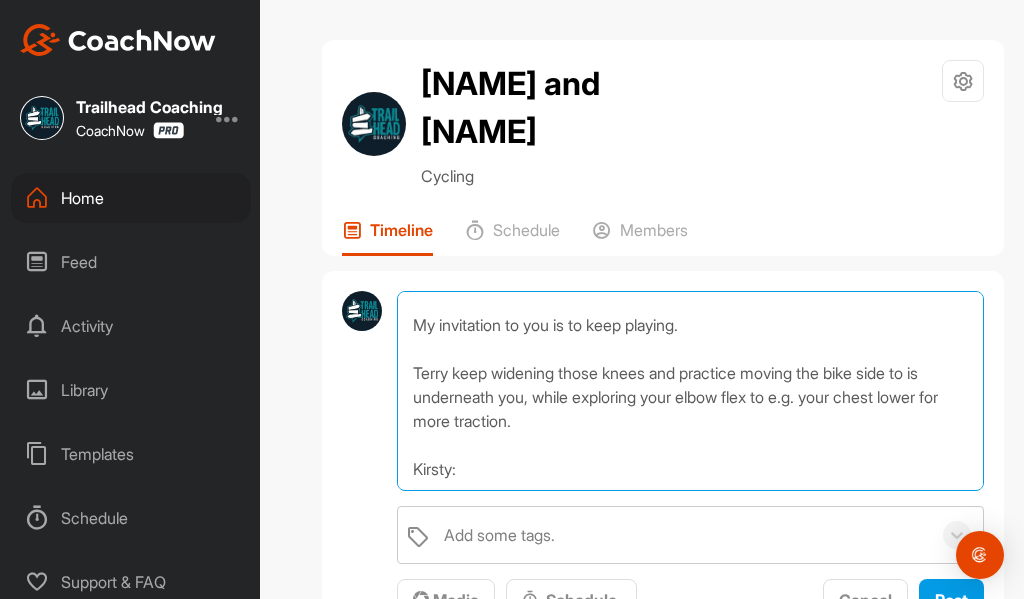 scroll, scrollTop: 562, scrollLeft: 0, axis: vertical 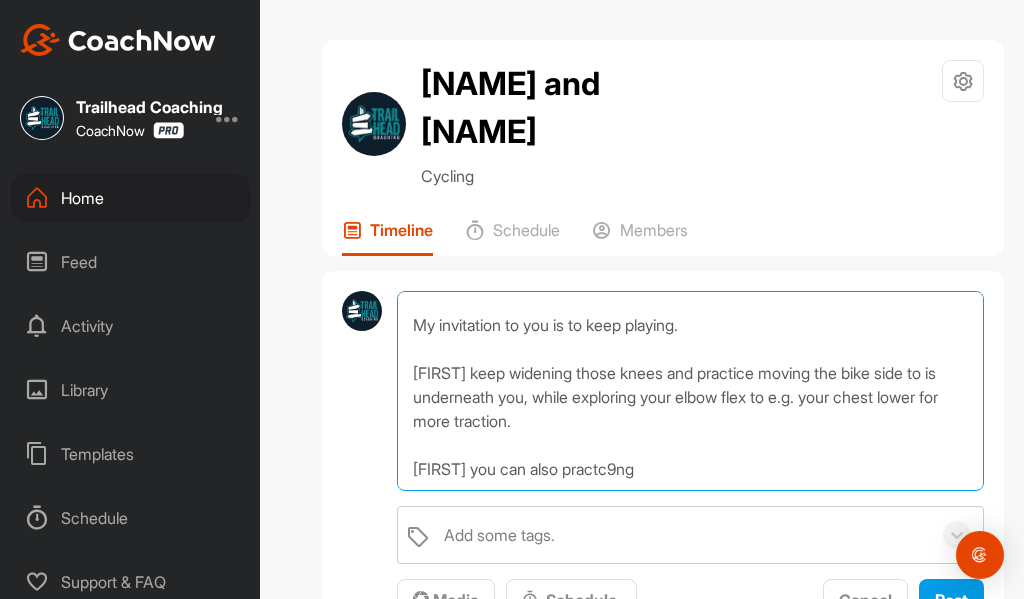 drag, startPoint x: 652, startPoint y: 371, endPoint x: 598, endPoint y: 374, distance: 54.08327 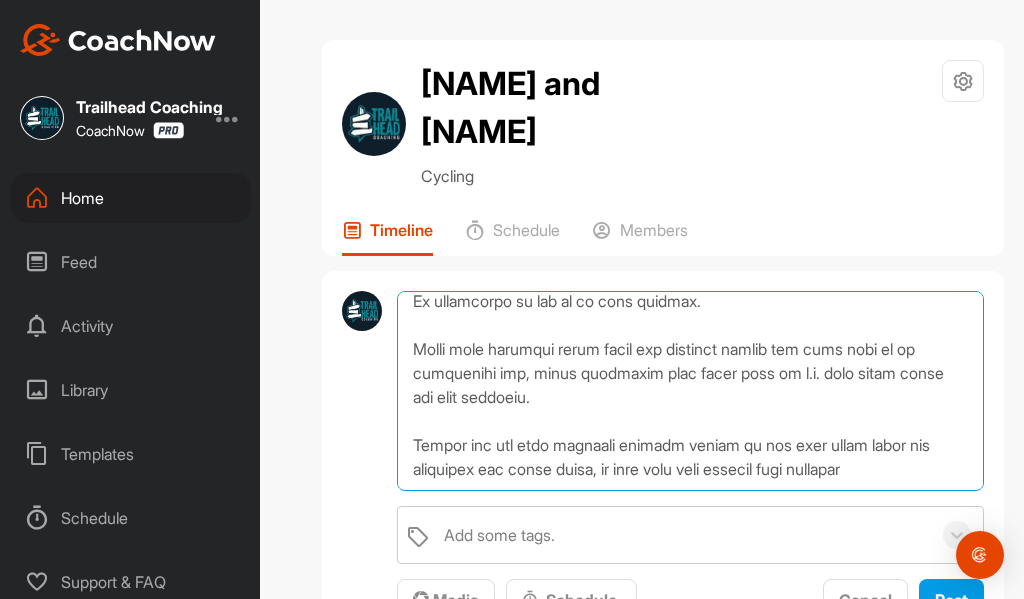 click at bounding box center [690, 391] 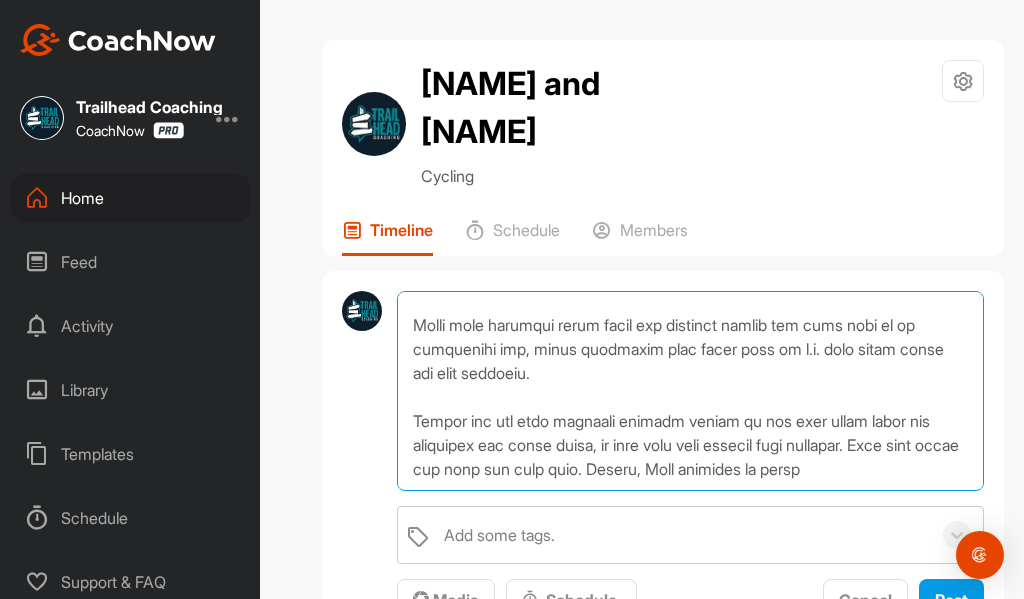 scroll, scrollTop: 577, scrollLeft: 0, axis: vertical 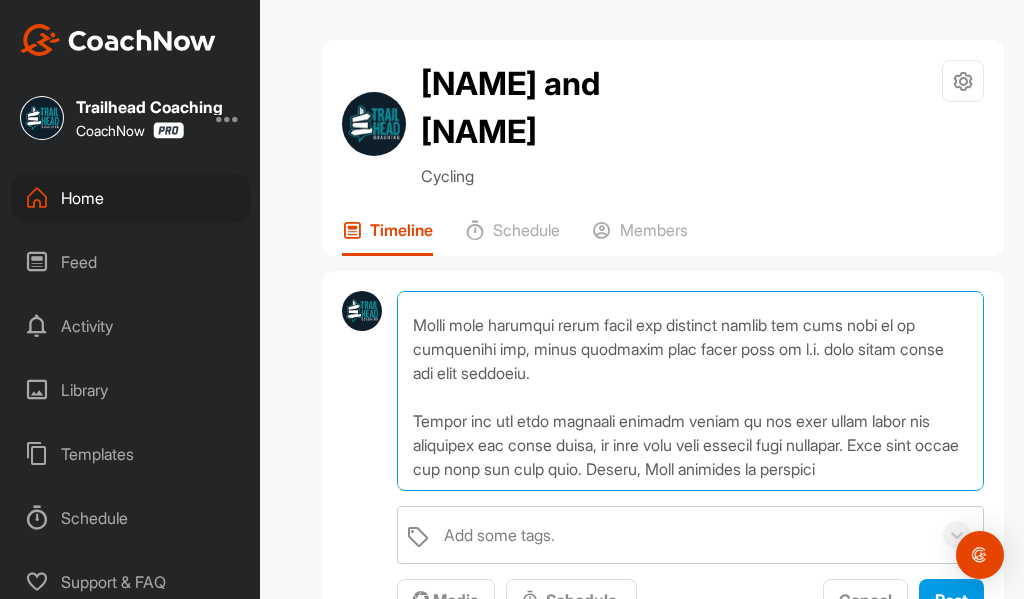 click at bounding box center [690, 391] 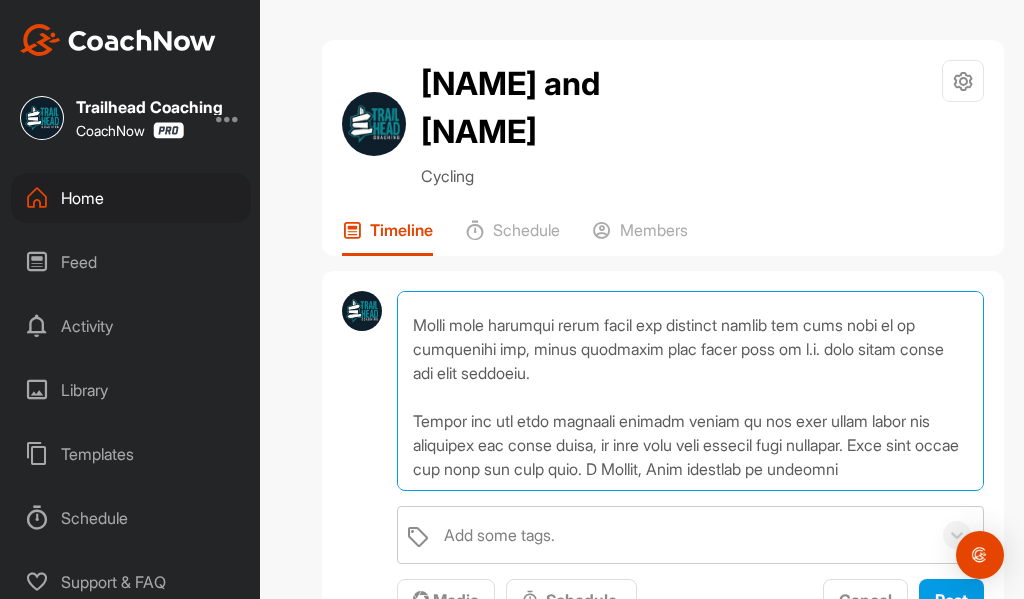 click at bounding box center [690, 391] 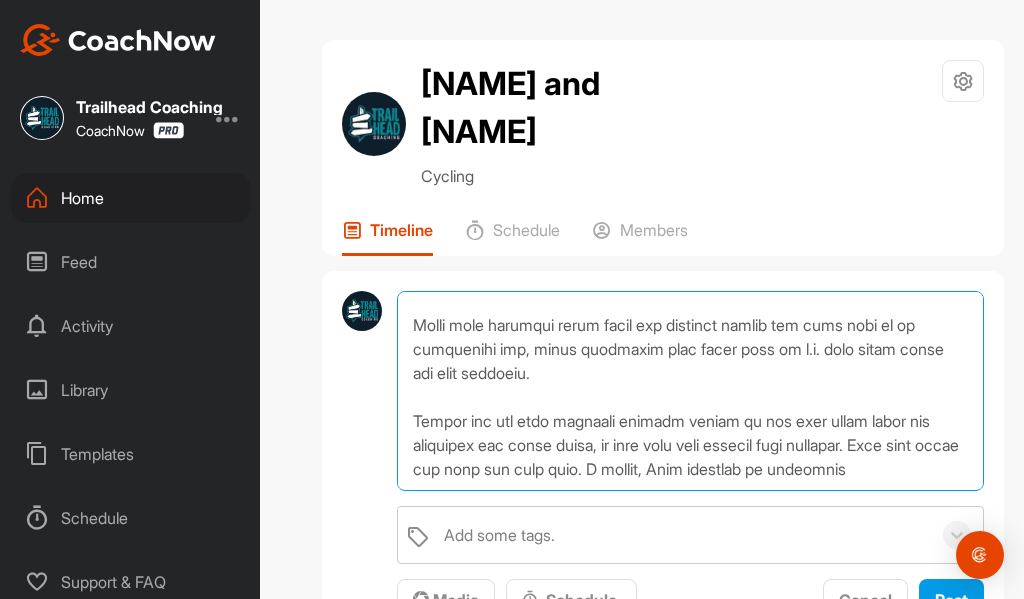 scroll, scrollTop: 624, scrollLeft: 0, axis: vertical 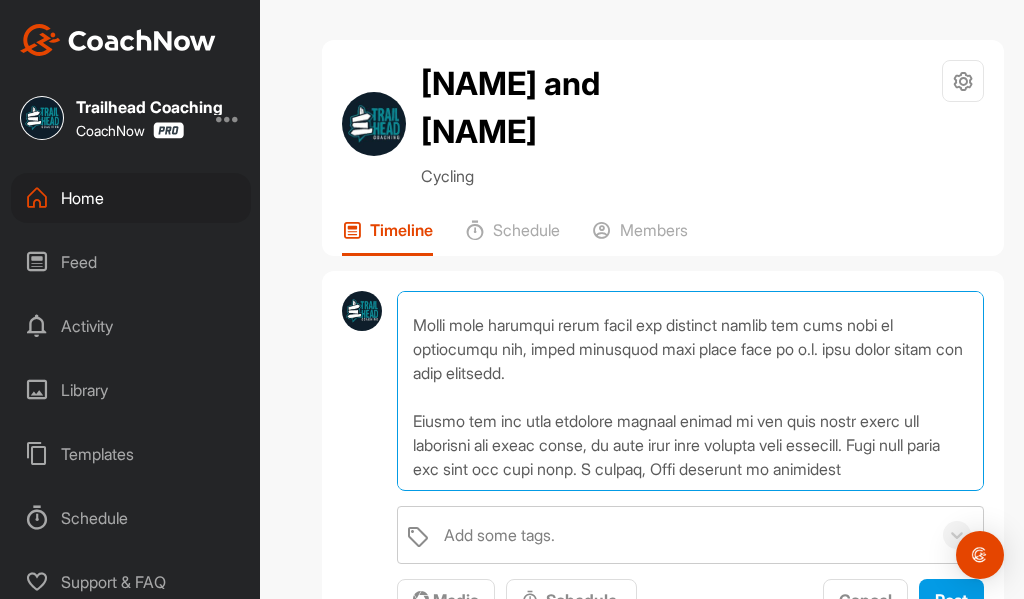 click at bounding box center (690, 391) 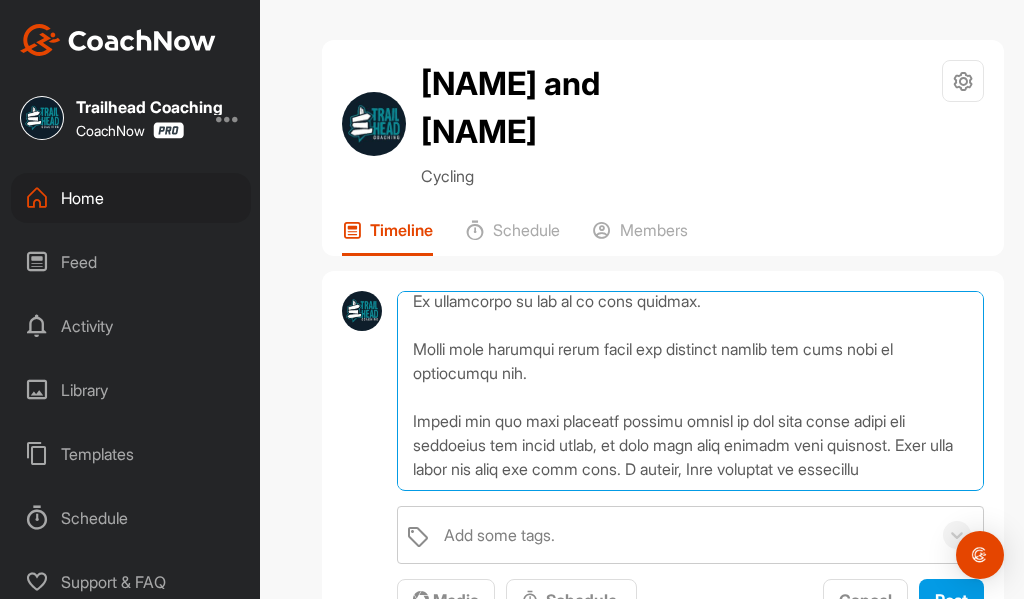 scroll, scrollTop: 610, scrollLeft: 0, axis: vertical 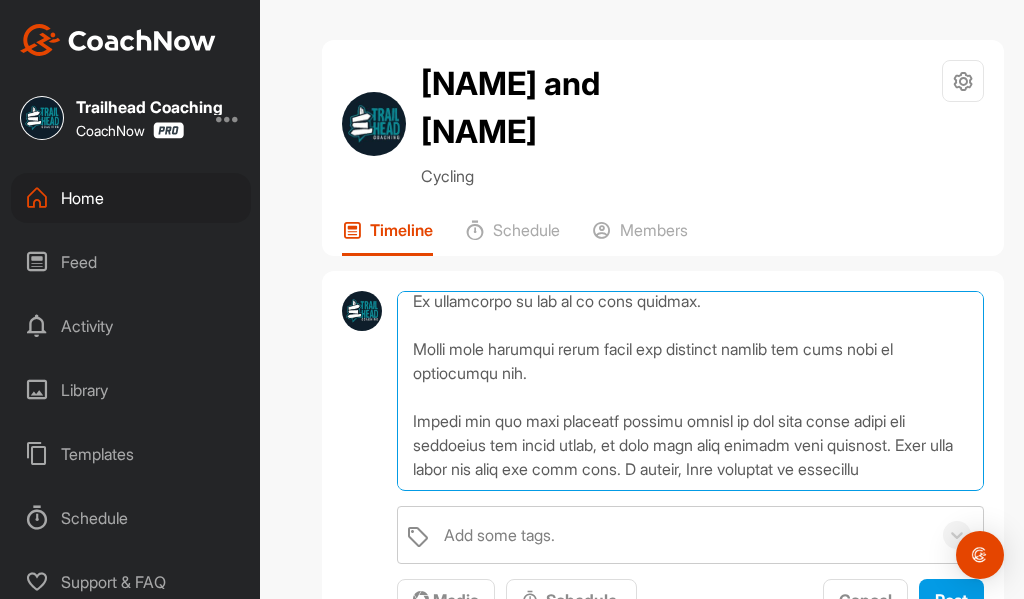 click at bounding box center (690, 391) 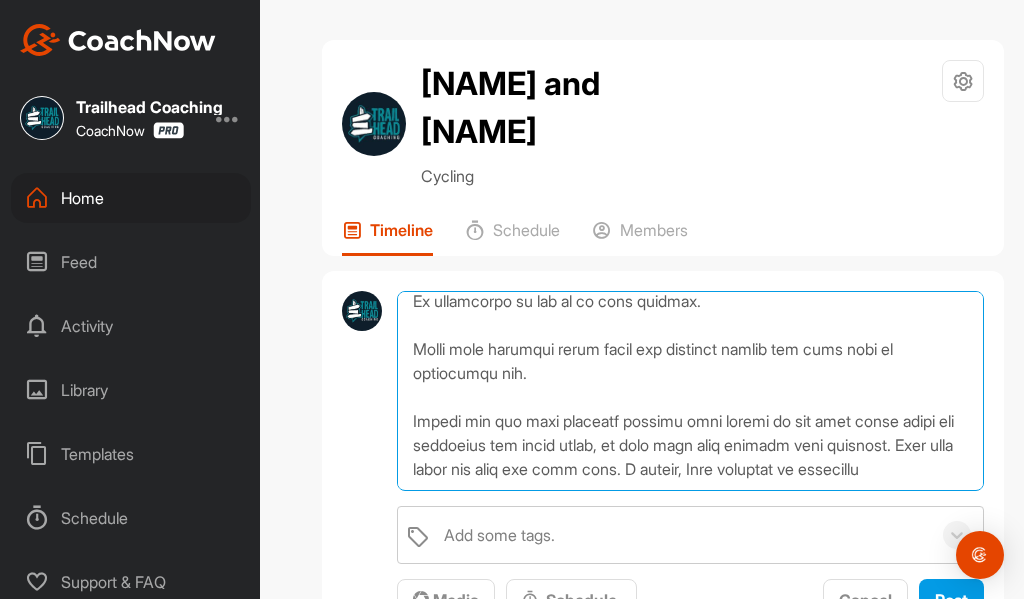 click at bounding box center (690, 391) 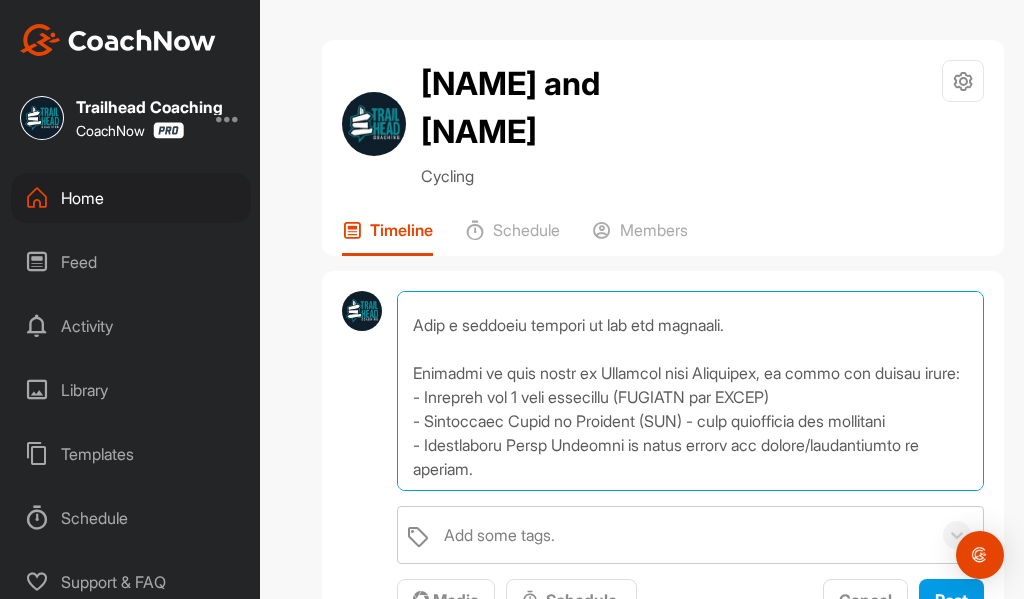 scroll, scrollTop: 0, scrollLeft: 0, axis: both 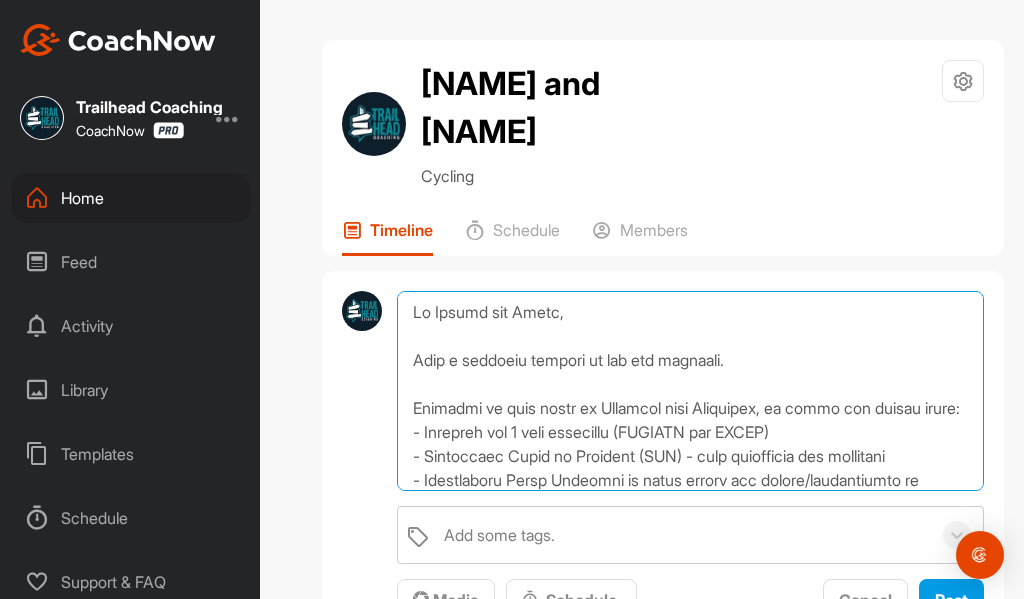 click at bounding box center [690, 391] 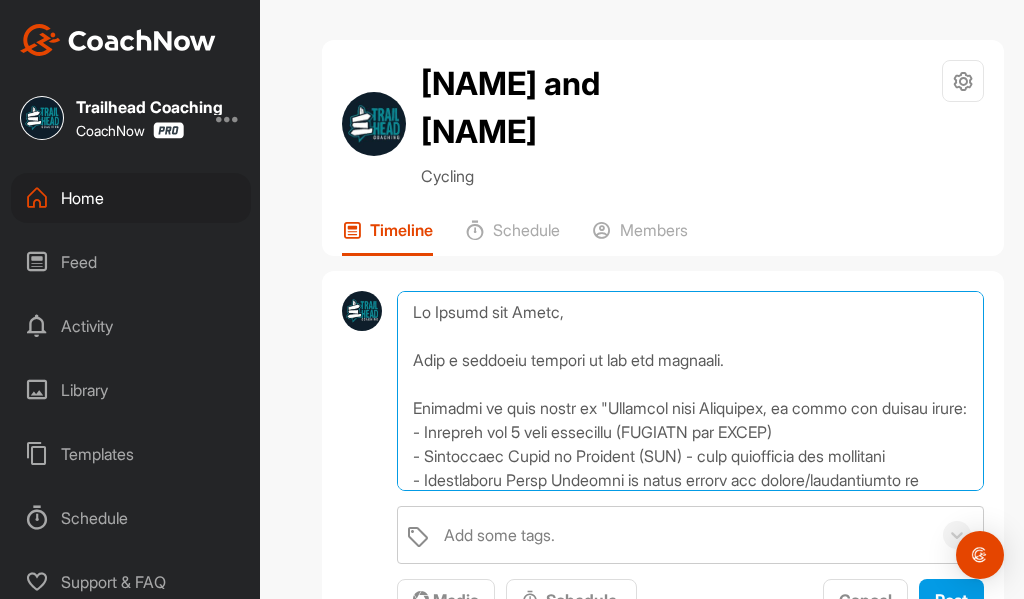 click at bounding box center (690, 391) 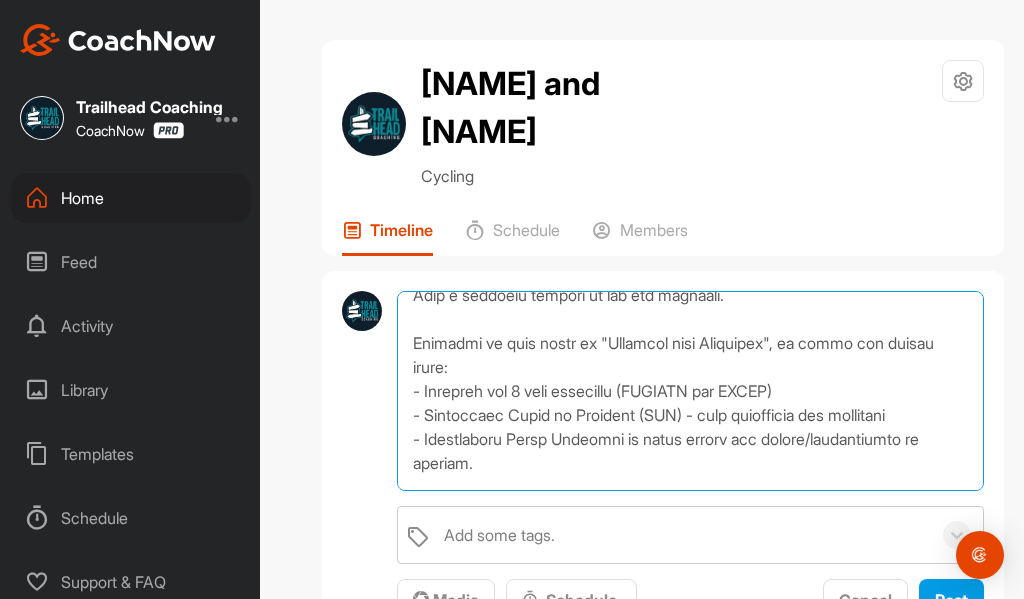scroll, scrollTop: 100, scrollLeft: 0, axis: vertical 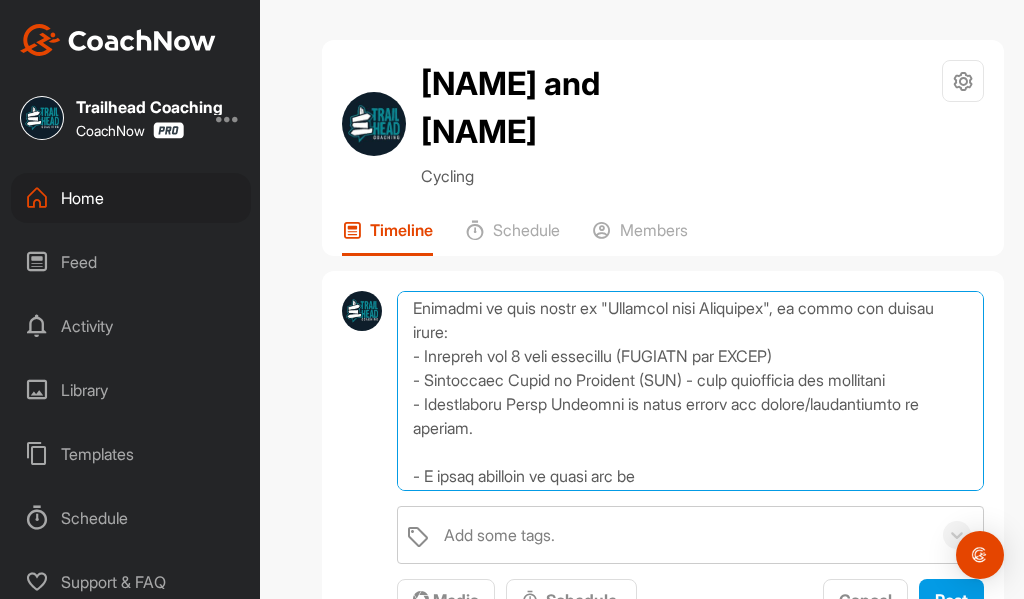 click at bounding box center [690, 391] 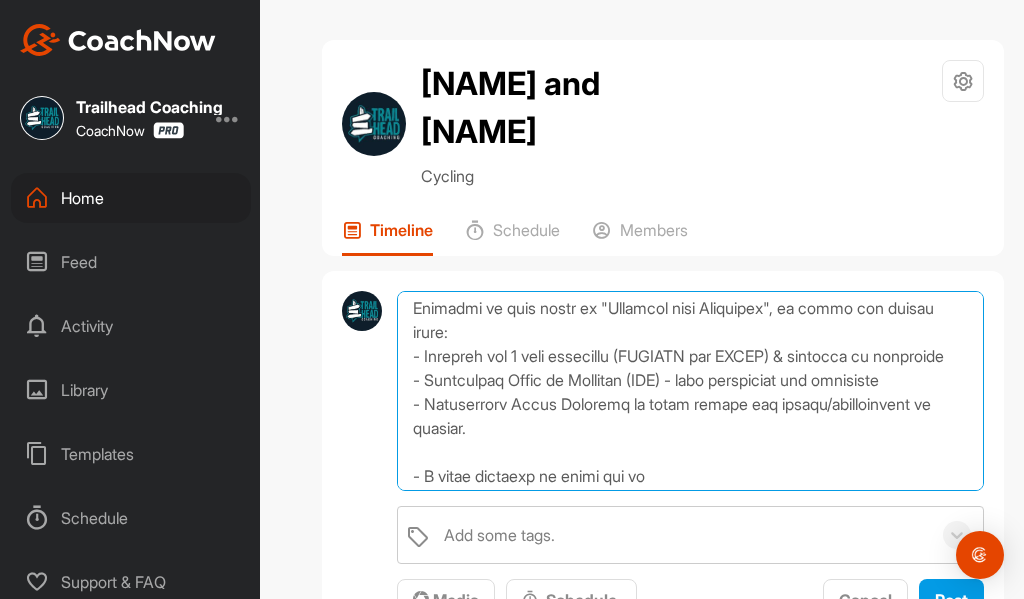 click at bounding box center [690, 391] 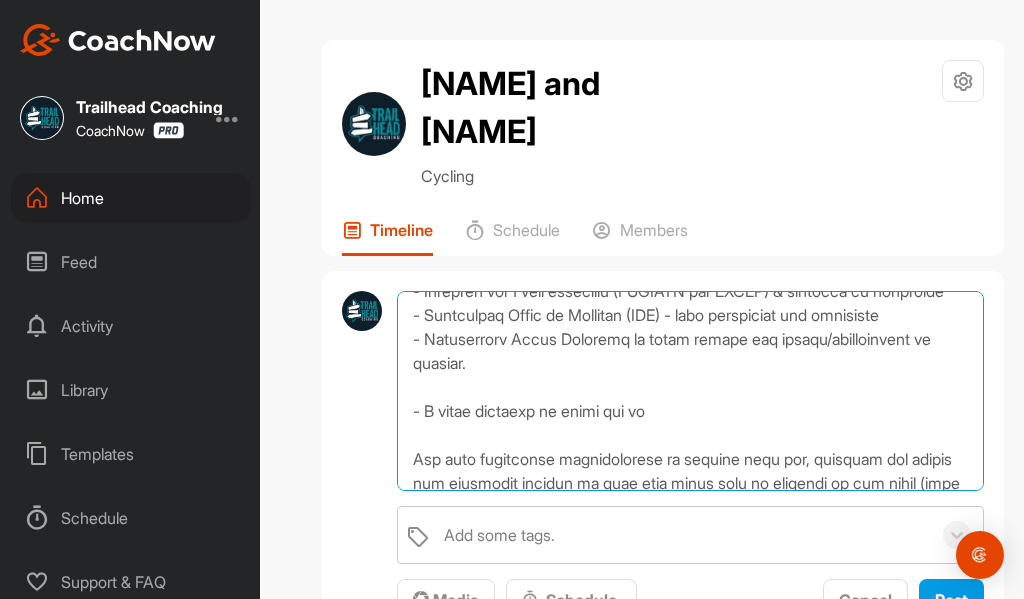 scroll, scrollTop: 200, scrollLeft: 0, axis: vertical 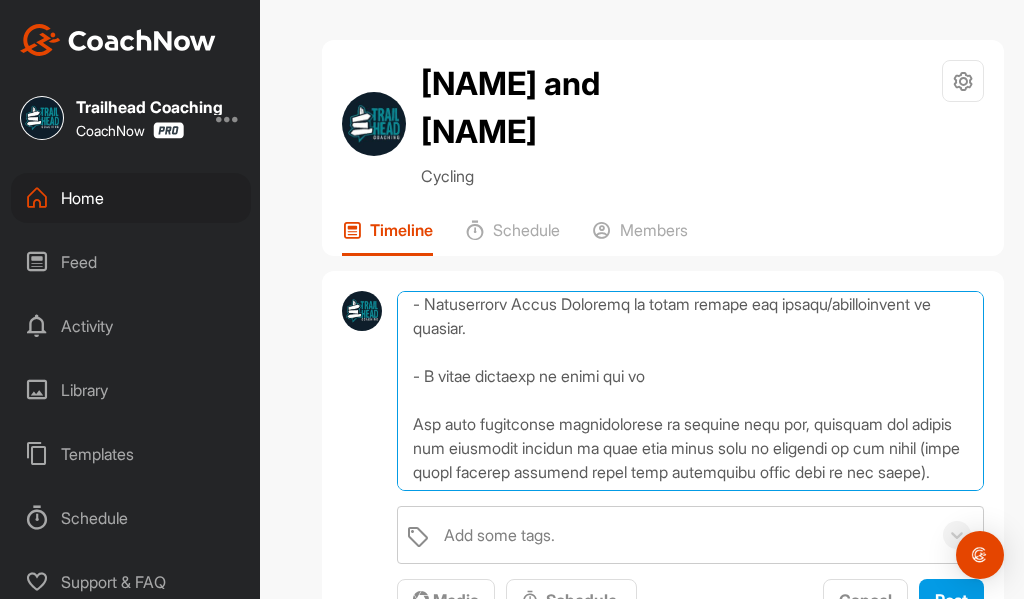 click at bounding box center (690, 391) 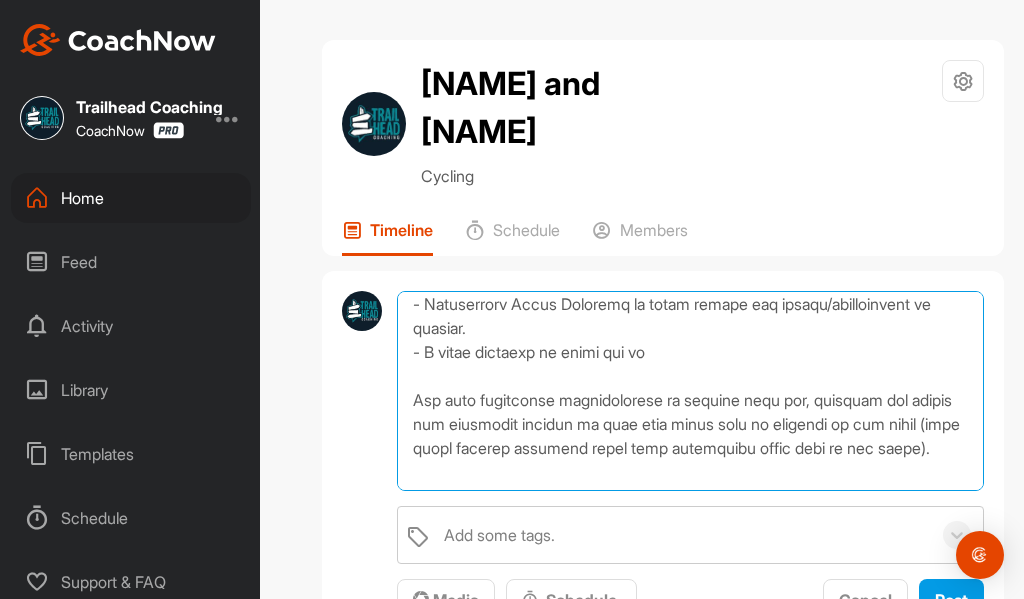 scroll, scrollTop: 300, scrollLeft: 0, axis: vertical 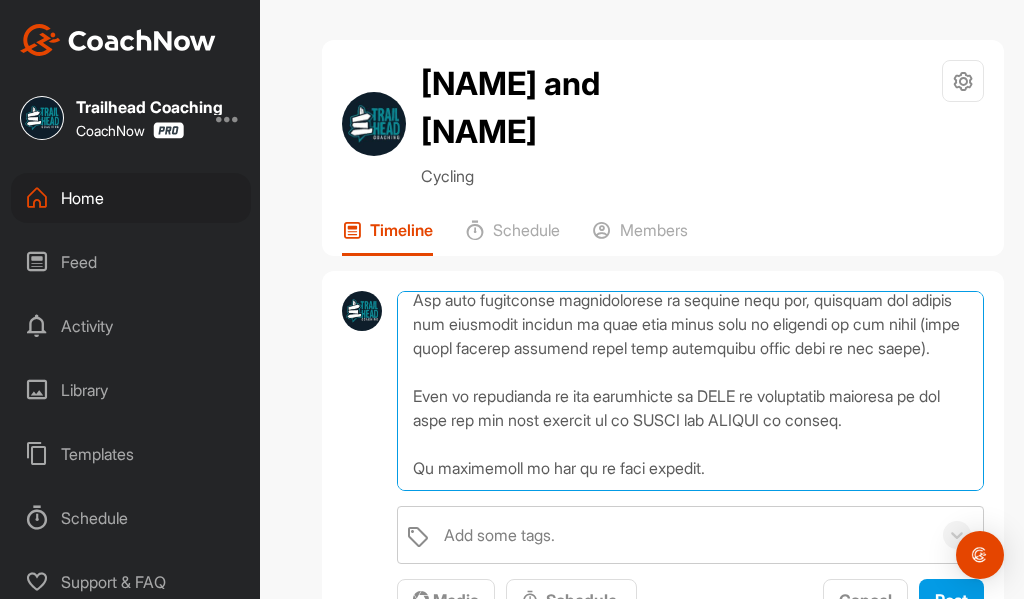 click at bounding box center [690, 391] 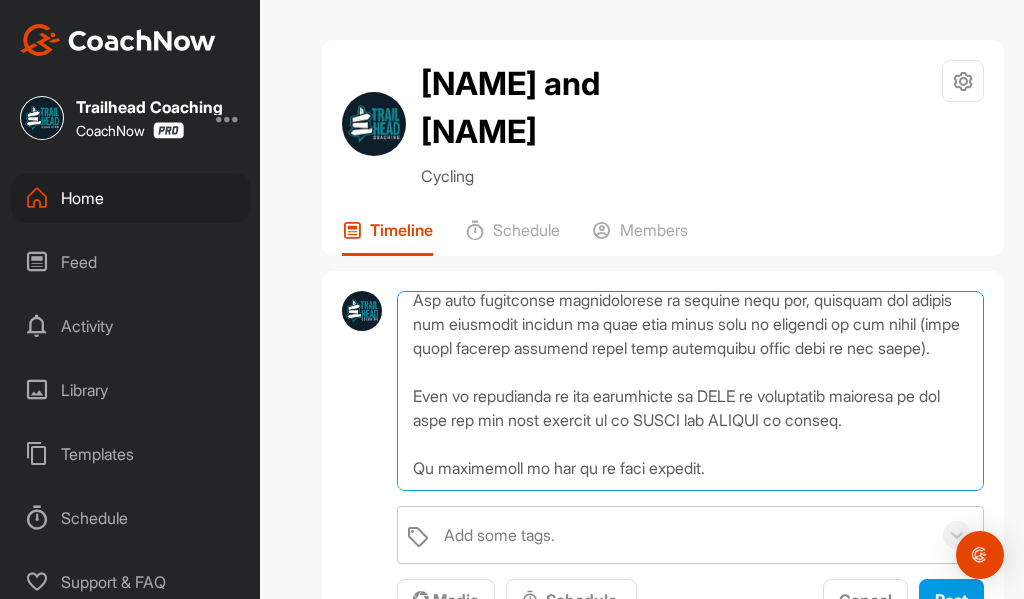 scroll, scrollTop: 400, scrollLeft: 0, axis: vertical 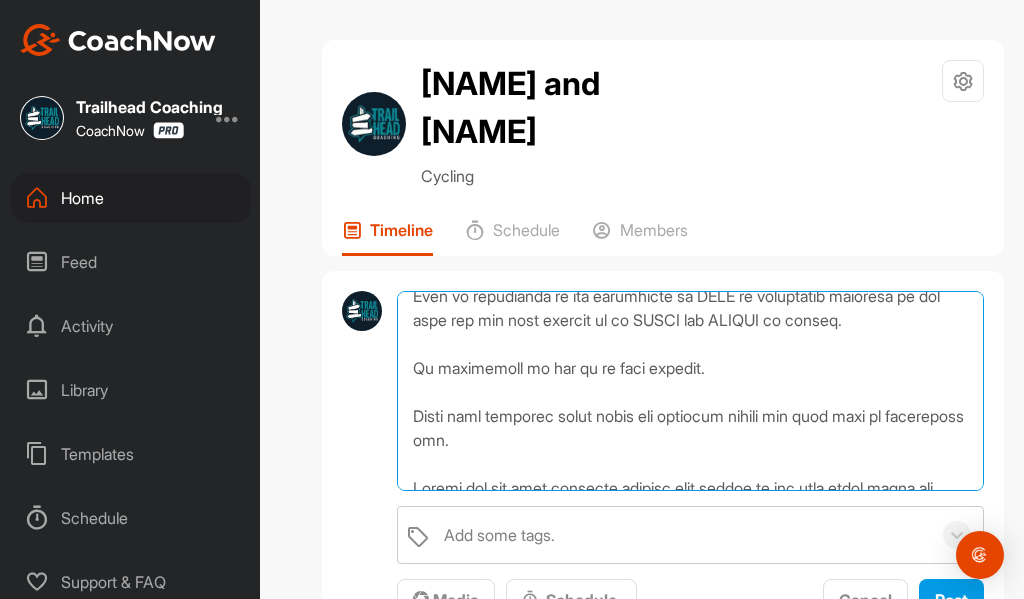 click at bounding box center [690, 391] 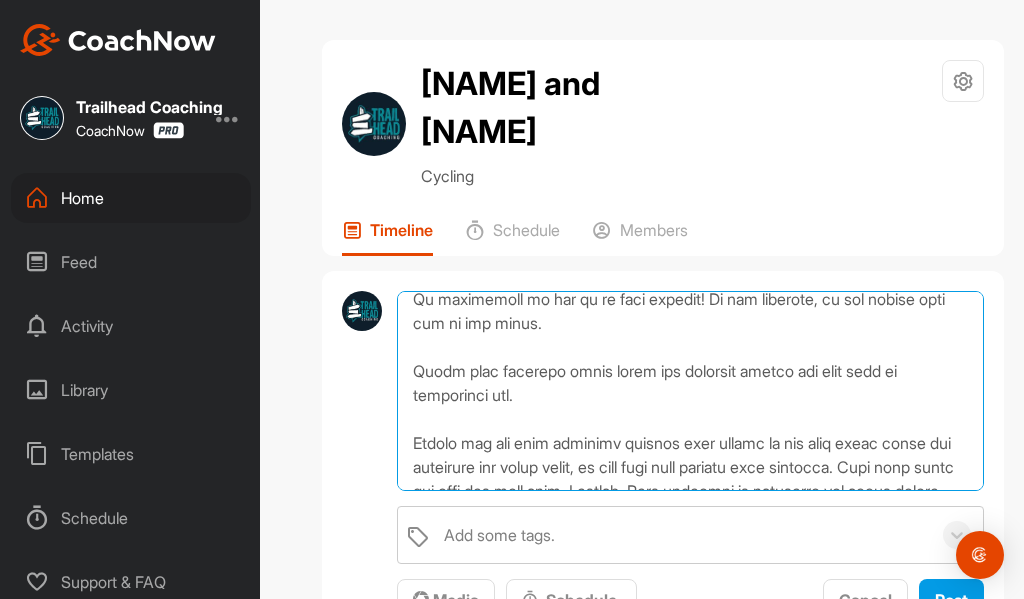 scroll, scrollTop: 434, scrollLeft: 0, axis: vertical 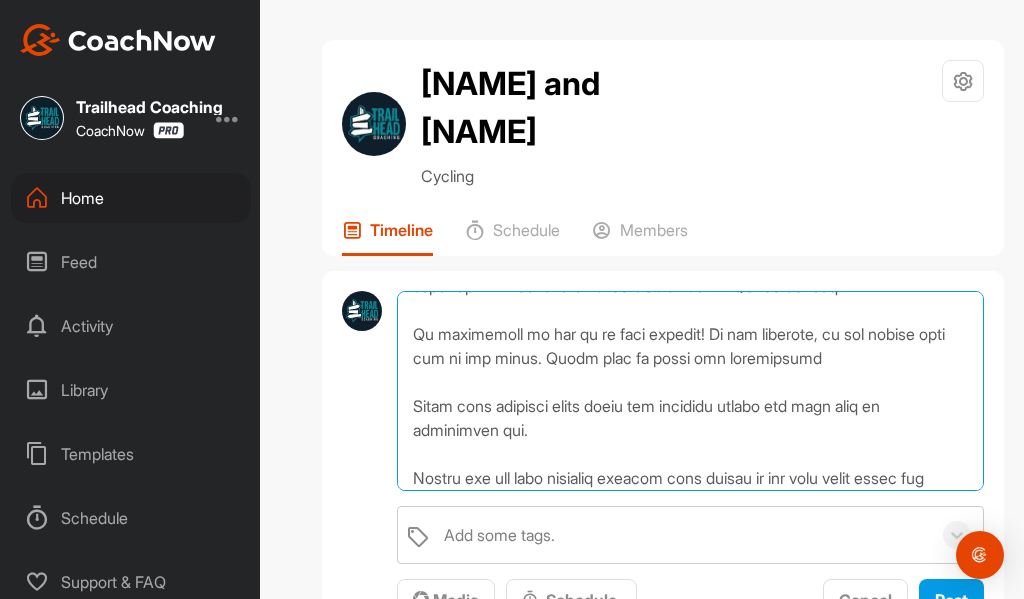 click at bounding box center [690, 391] 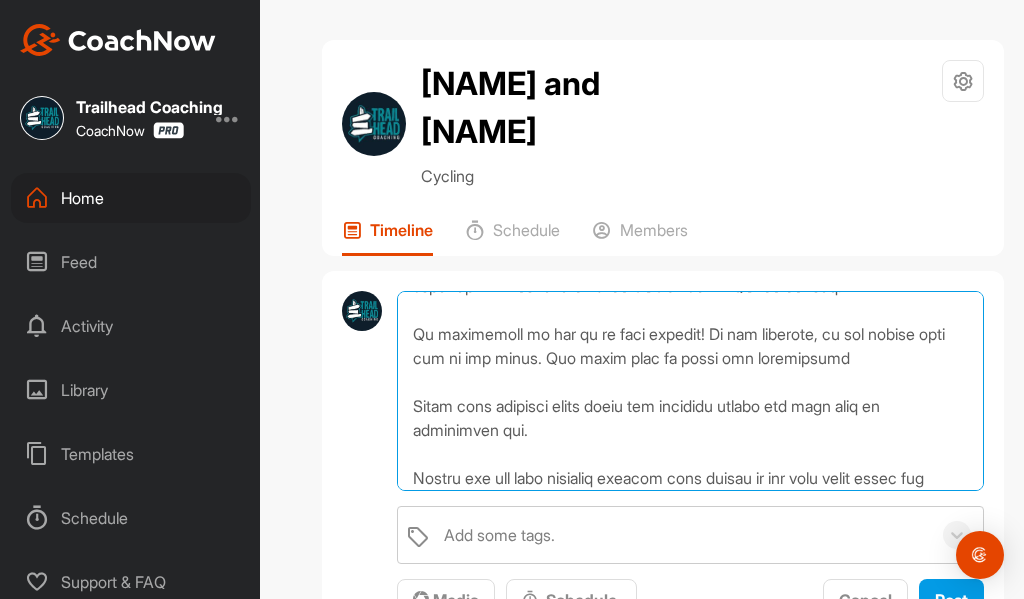 click at bounding box center [690, 391] 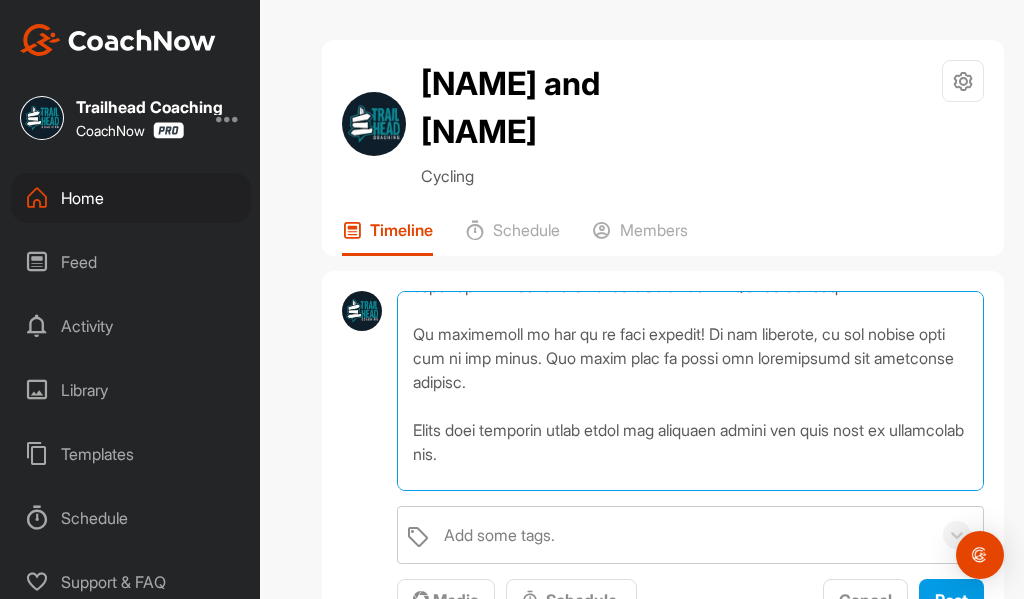 drag, startPoint x: 427, startPoint y: 402, endPoint x: 767, endPoint y: 395, distance: 340.07205 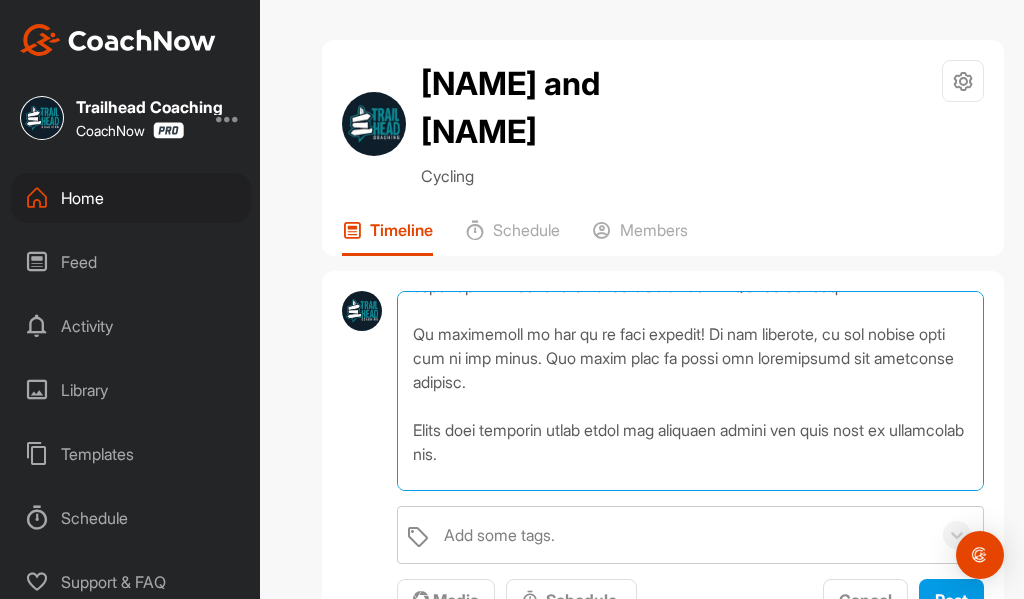 drag, startPoint x: 442, startPoint y: 407, endPoint x: 523, endPoint y: 426, distance: 83.198555 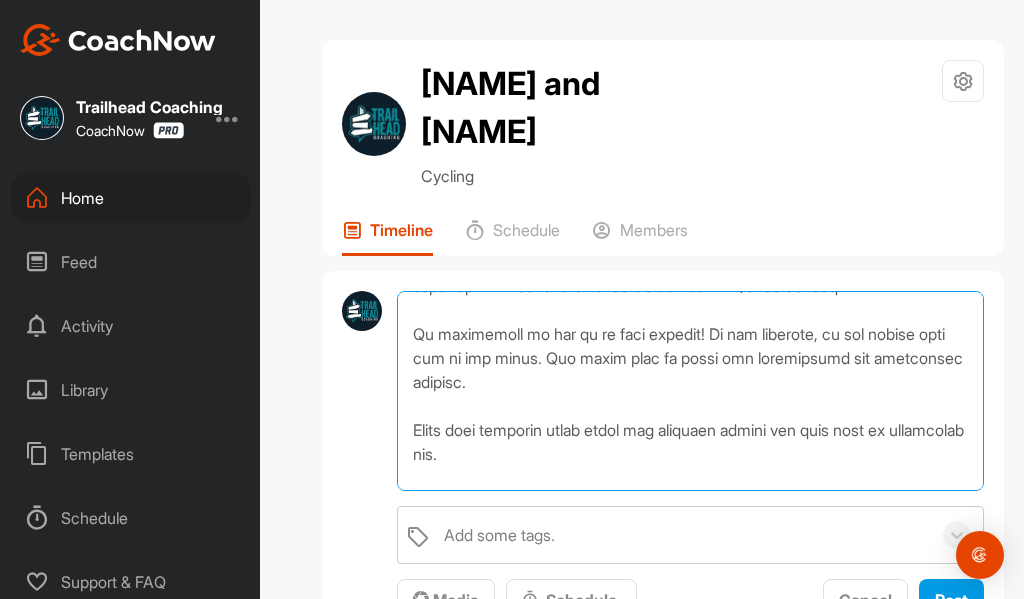 click at bounding box center [690, 391] 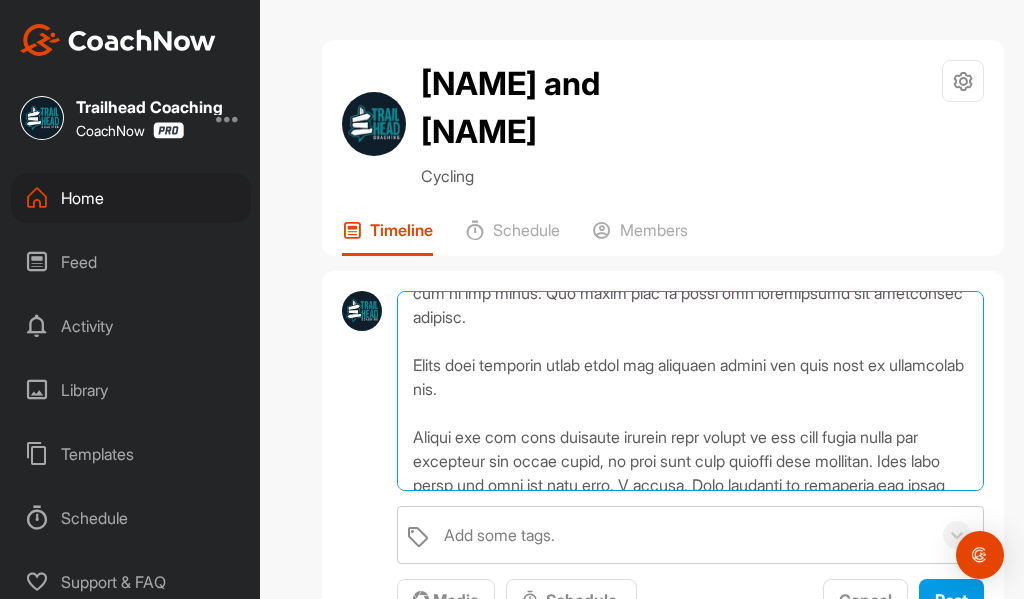 scroll, scrollTop: 534, scrollLeft: 0, axis: vertical 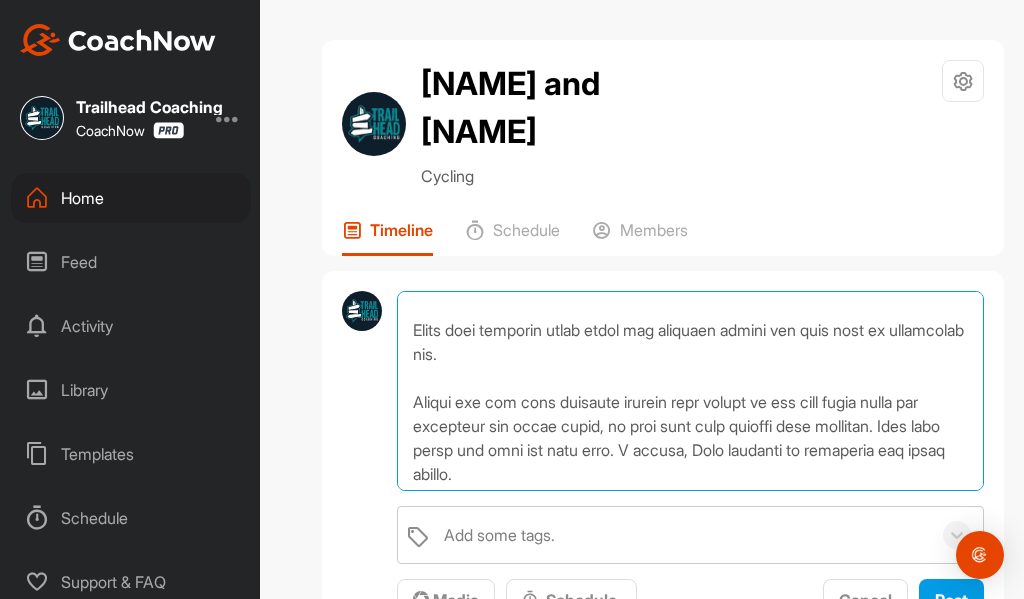 drag, startPoint x: 485, startPoint y: 307, endPoint x: 416, endPoint y: 309, distance: 69.02898 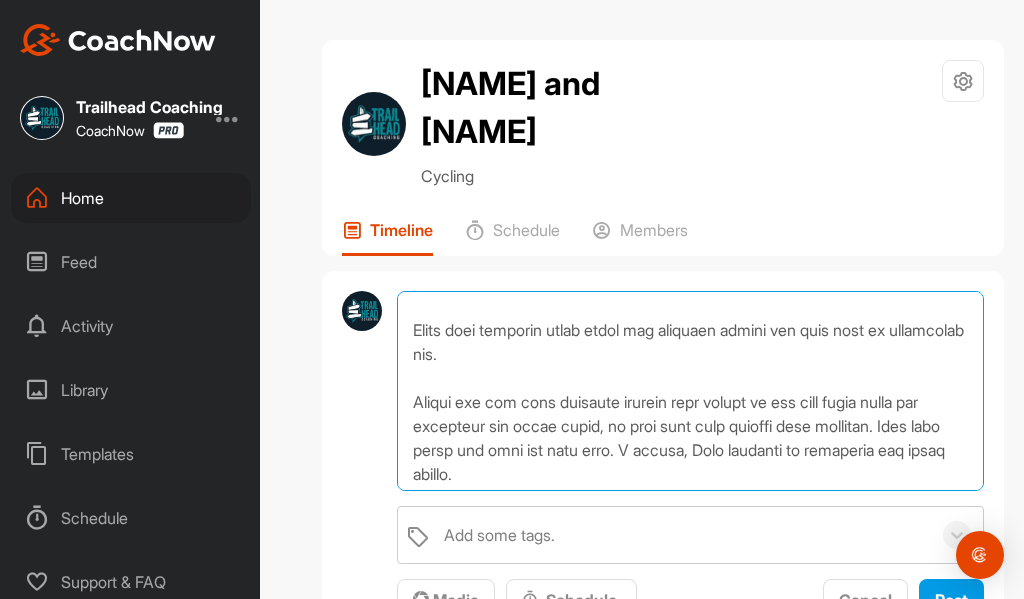 click at bounding box center [690, 391] 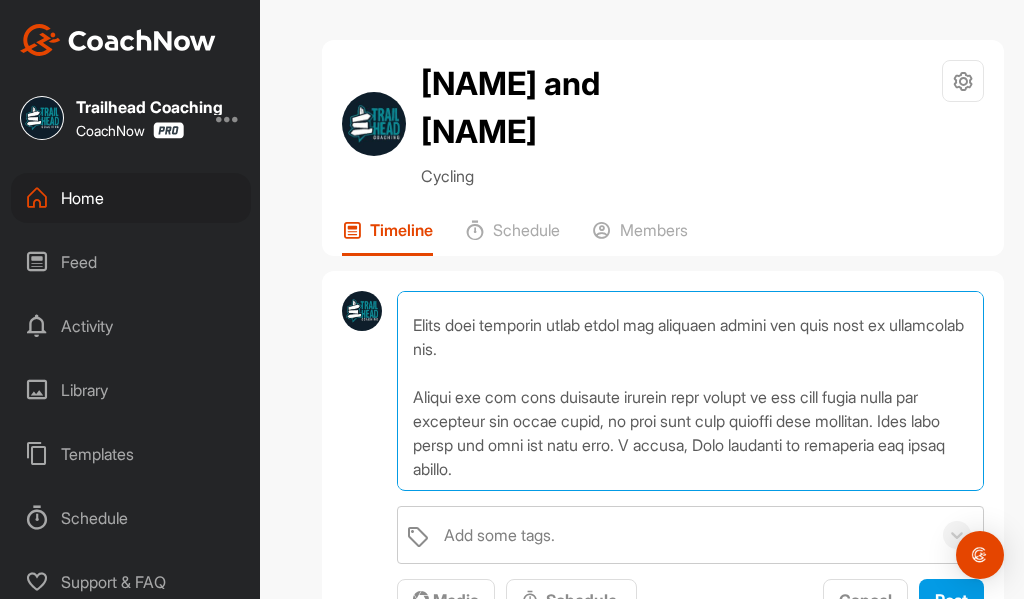 scroll, scrollTop: 658, scrollLeft: 0, axis: vertical 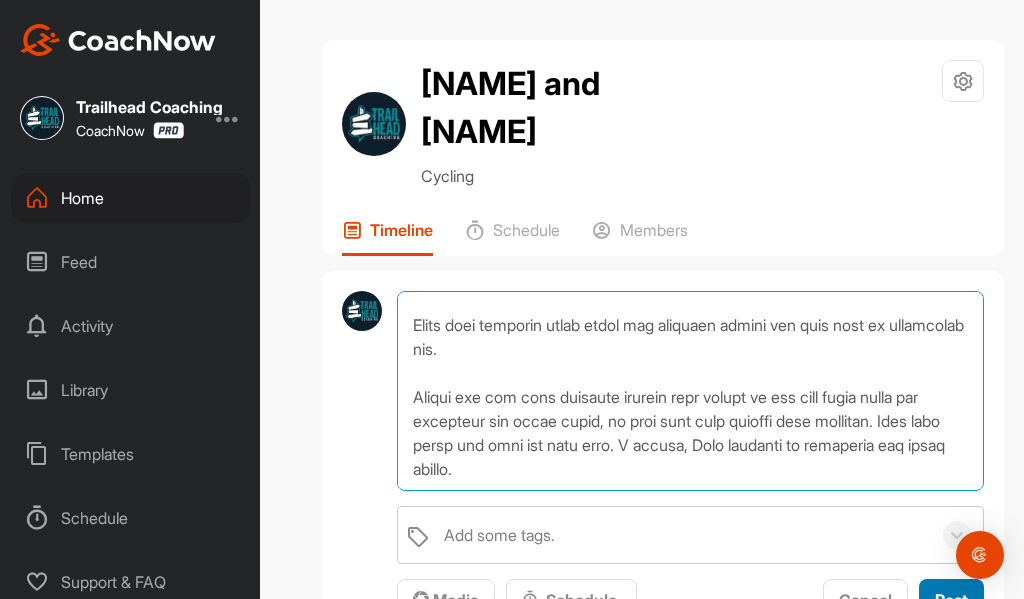 type on "Hi [FIRST] and [FIRST],
What a glorious morning in the sun together.
Focusing on your goals of "Position when Cornering", we spent our lesson today:
- Refining the 2 body positions (NEUTRAL and READY) & applying to cornering
- Increasing Range of Movement (ROM) - both vertically and laterally
- Introducing Trail Scanning to trail riding and timing/coordination in corners.
- A short overview of brake set up
You both progressed significantly in getting more low, centered and stable and naturally started to move your bikes more in response to the trail (some great lateral movement there when navigating trees next to the trail).
What we discovered is the importance of PLAY in developing movement on the bike and how this enables us to REACT and ADJUST as needed.
My invitation to you is to keep playing! In the driveway, on the gravel road and on the trail. And going slow is great for progression and improving balance.
[FIRST] keep widening those knees and practice moving the bike side to underneath you.
[FIRST]..." 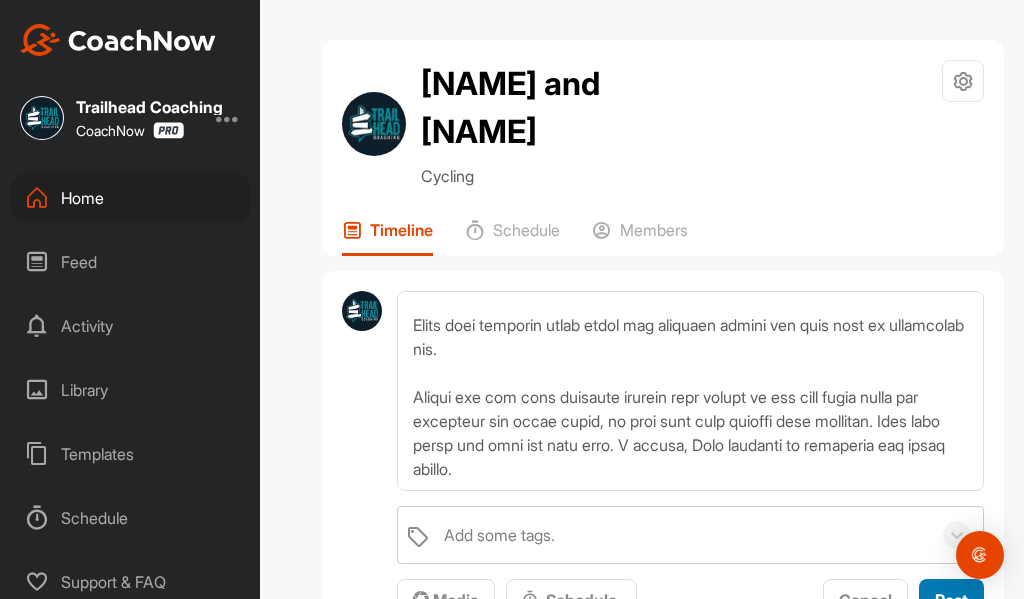 click on "Post" at bounding box center [951, 600] 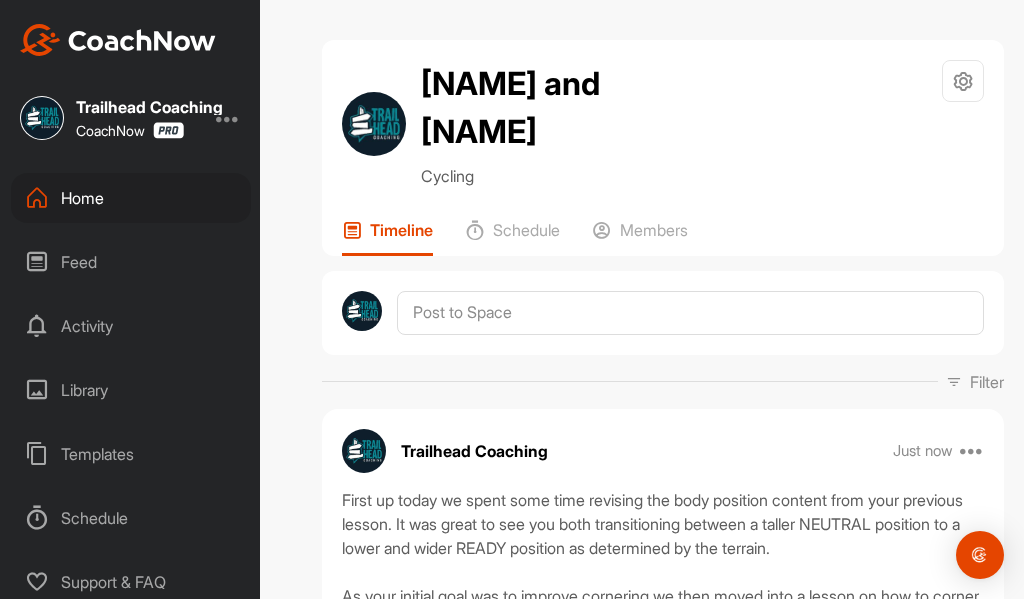 scroll, scrollTop: 0, scrollLeft: 0, axis: both 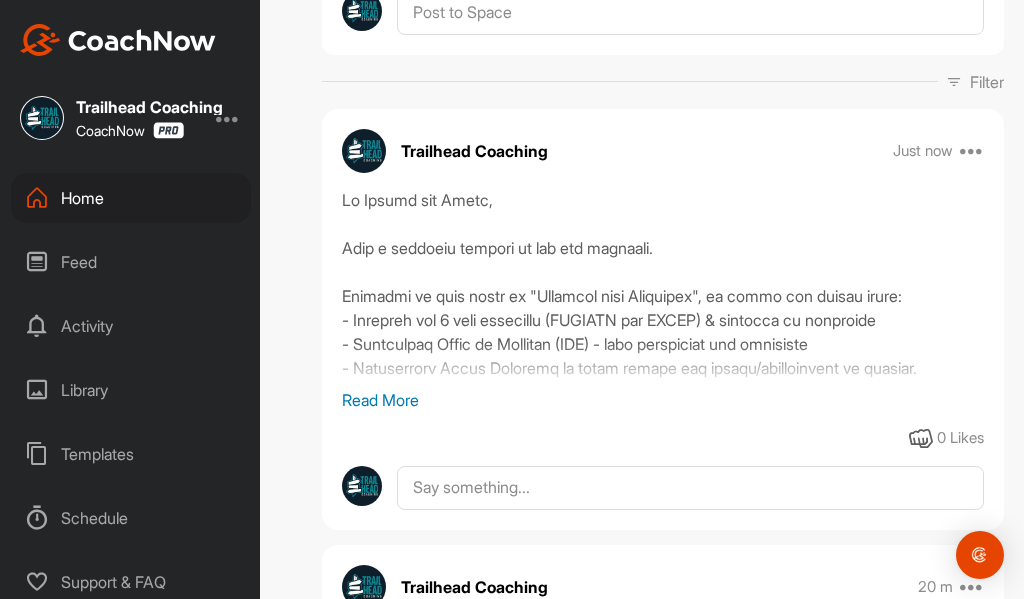 click on "Read More" at bounding box center (663, 400) 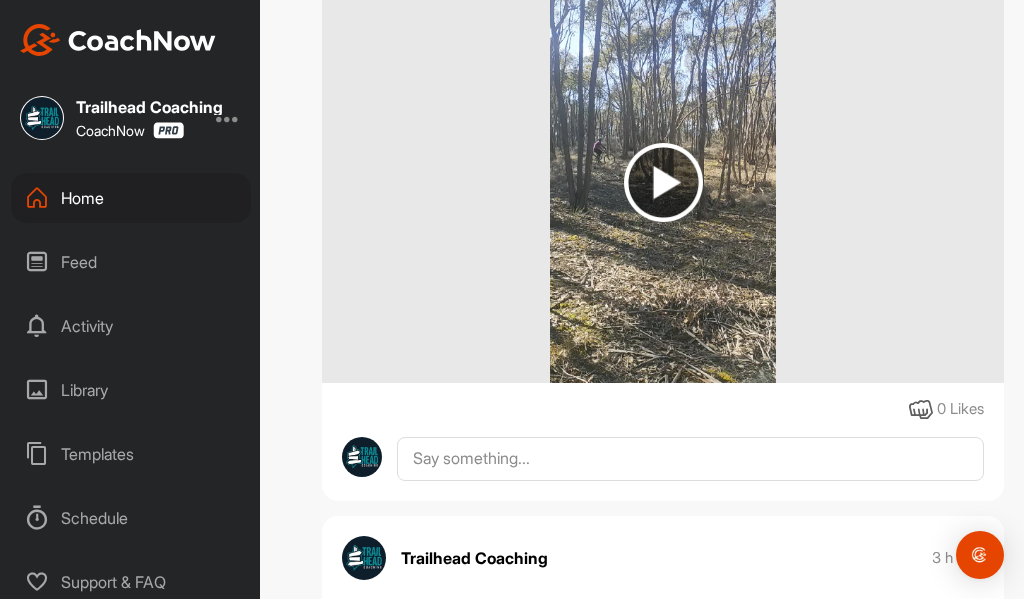 scroll, scrollTop: 4500, scrollLeft: 0, axis: vertical 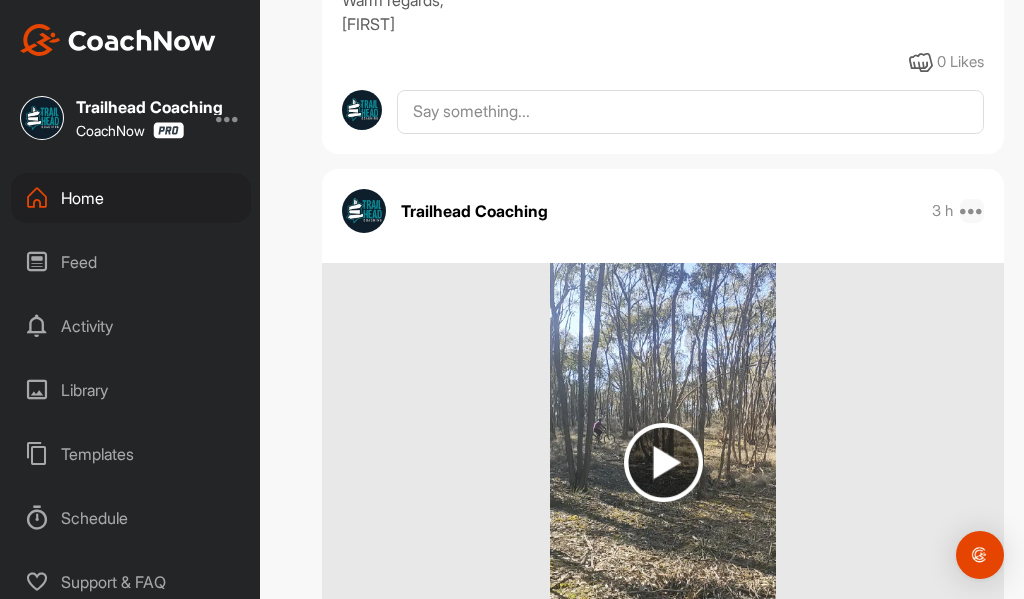 click at bounding box center [972, 211] 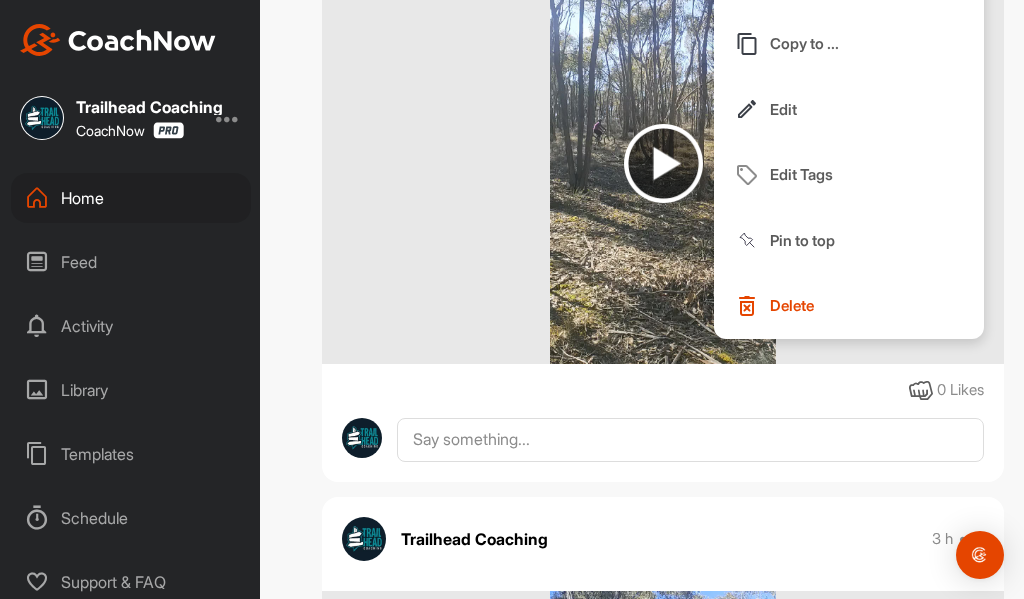 scroll, scrollTop: 4800, scrollLeft: 0, axis: vertical 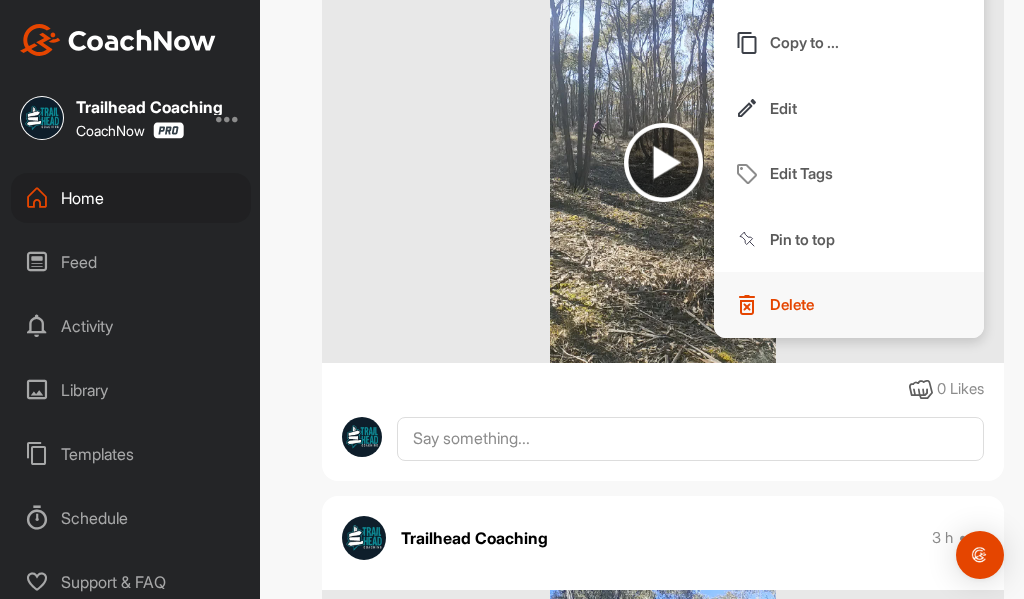 click on "Delete" at bounding box center [792, 304] 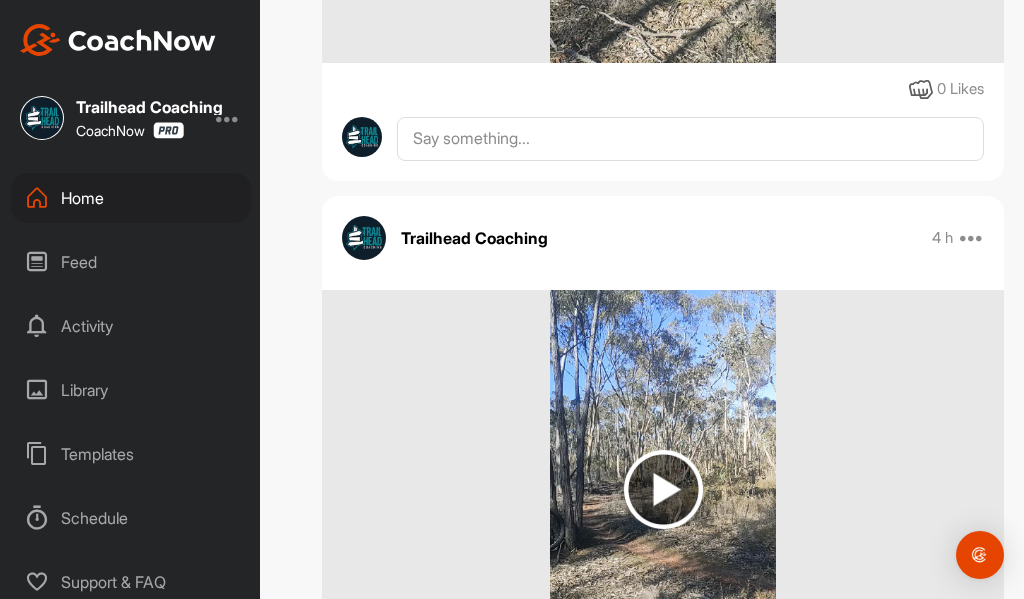 scroll, scrollTop: 5200, scrollLeft: 0, axis: vertical 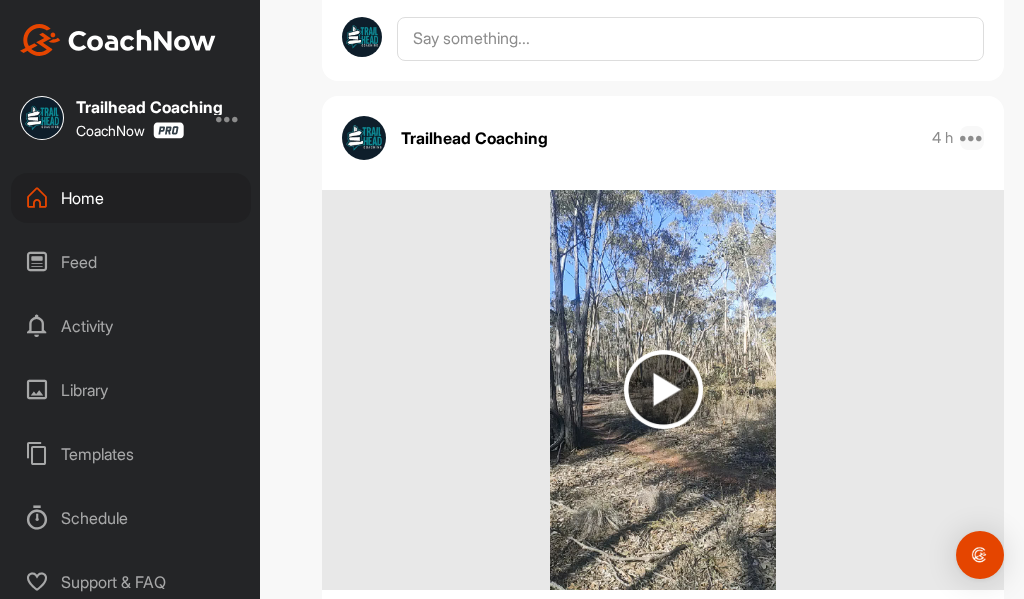 click at bounding box center [972, 138] 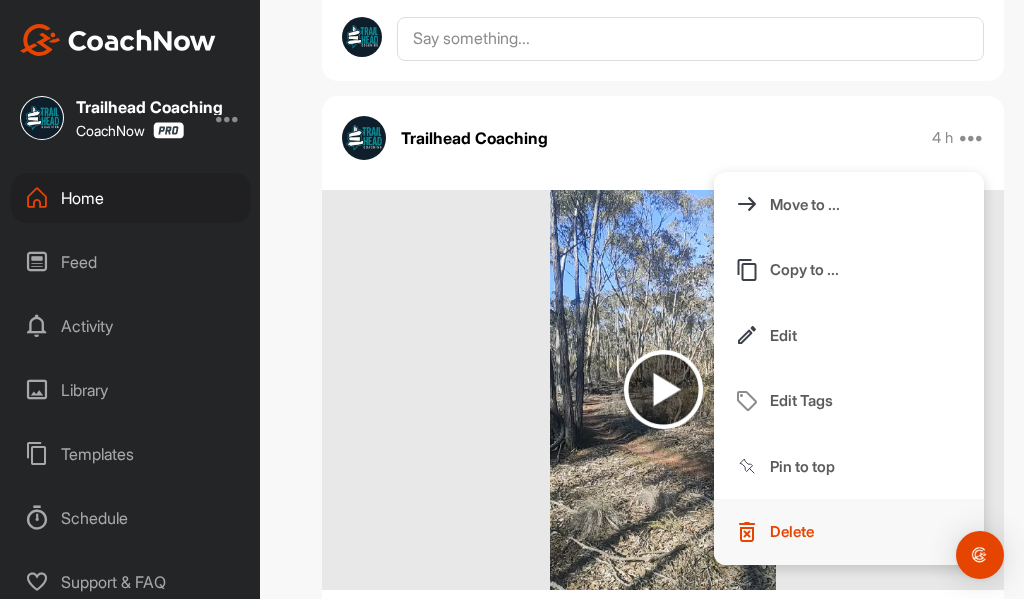 click on "Delete" at bounding box center (792, 531) 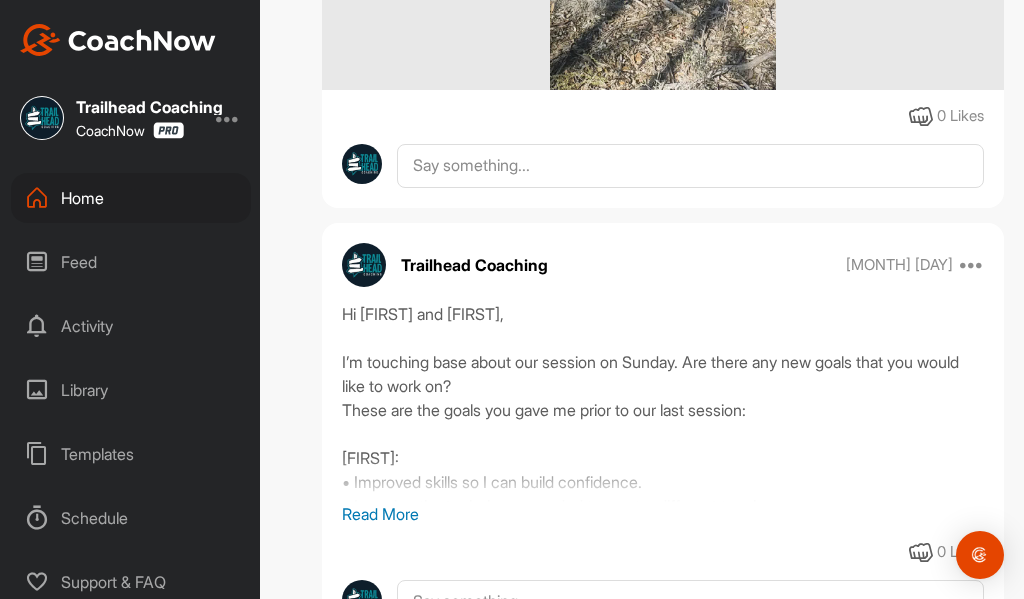 scroll, scrollTop: 5300, scrollLeft: 0, axis: vertical 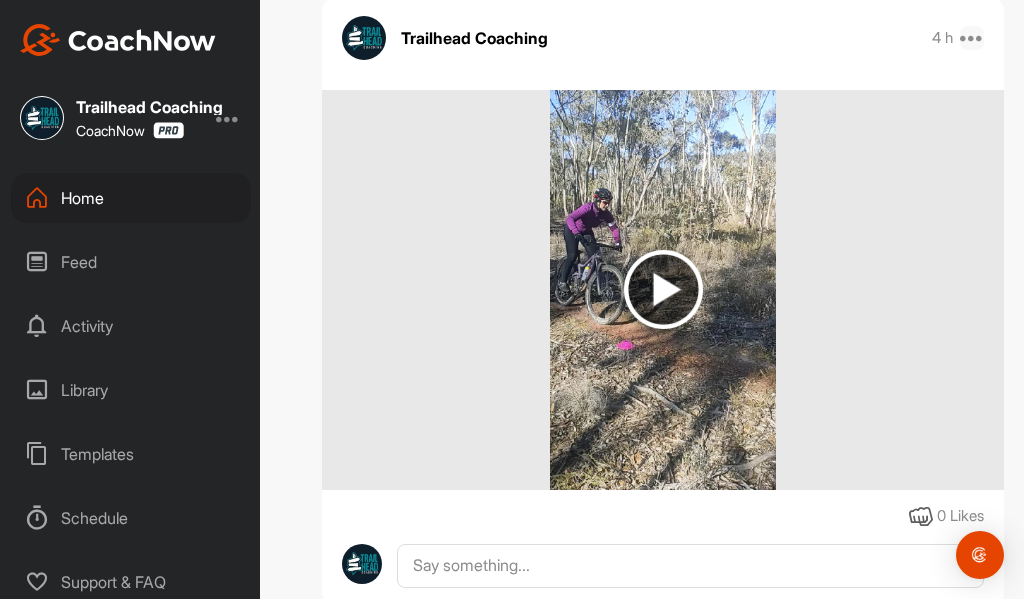 click at bounding box center [972, 38] 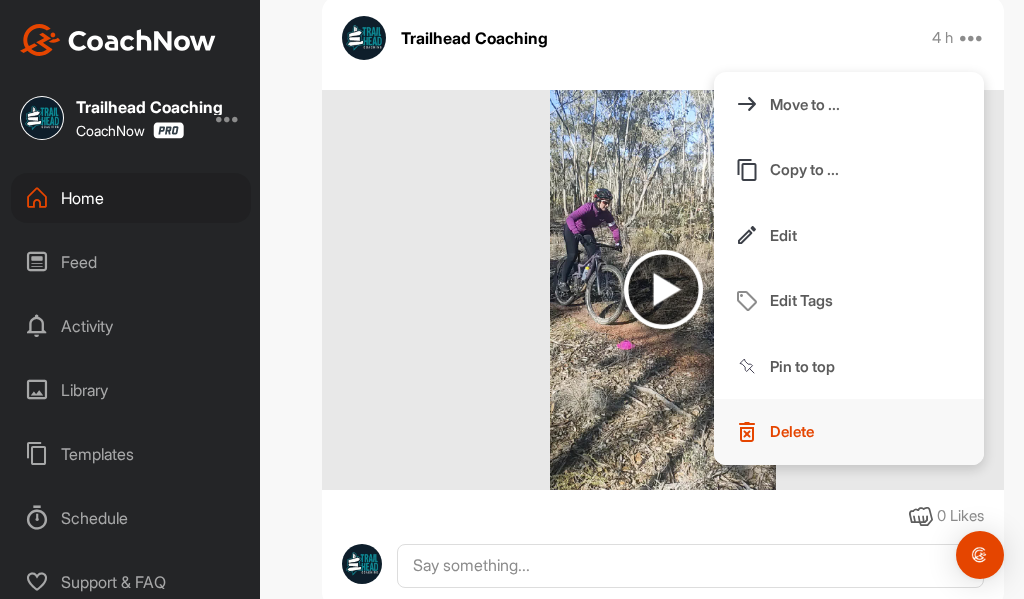 click on "Delete" at bounding box center (792, 431) 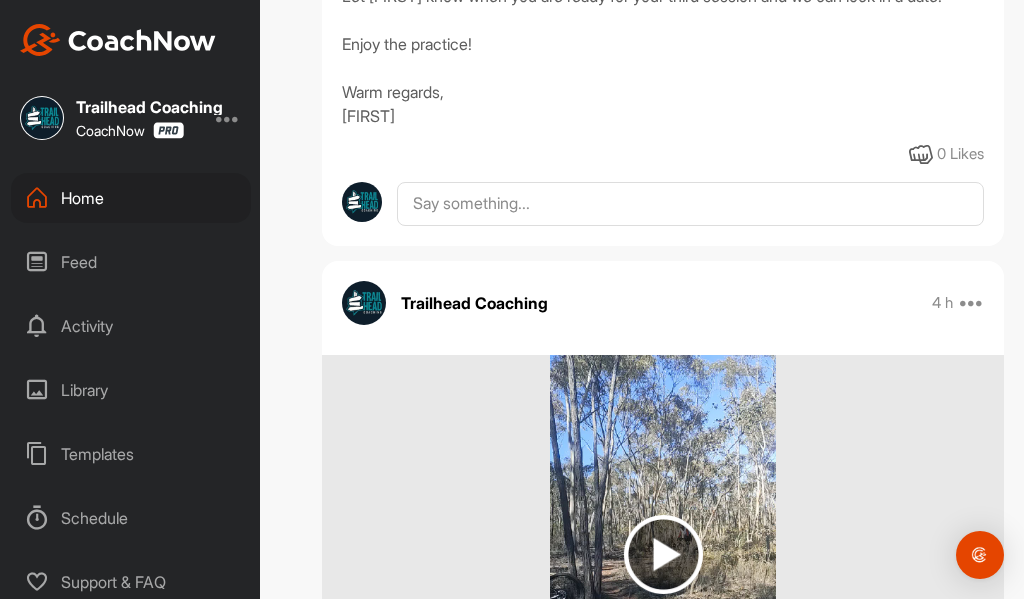 scroll, scrollTop: 4400, scrollLeft: 0, axis: vertical 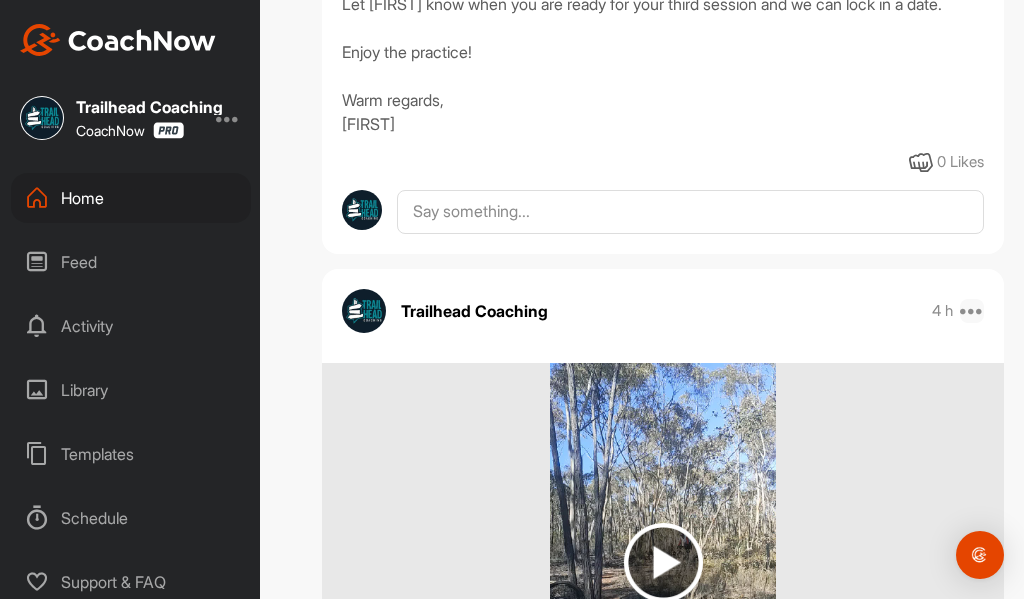 click at bounding box center [972, 311] 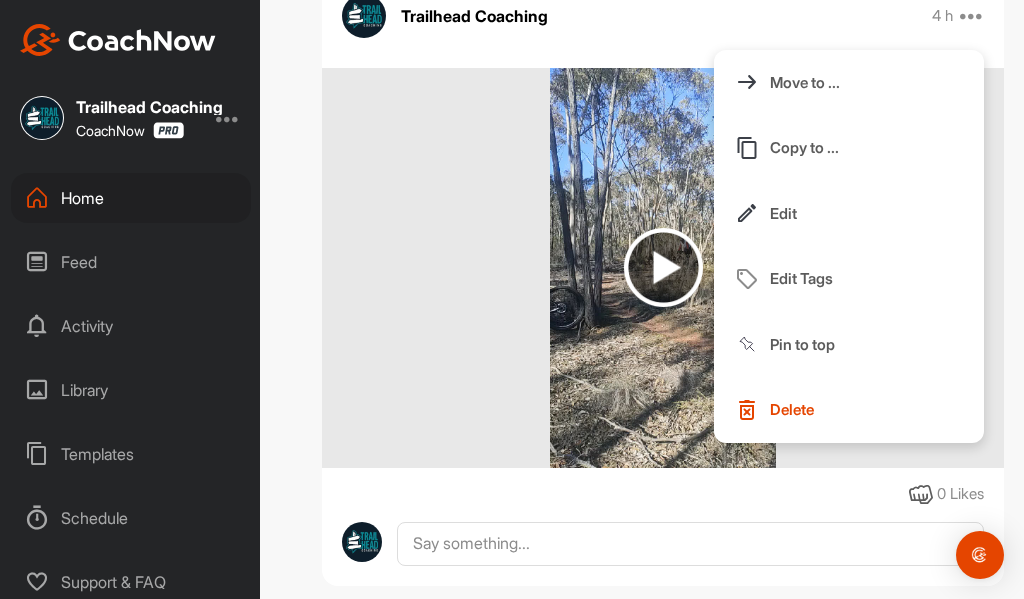 scroll, scrollTop: 4700, scrollLeft: 0, axis: vertical 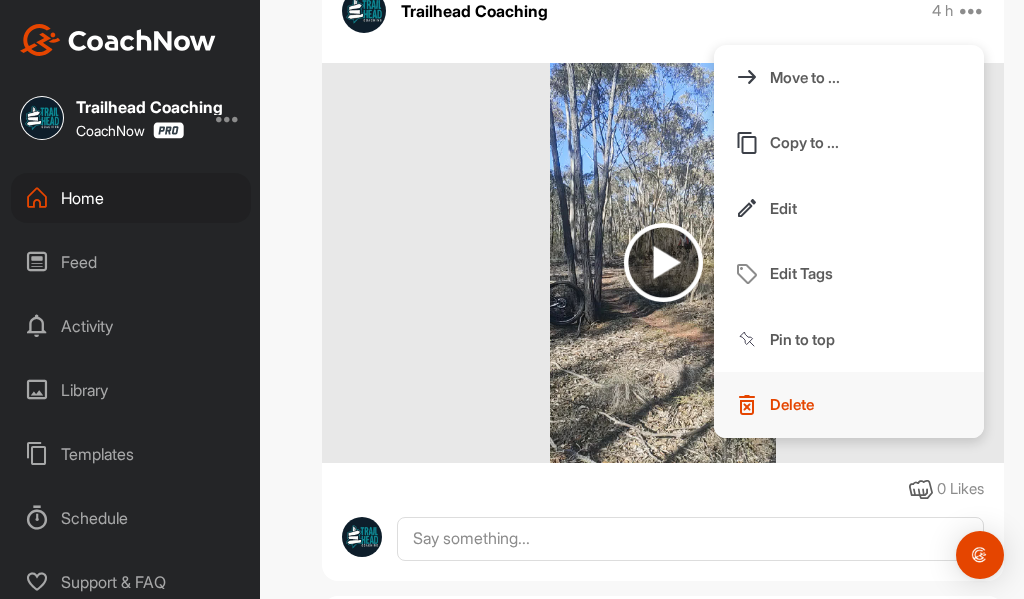 click on "Delete" at bounding box center (792, 404) 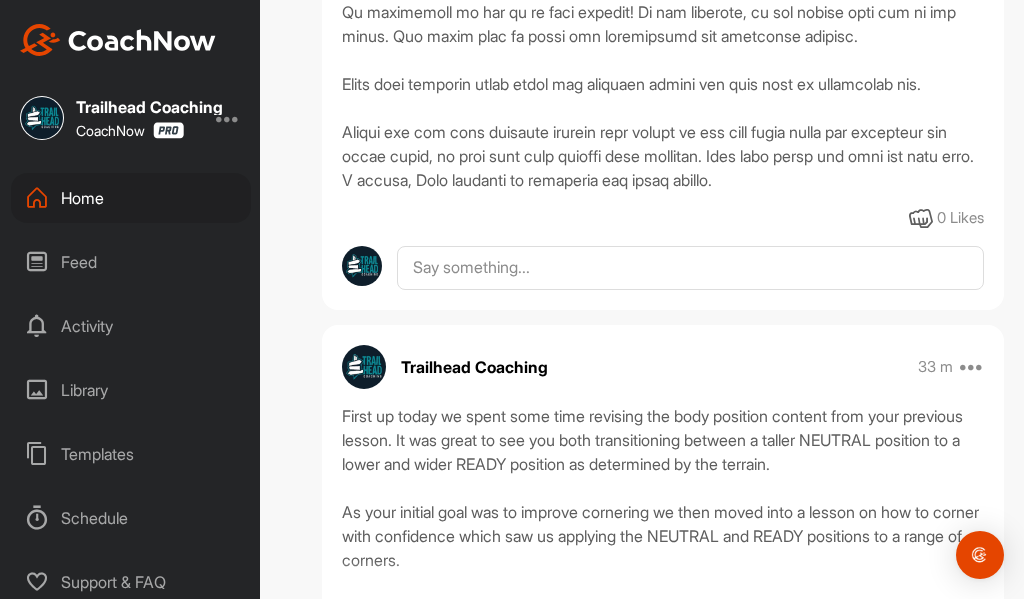 scroll, scrollTop: 0, scrollLeft: 0, axis: both 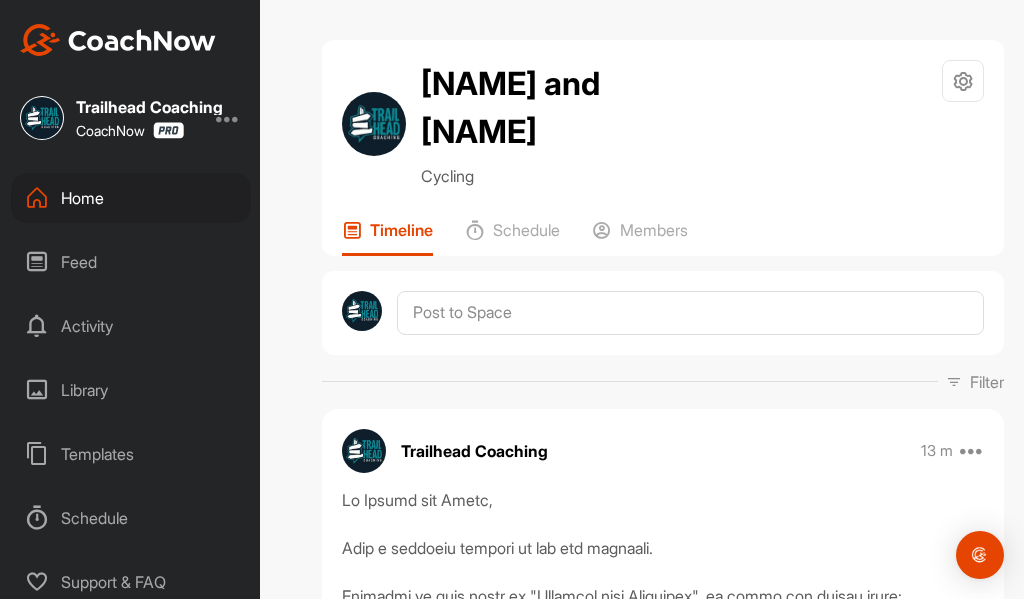 click on "Home" at bounding box center (131, 198) 